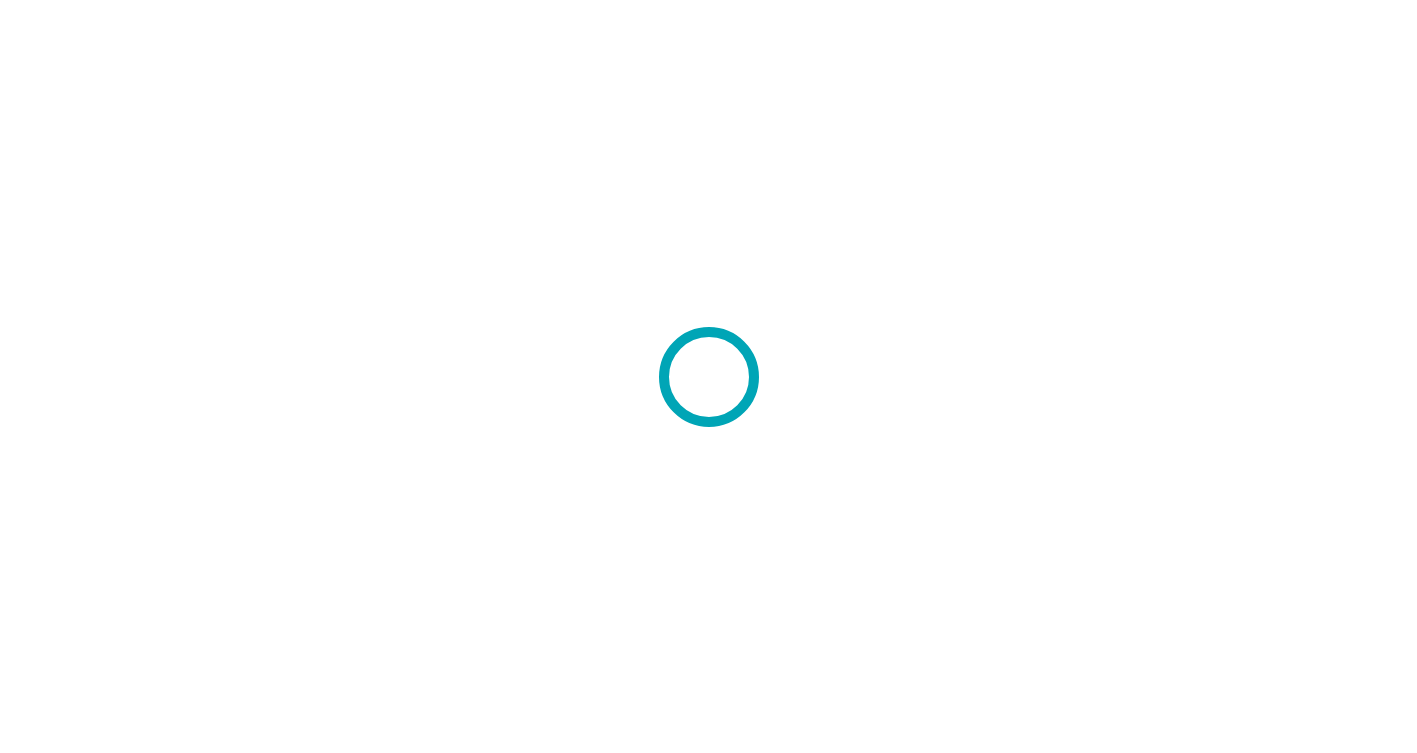 scroll, scrollTop: 0, scrollLeft: 0, axis: both 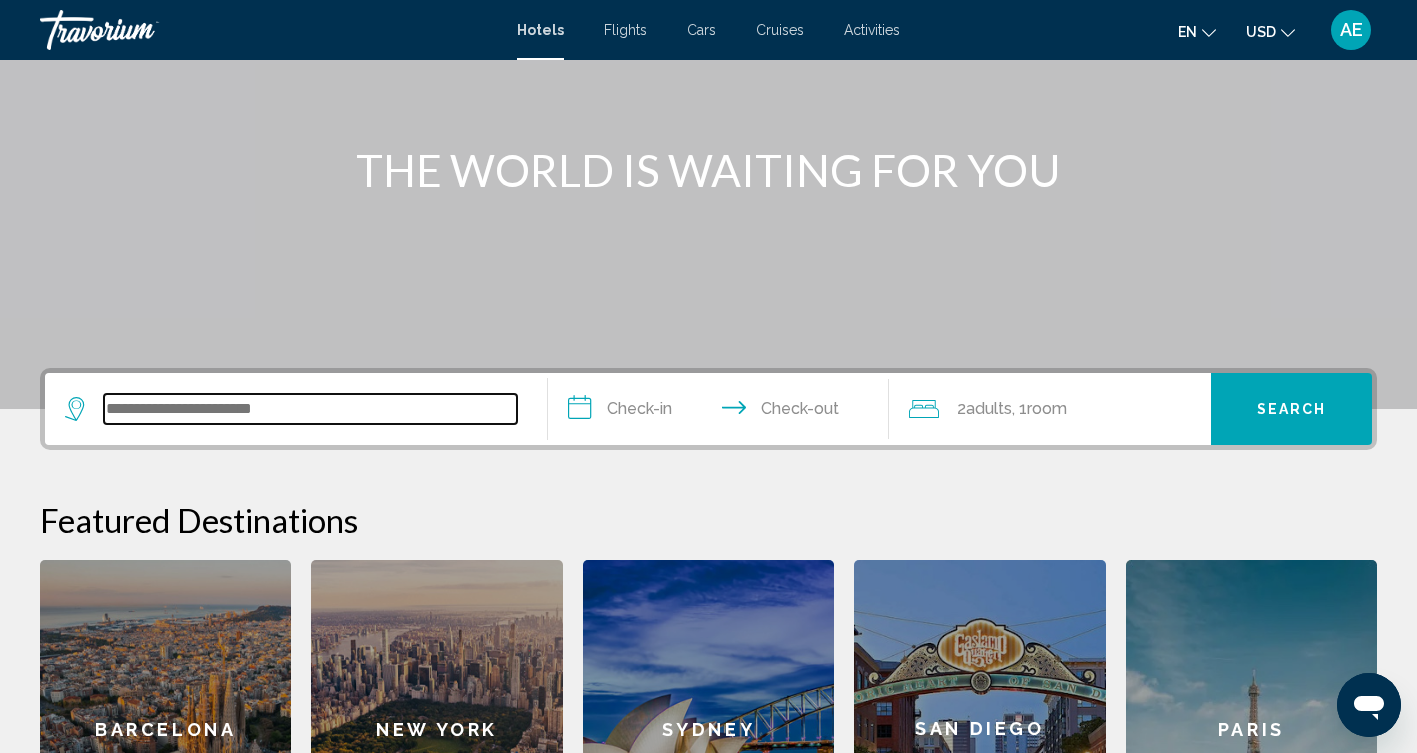 click at bounding box center (310, 409) 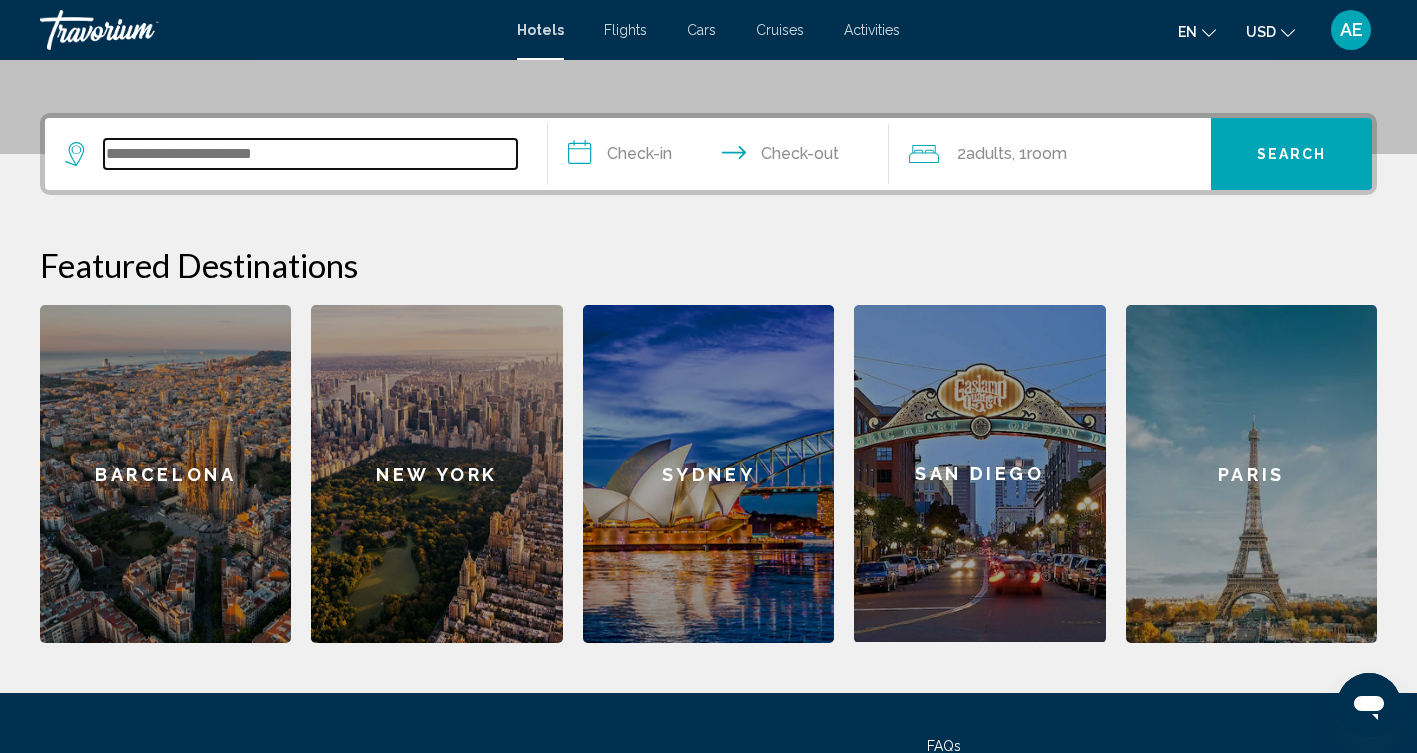 scroll, scrollTop: 494, scrollLeft: 0, axis: vertical 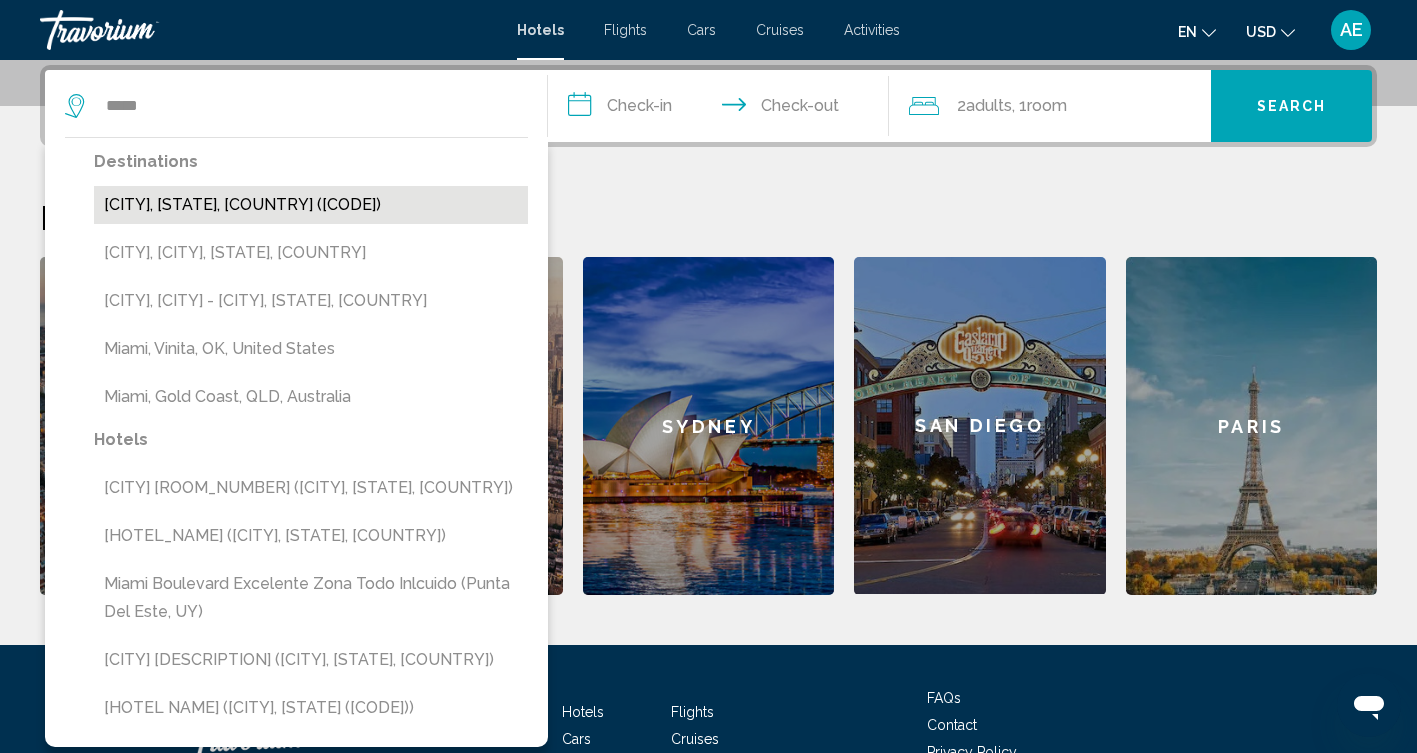 drag, startPoint x: 198, startPoint y: 414, endPoint x: 203, endPoint y: 202, distance: 212.05896 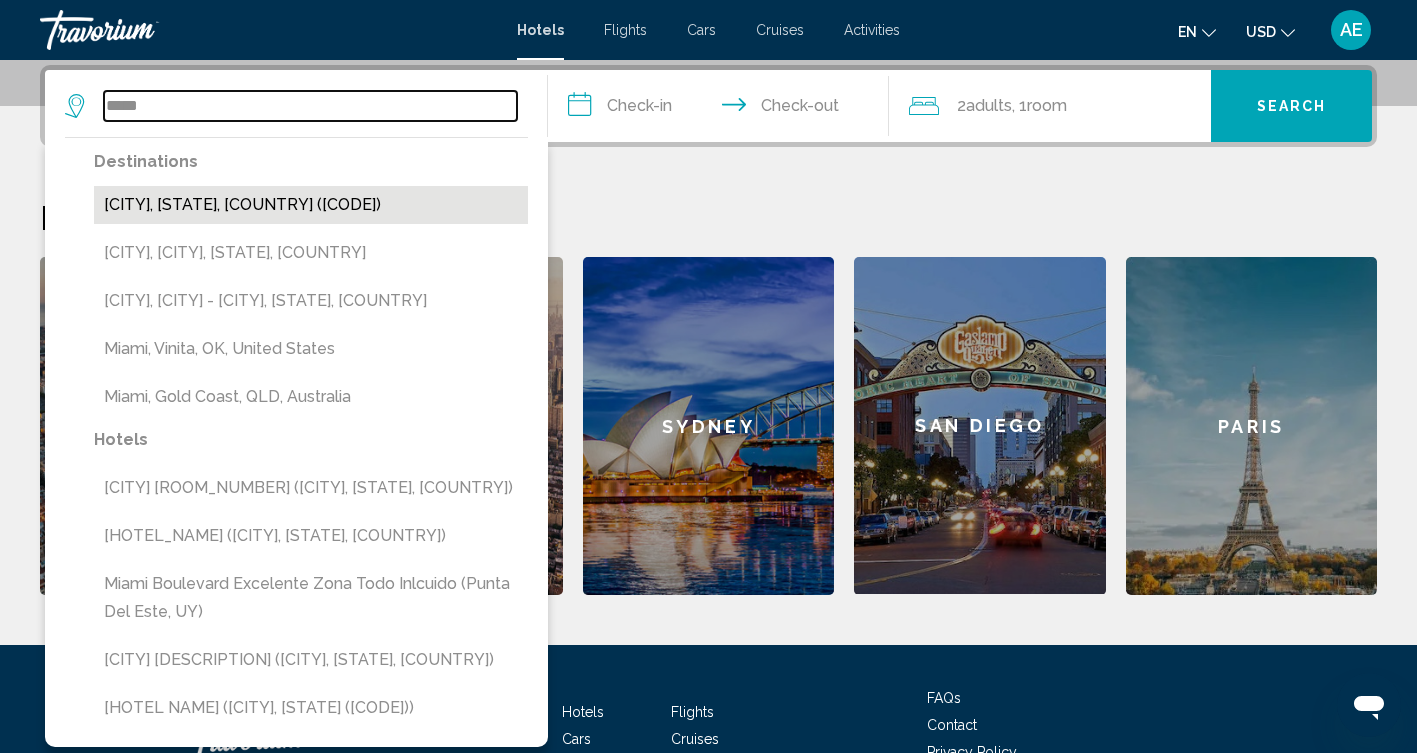 type on "**********" 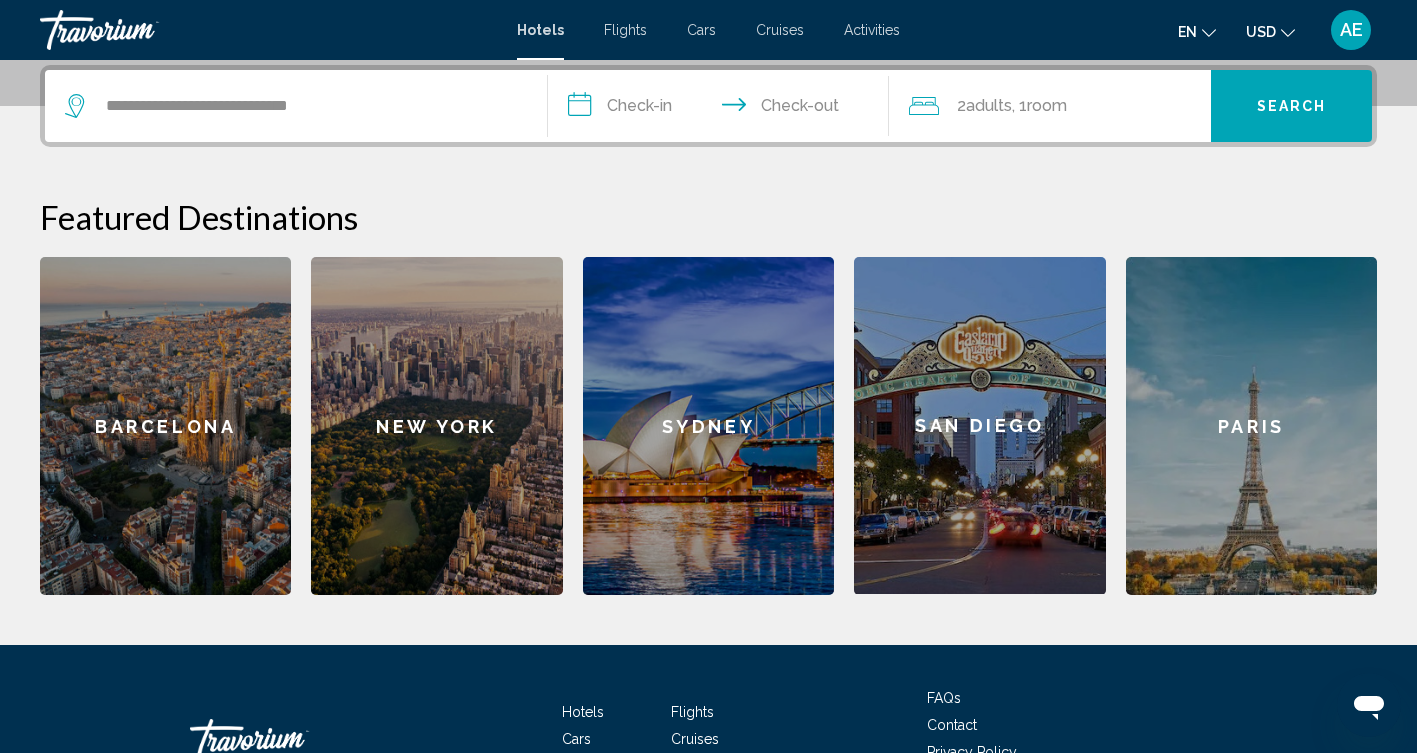 click on "**********" at bounding box center [723, 109] 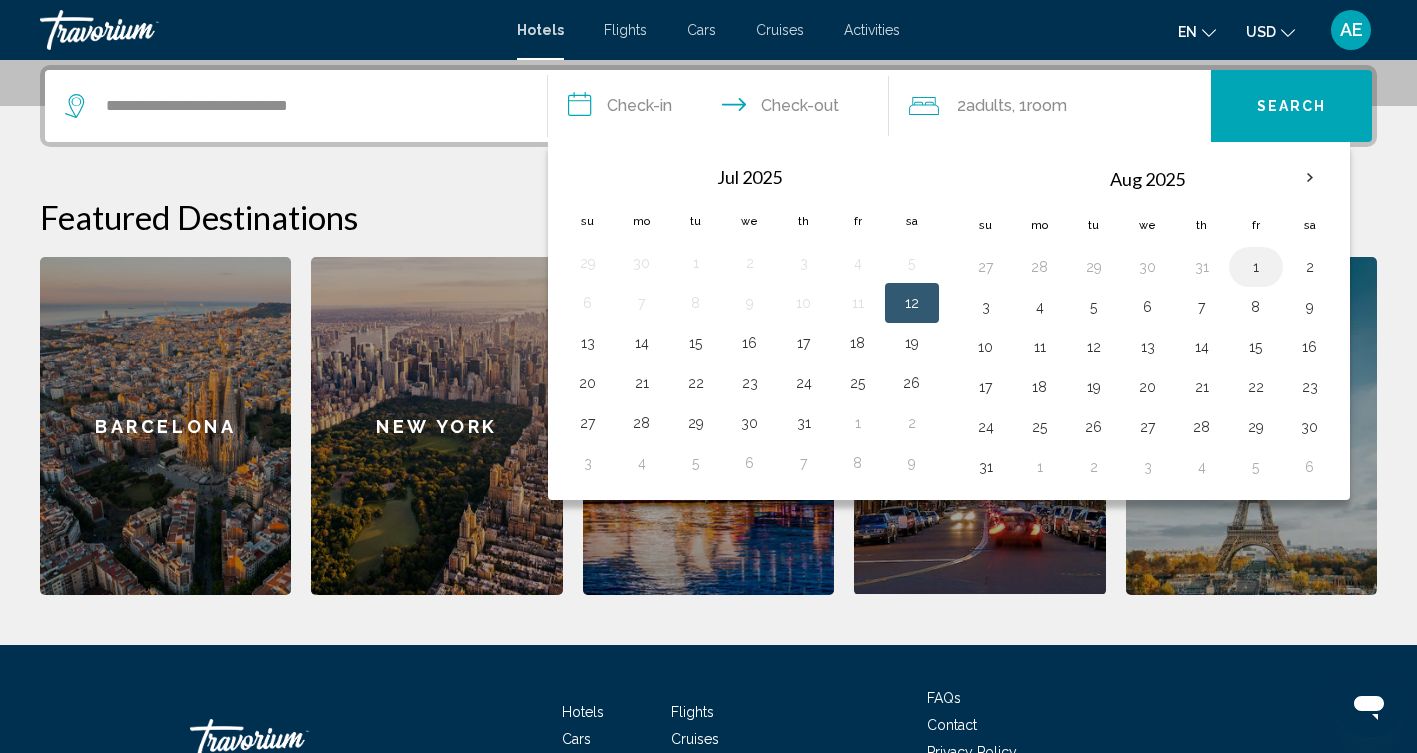 click on "1" at bounding box center (1256, 267) 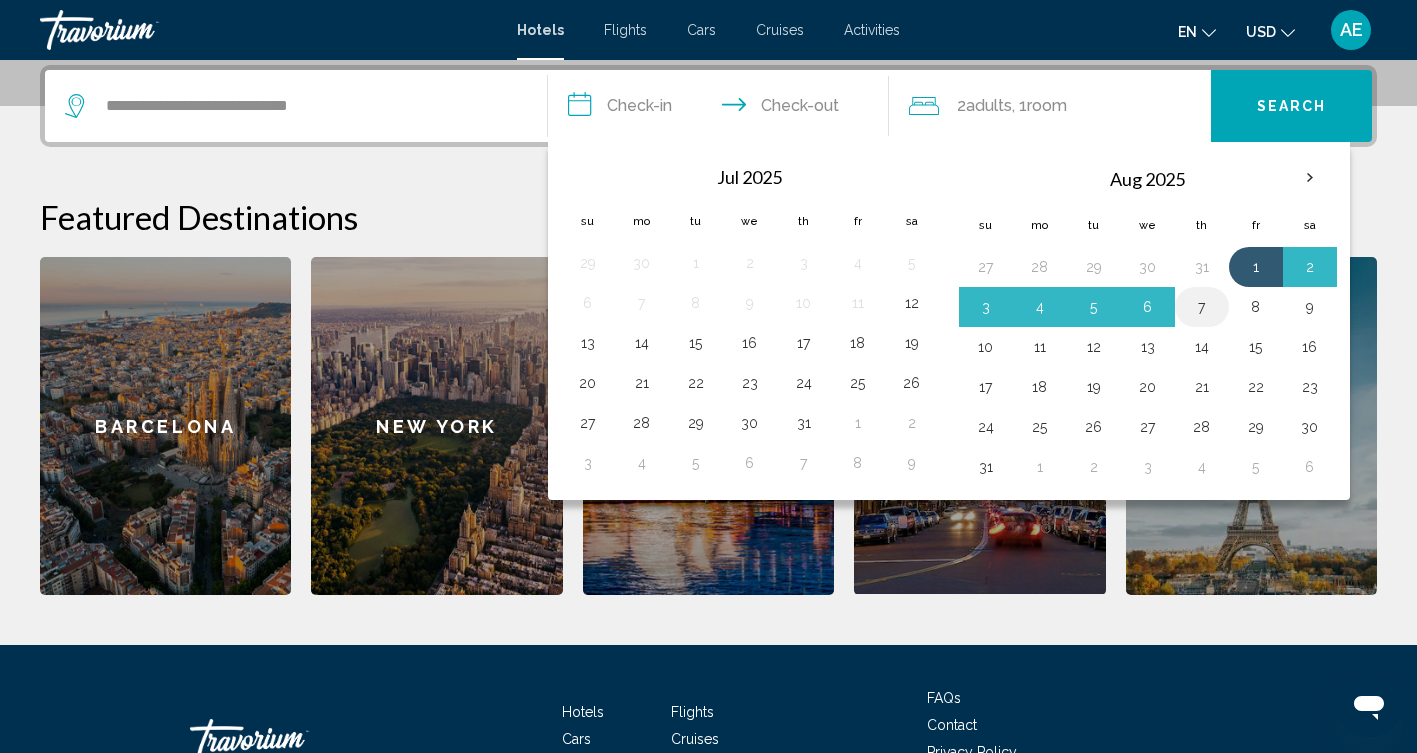 click on "7" at bounding box center (1202, 307) 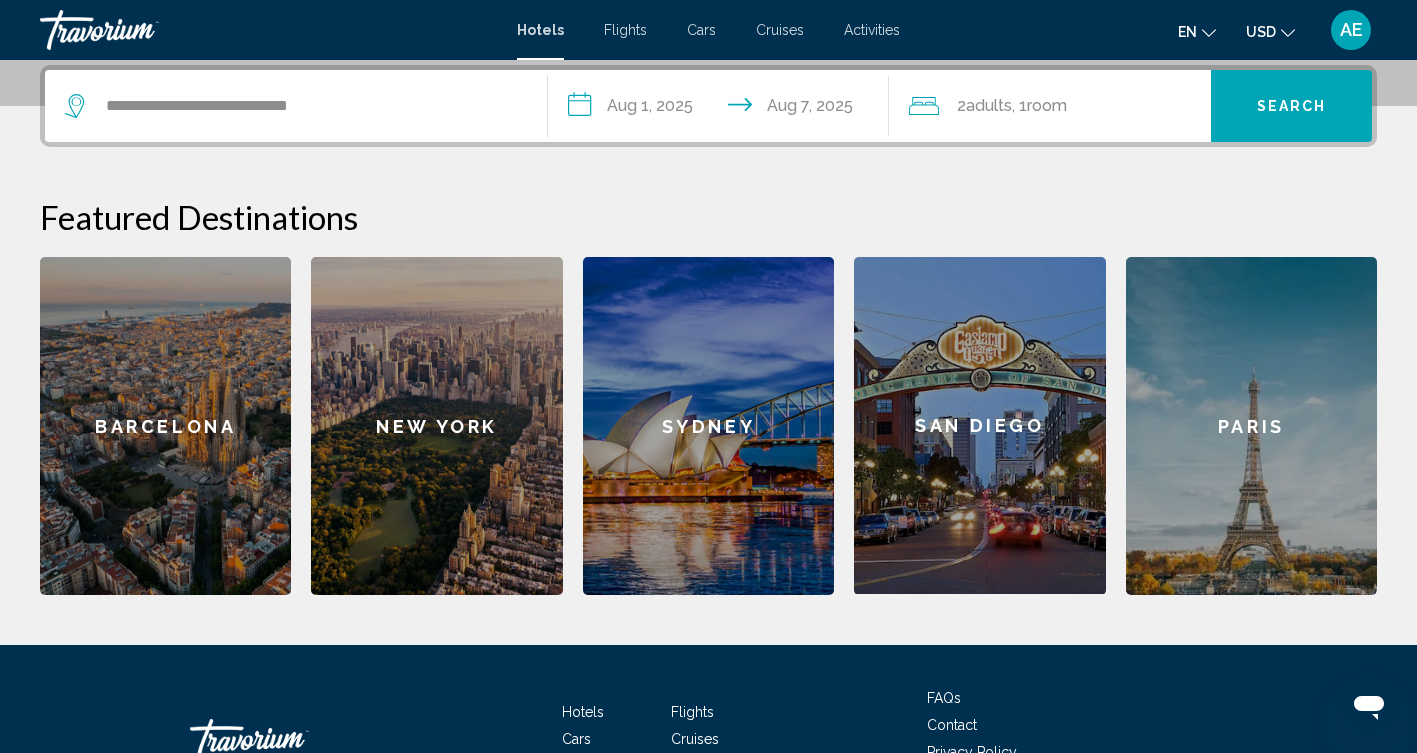 click on ", 1  Room rooms" 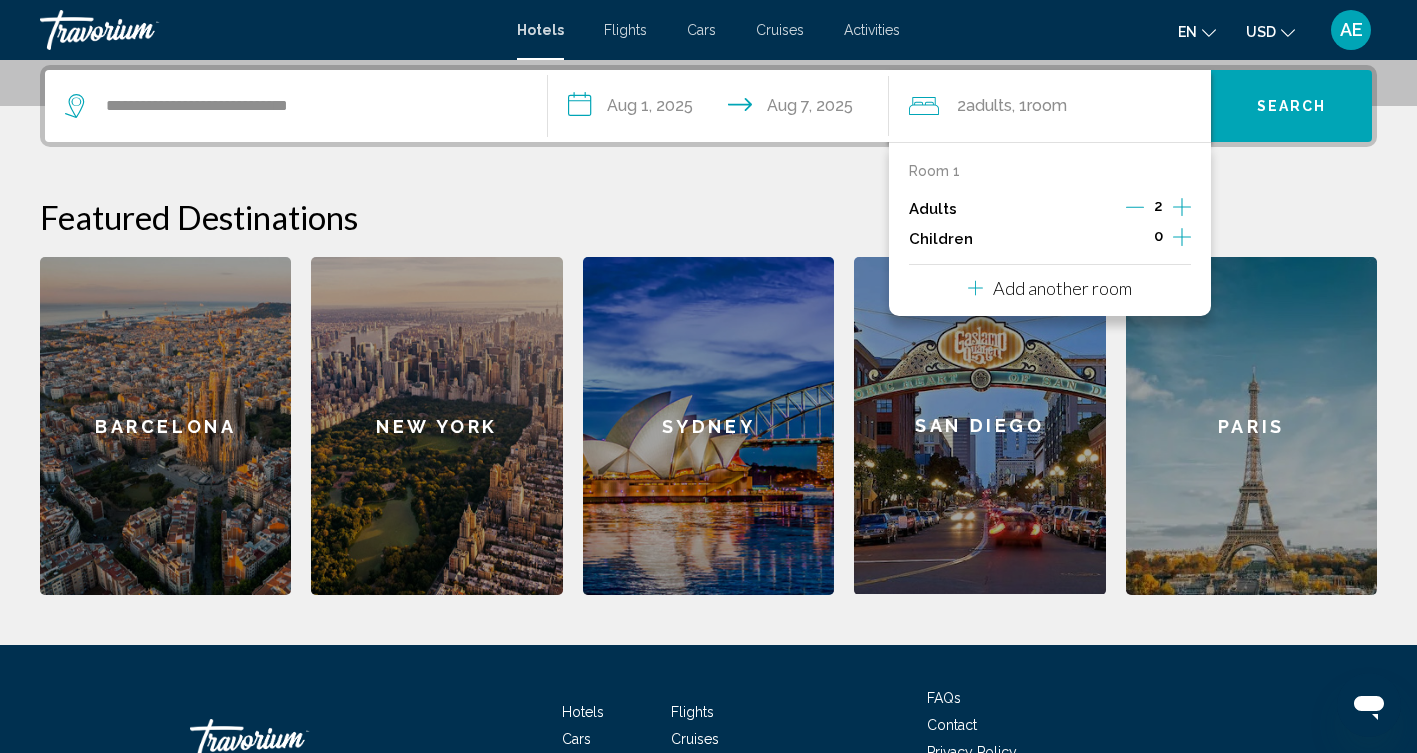 click 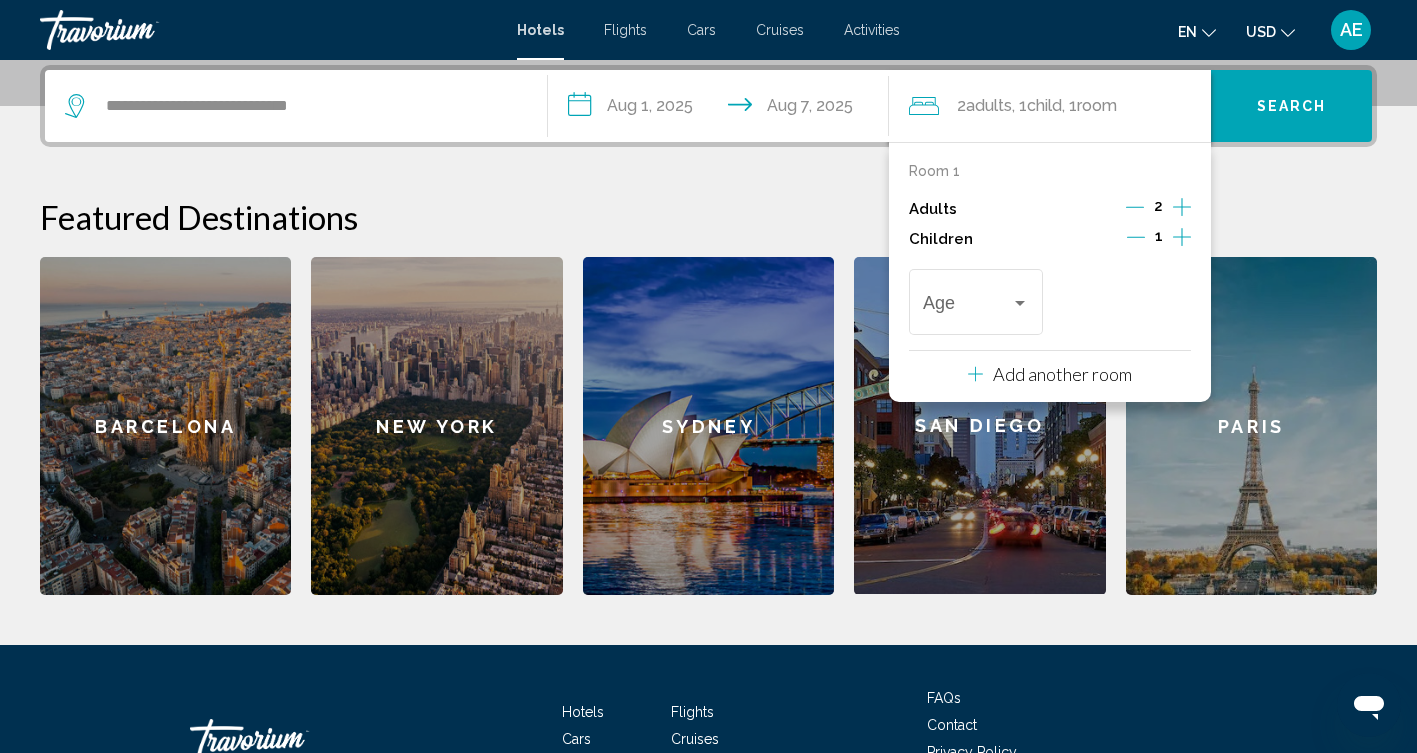 click 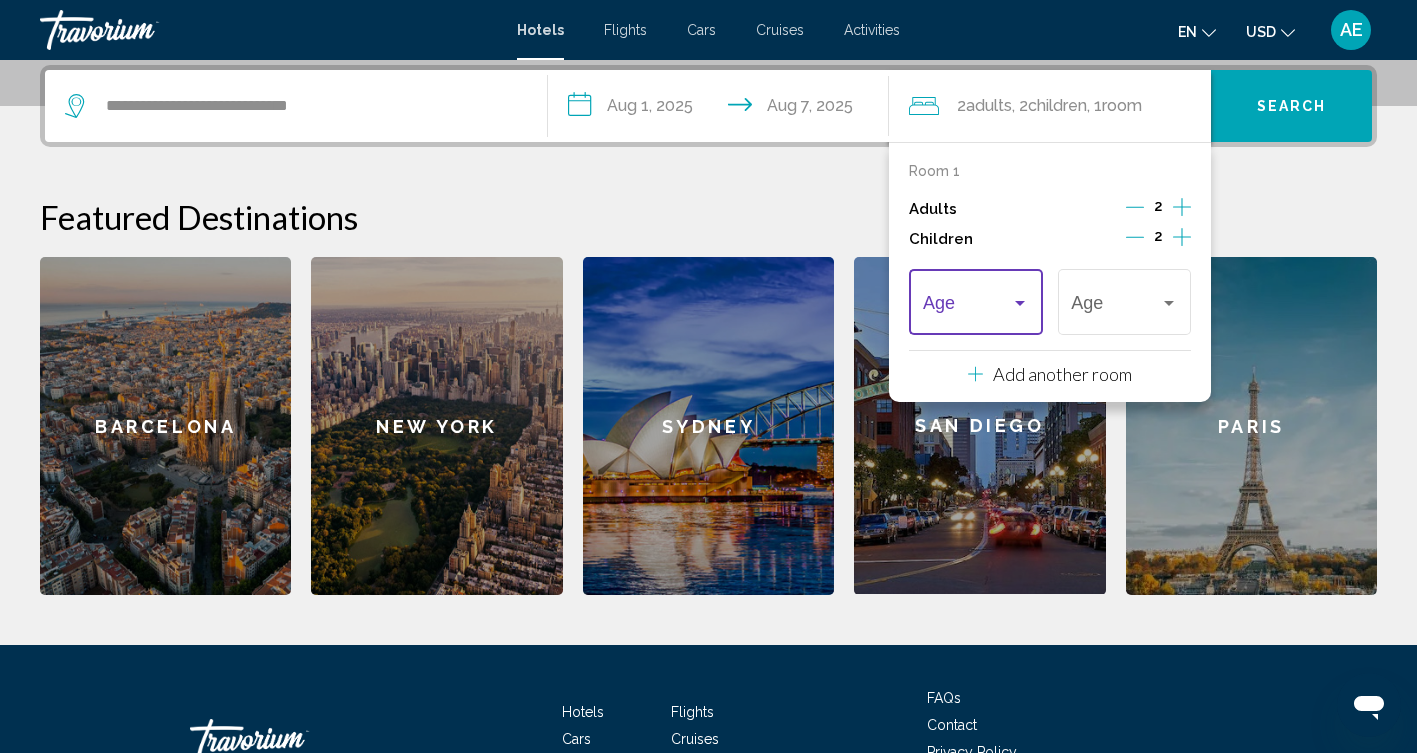 click at bounding box center (1020, 303) 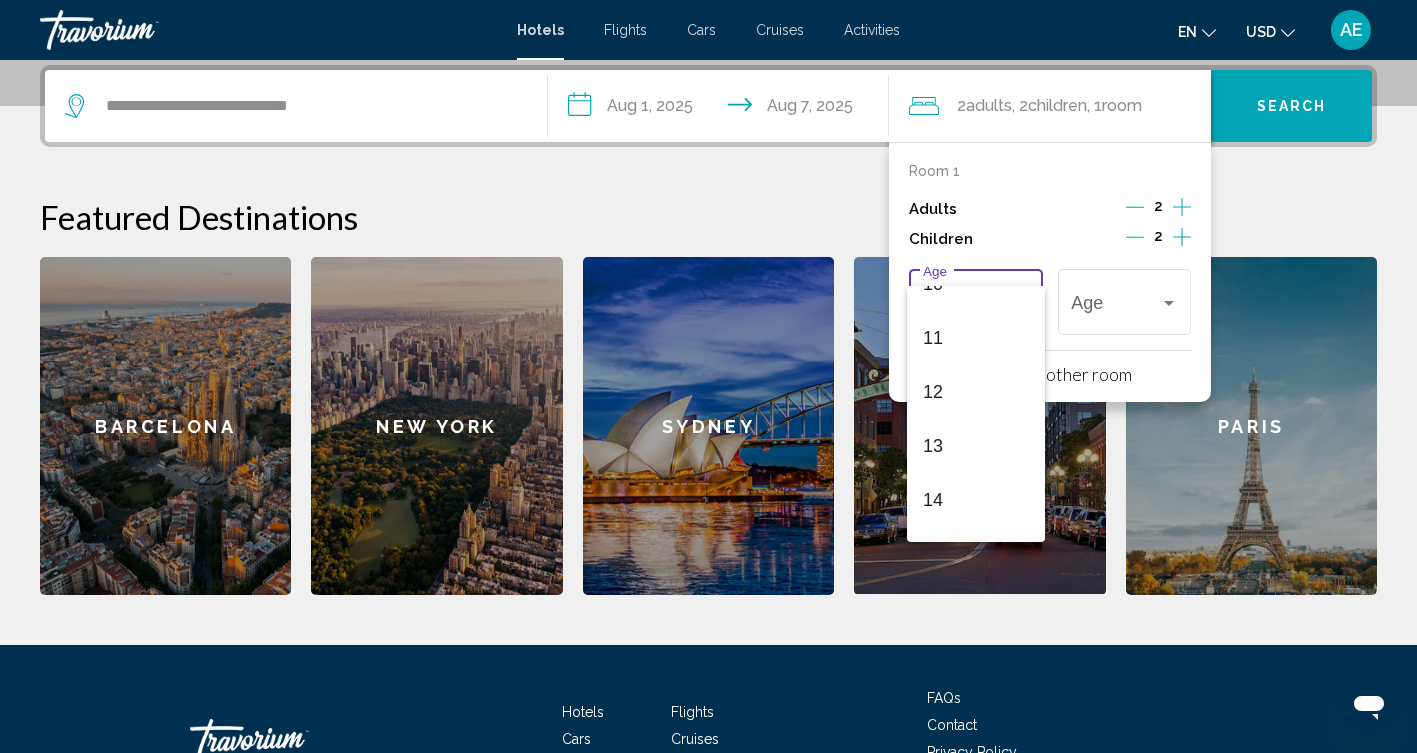 scroll, scrollTop: 586, scrollLeft: 0, axis: vertical 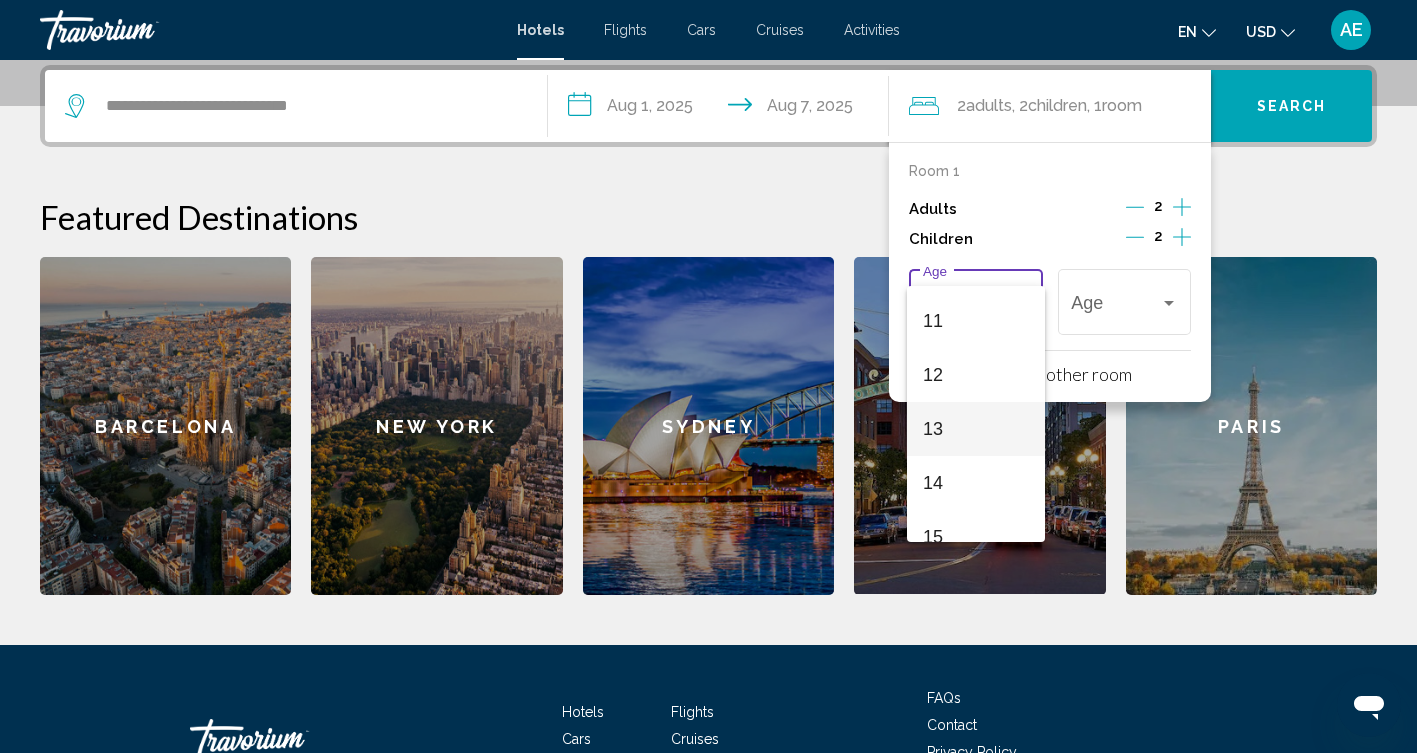 click on "13" at bounding box center (976, 429) 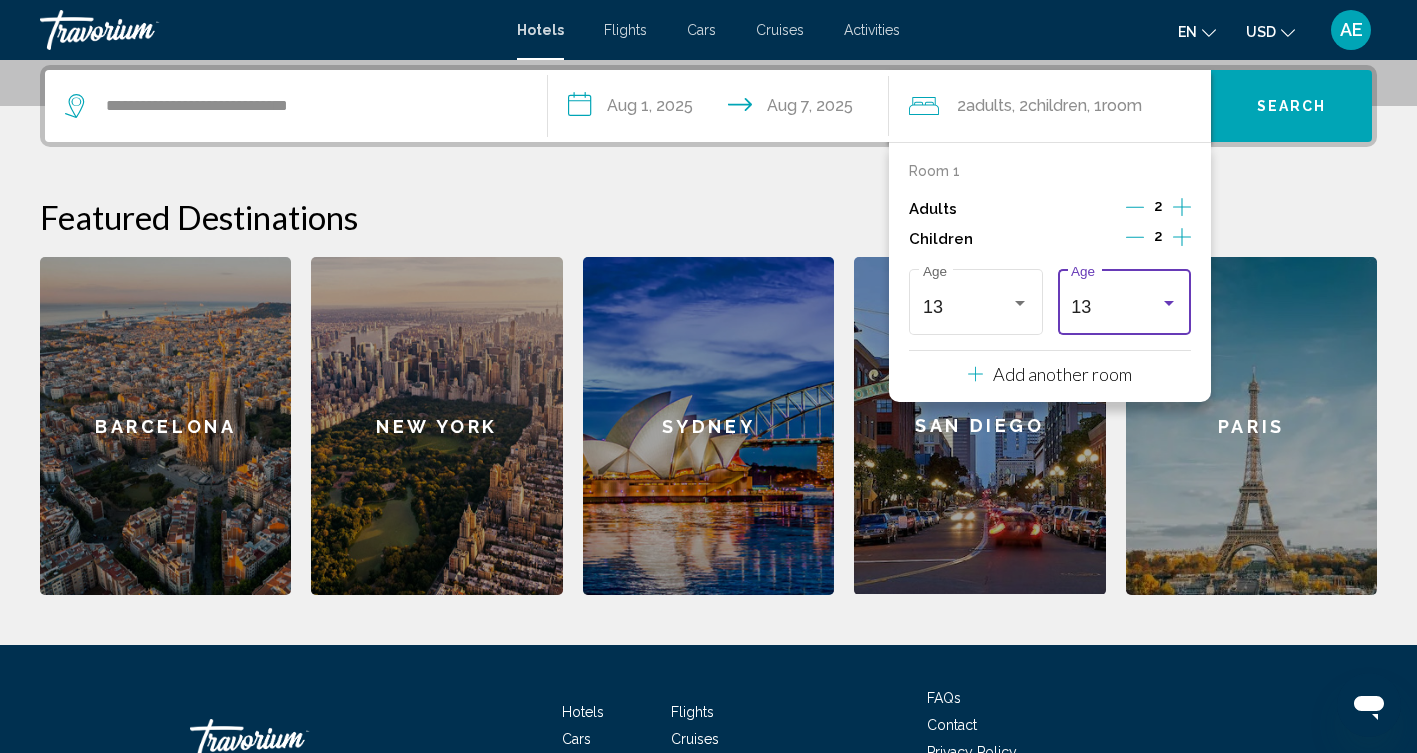 click at bounding box center [1169, 303] 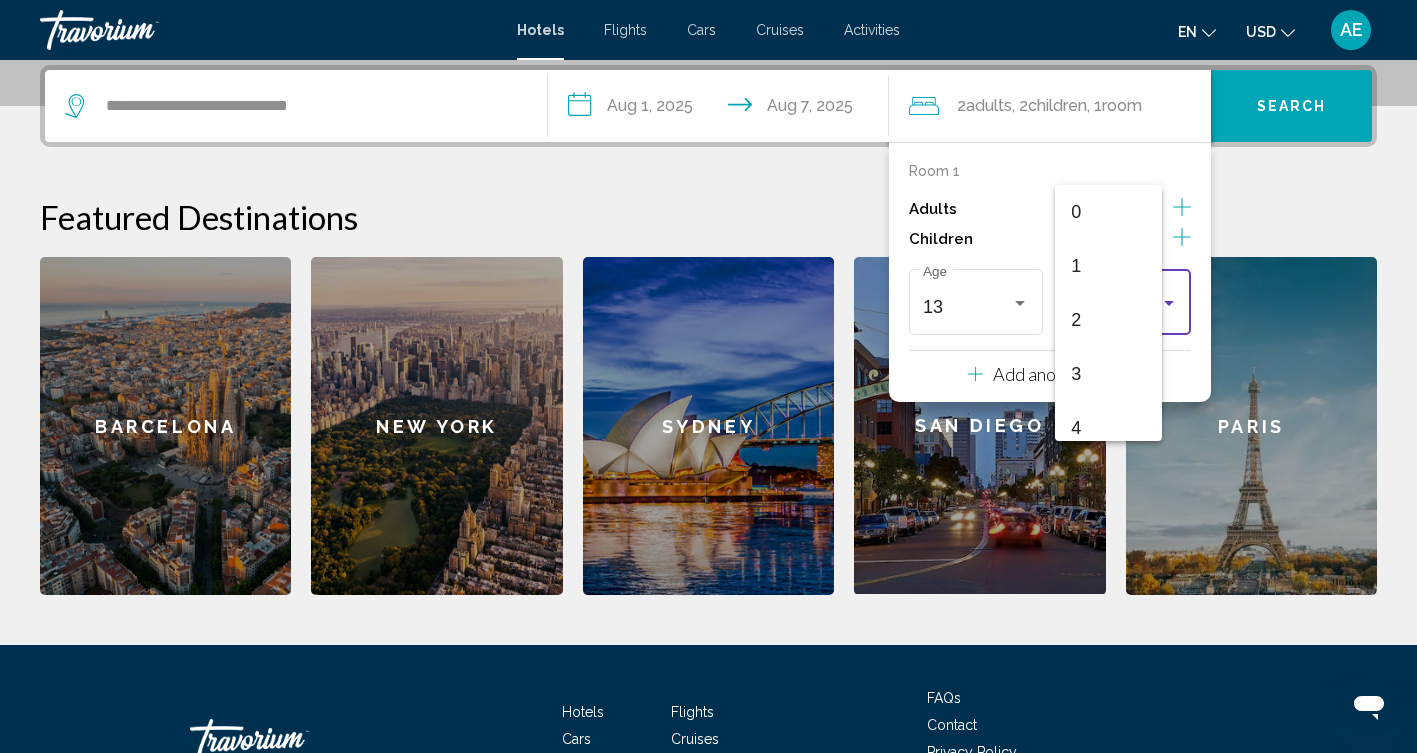 scroll, scrollTop: 601, scrollLeft: 0, axis: vertical 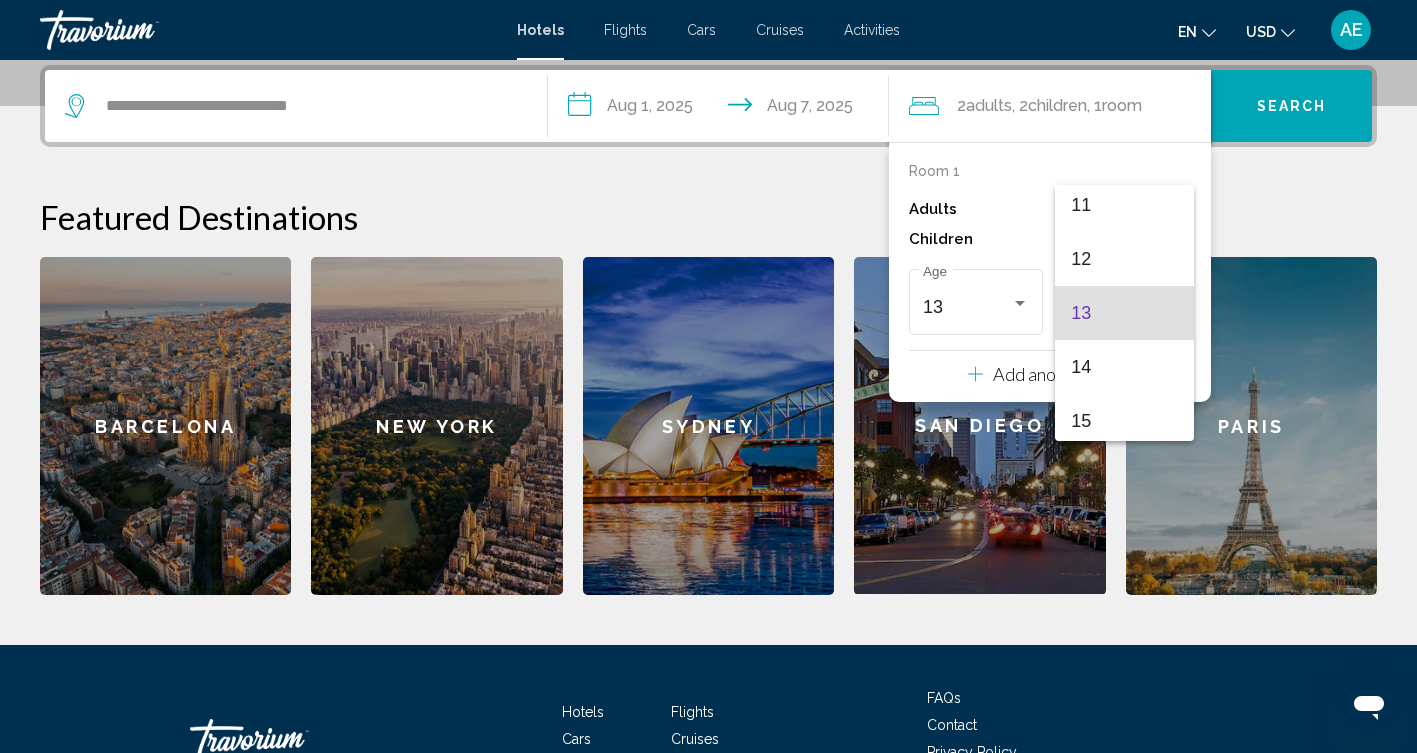 click on "13" at bounding box center (1124, 313) 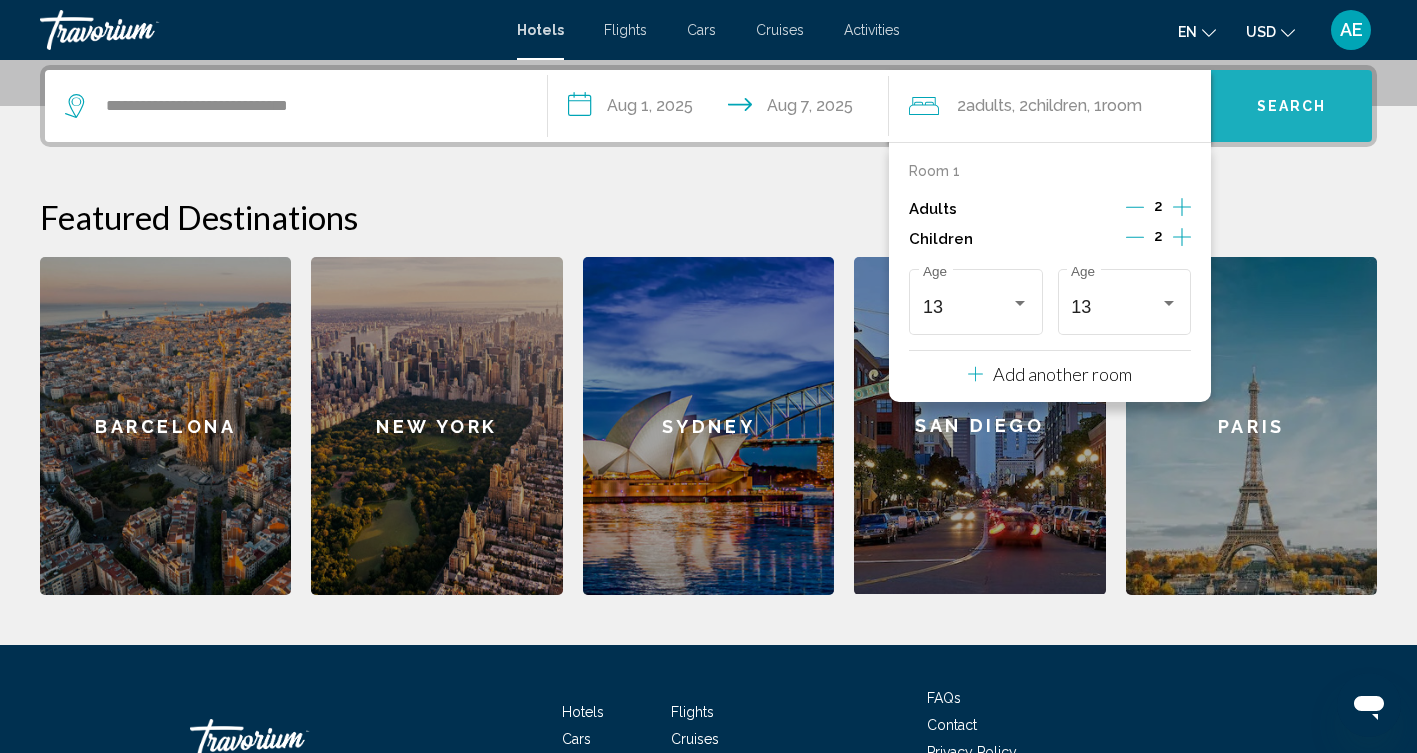 click on "Search" at bounding box center [1292, 107] 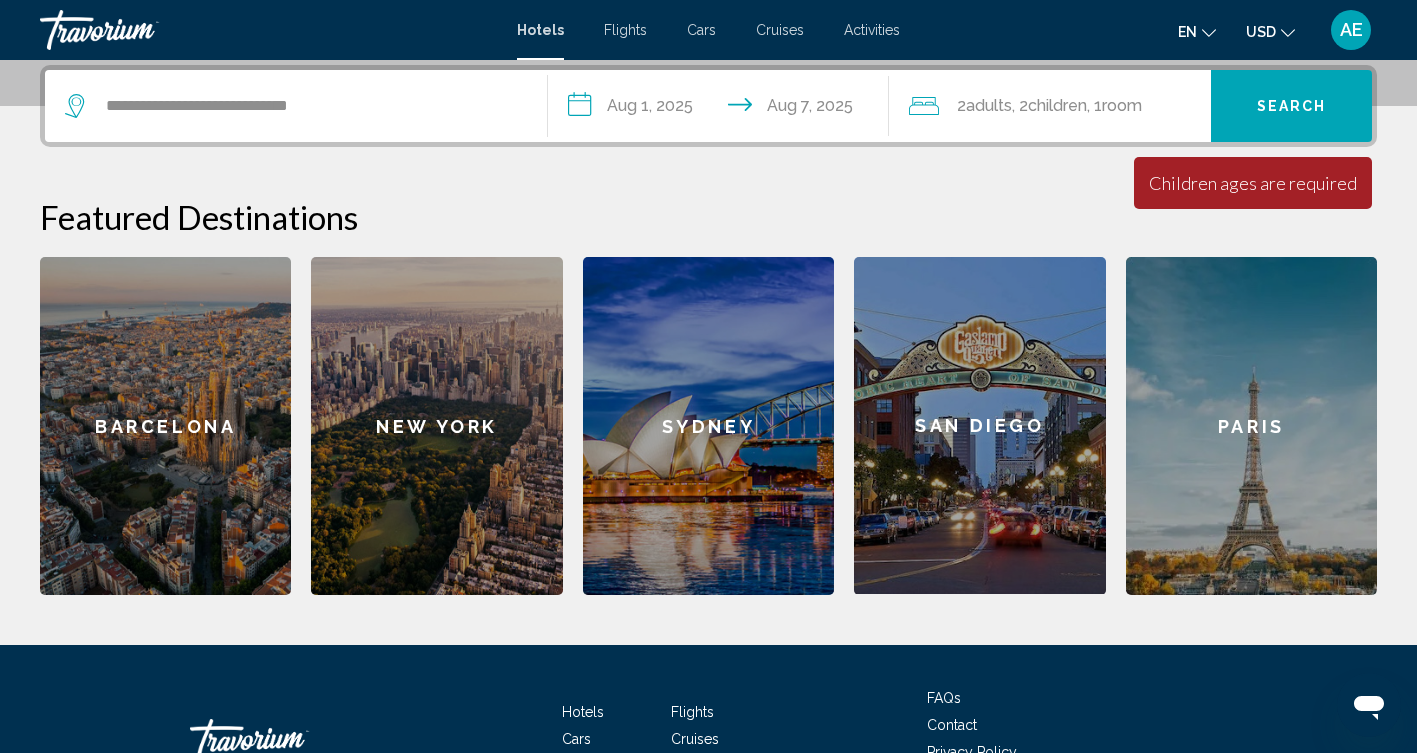 click on ", 1  Room rooms" 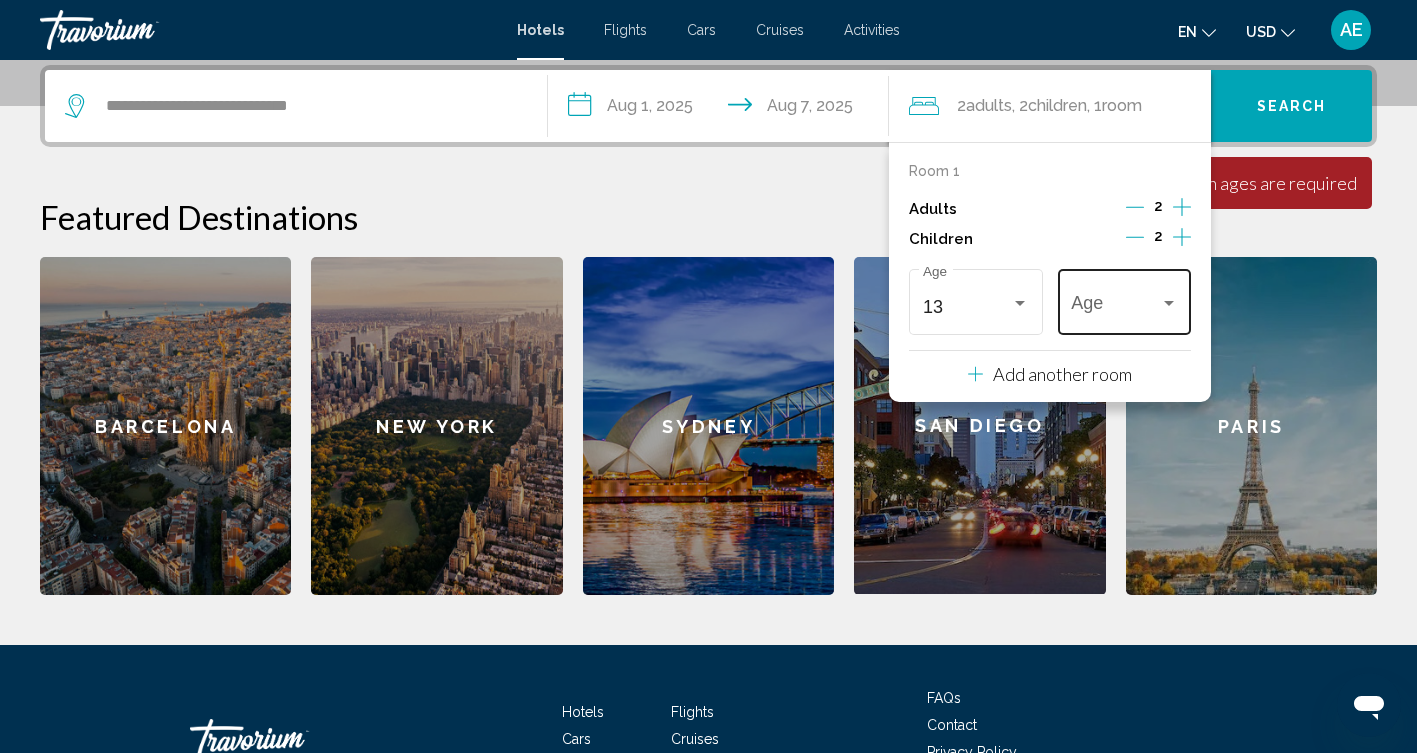 click at bounding box center [1169, 303] 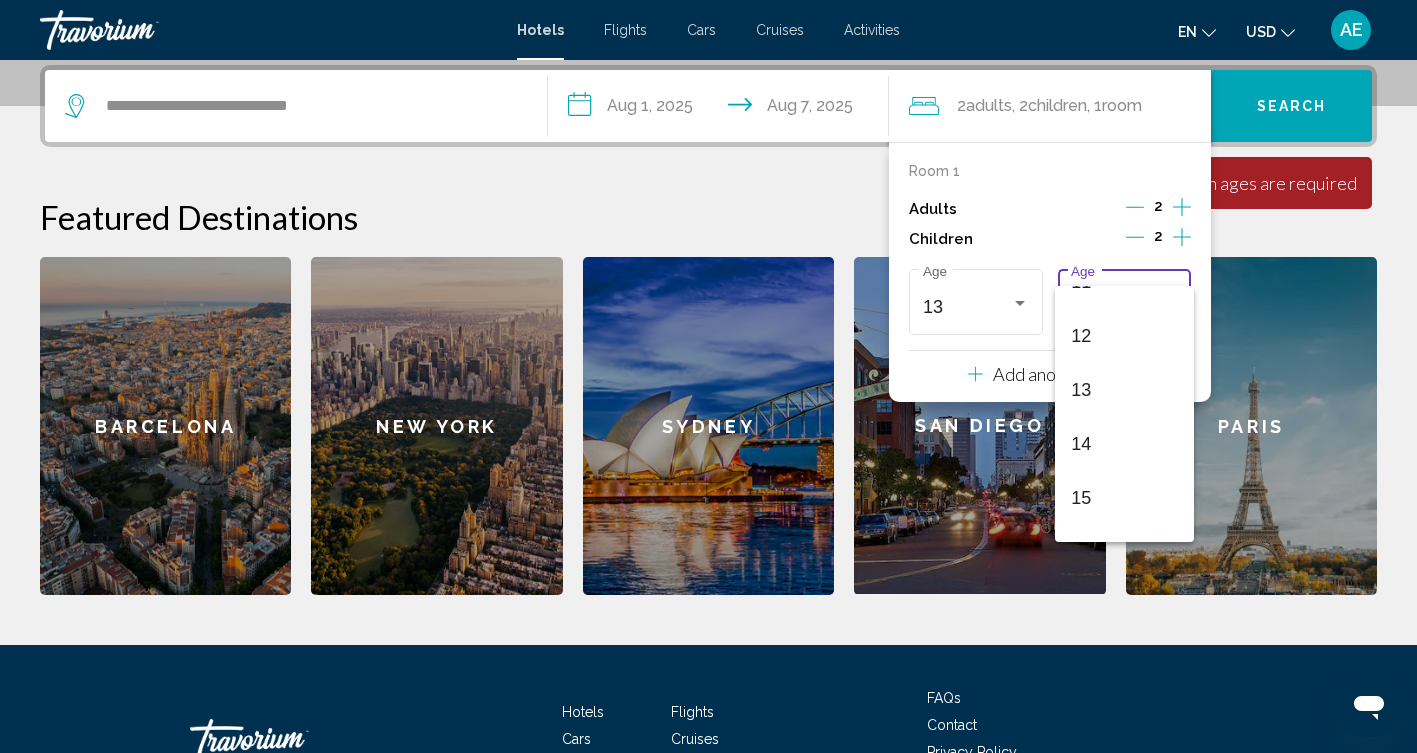 scroll, scrollTop: 638, scrollLeft: 0, axis: vertical 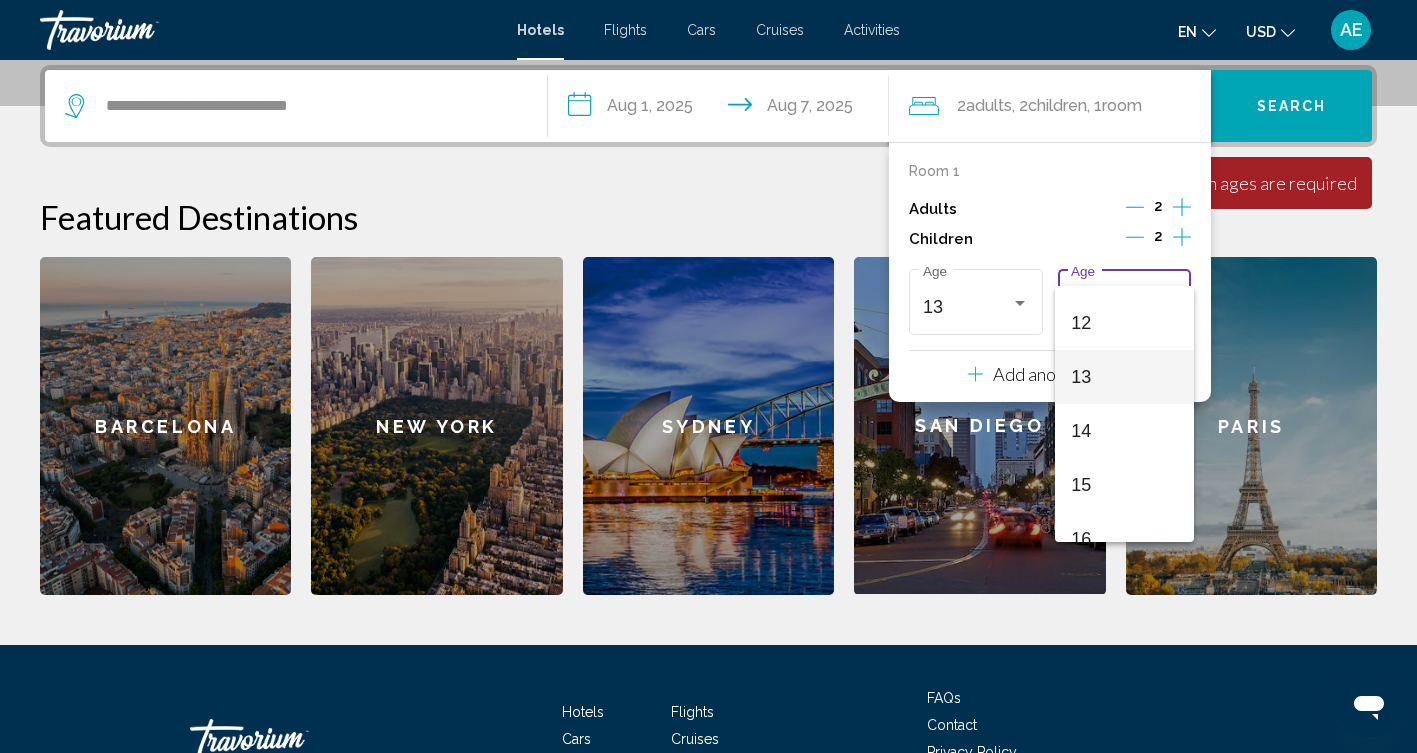 click on "13" at bounding box center [1124, 377] 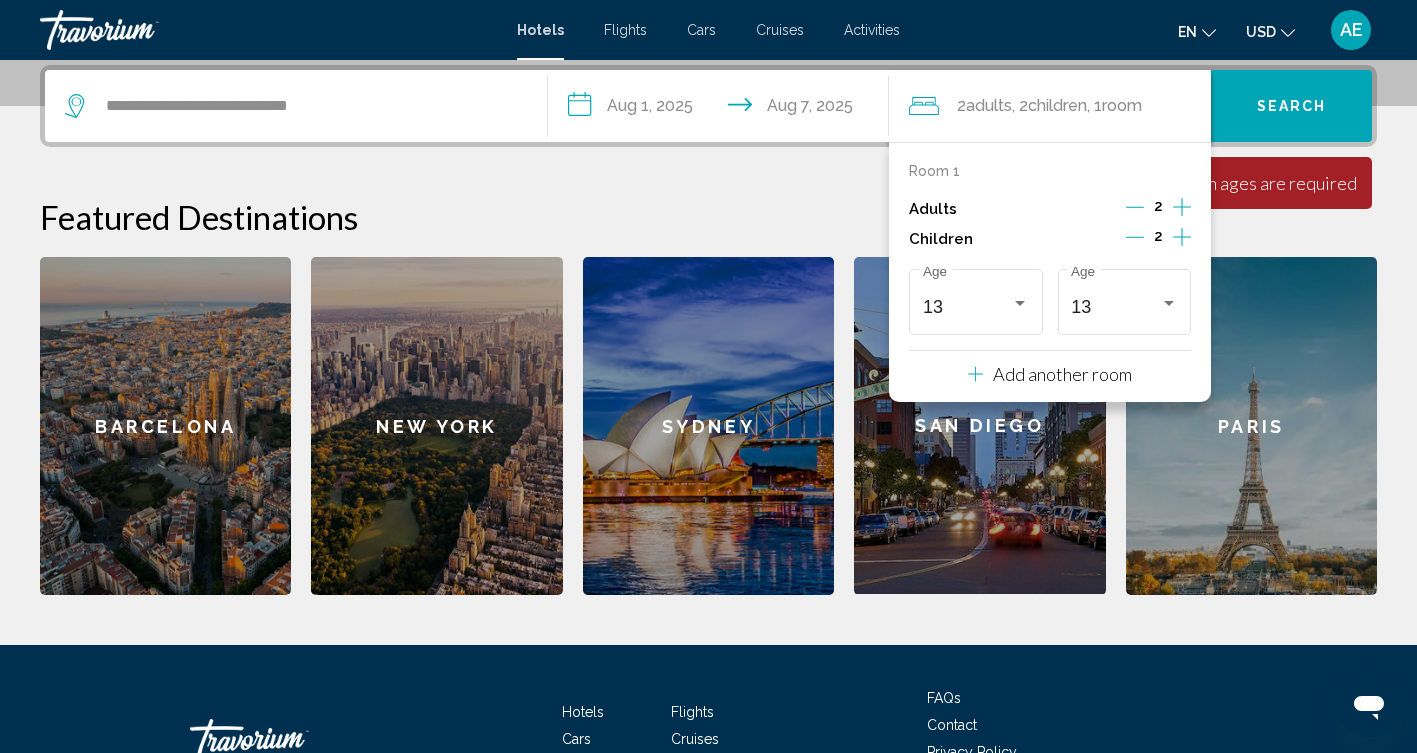 click on "Paris" at bounding box center (1251, 426) 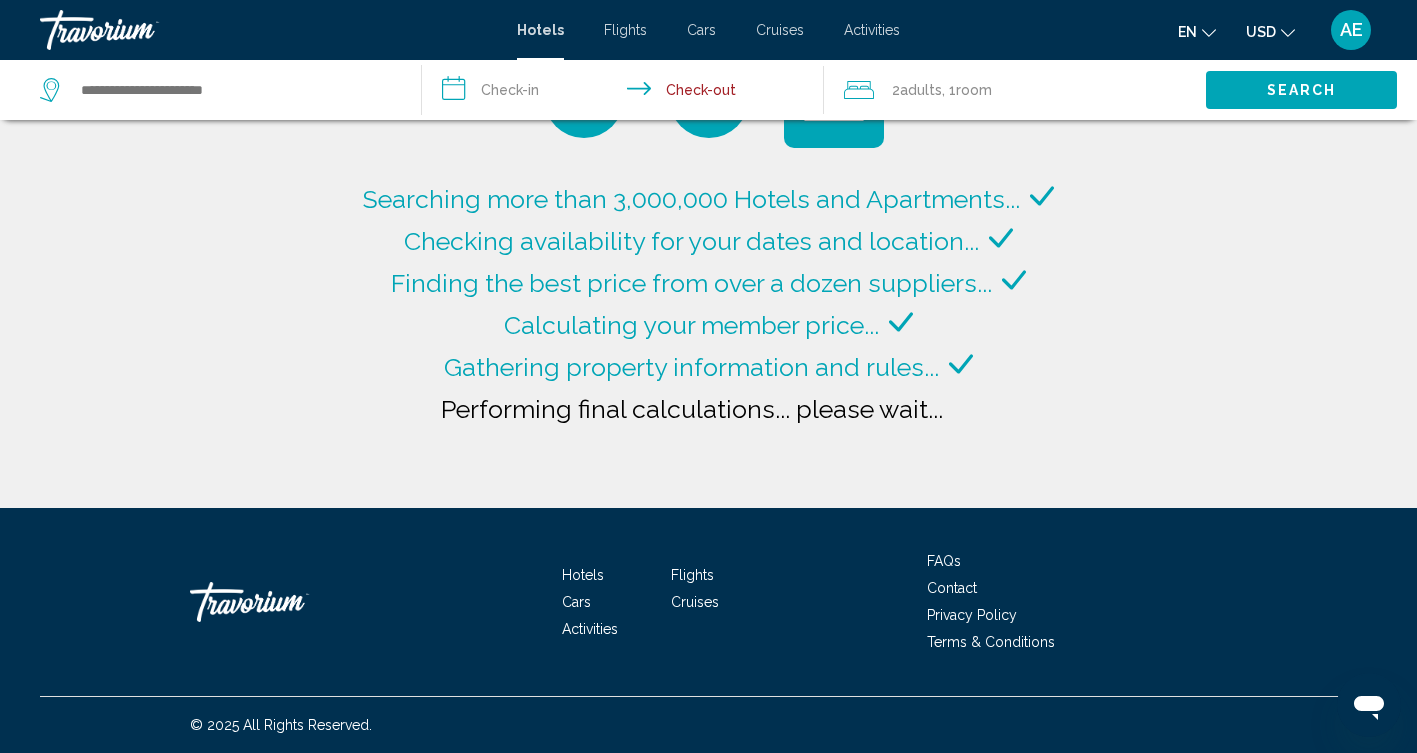 scroll, scrollTop: 0, scrollLeft: 0, axis: both 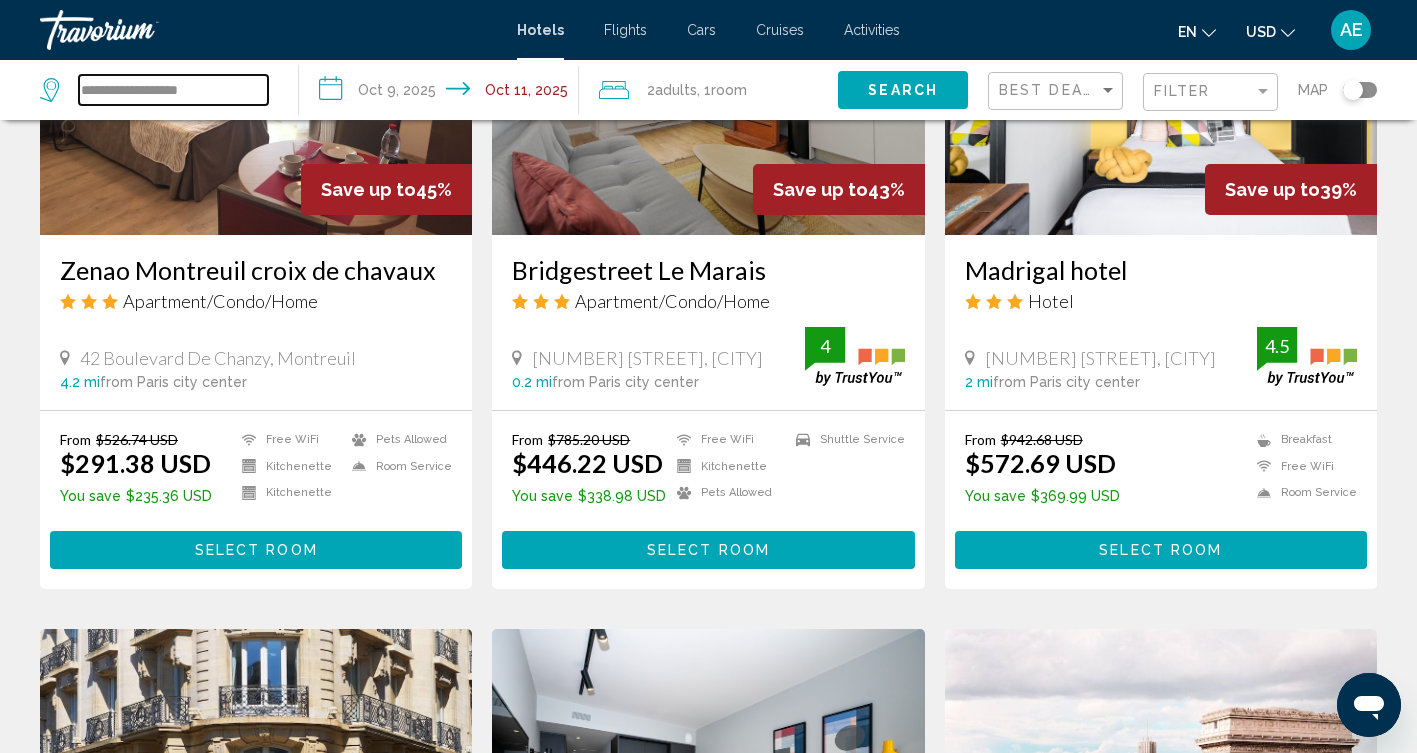 click on "**********" at bounding box center (173, 90) 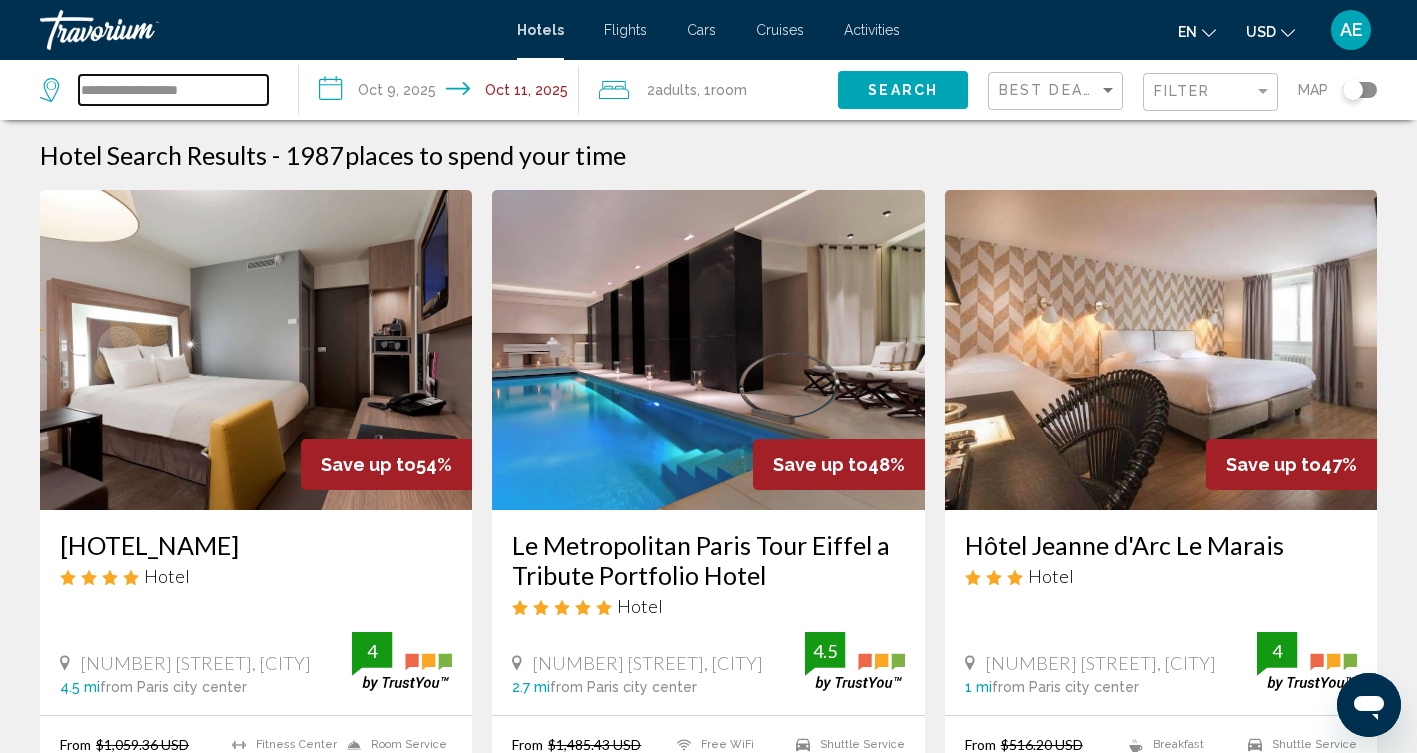 scroll, scrollTop: 0, scrollLeft: 0, axis: both 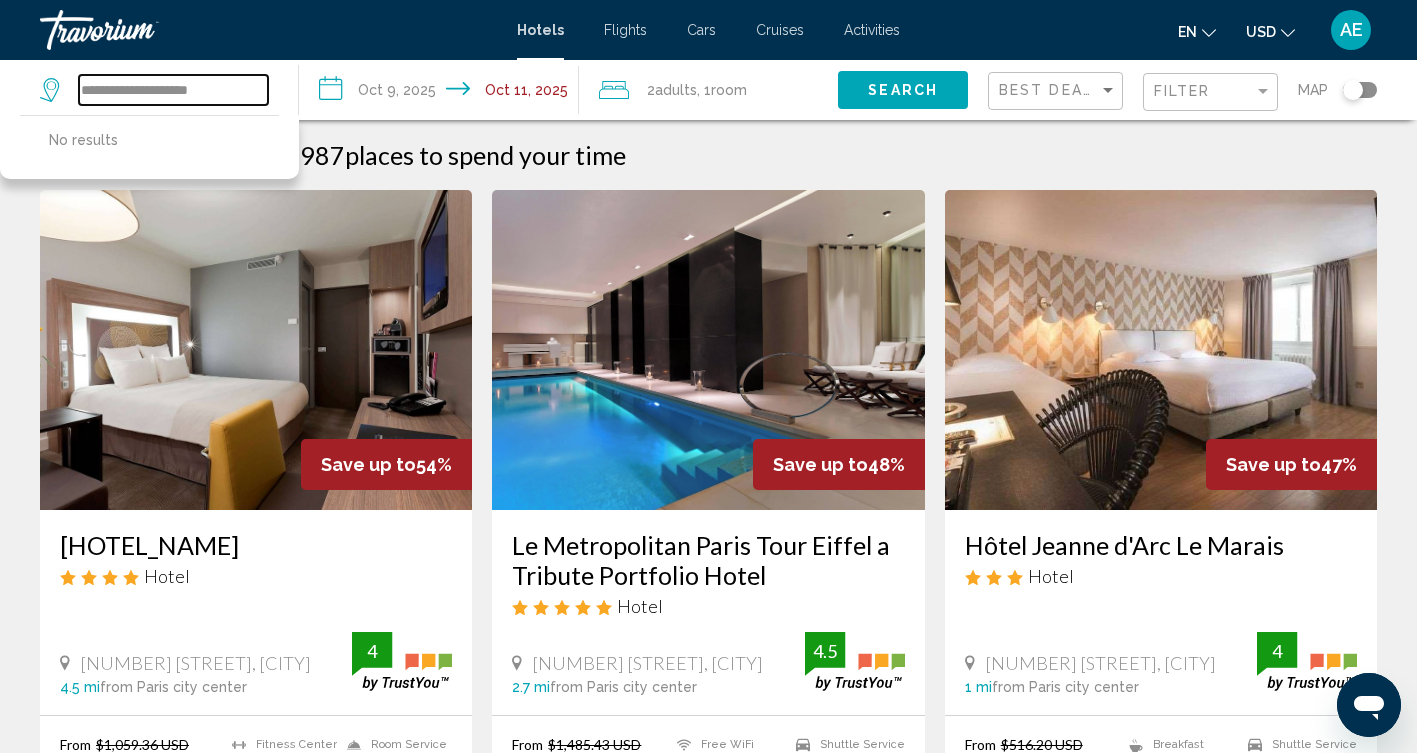 click on "**********" at bounding box center [173, 90] 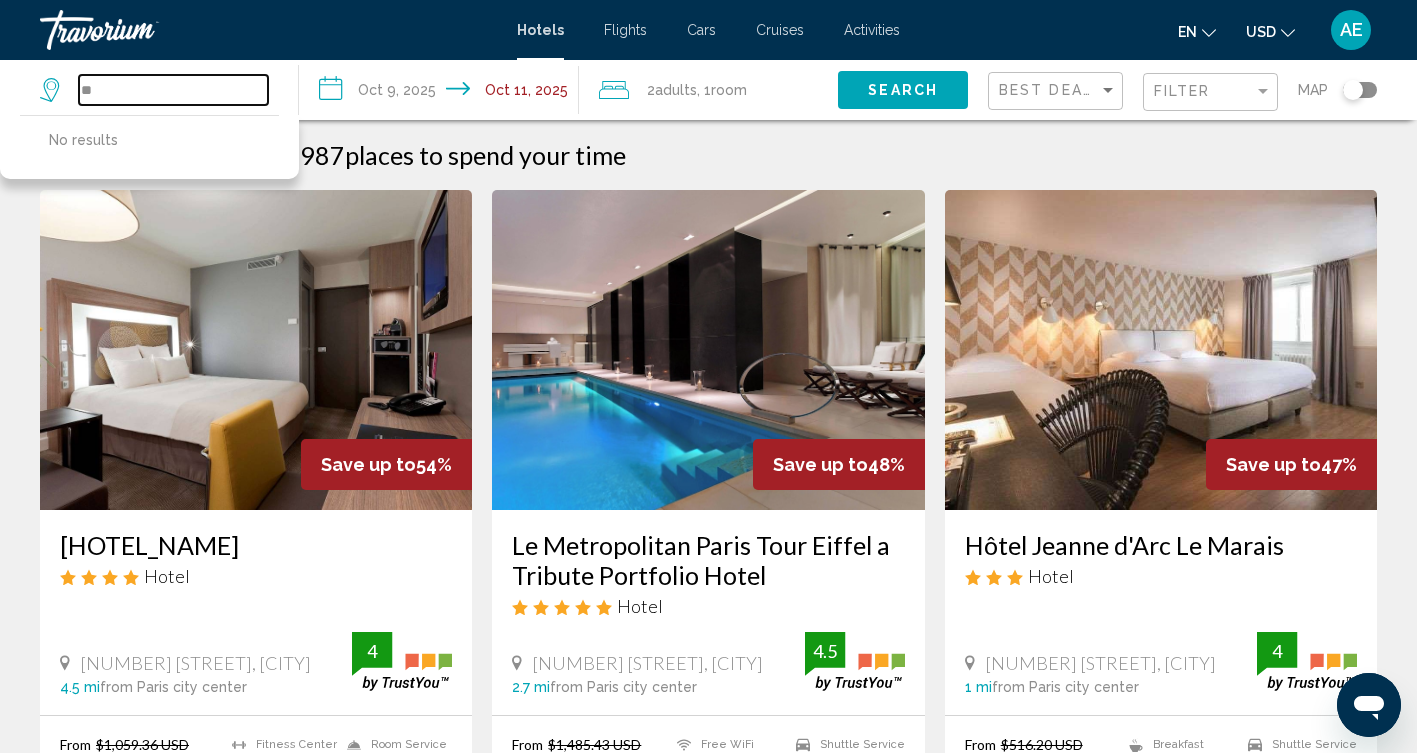 type on "*" 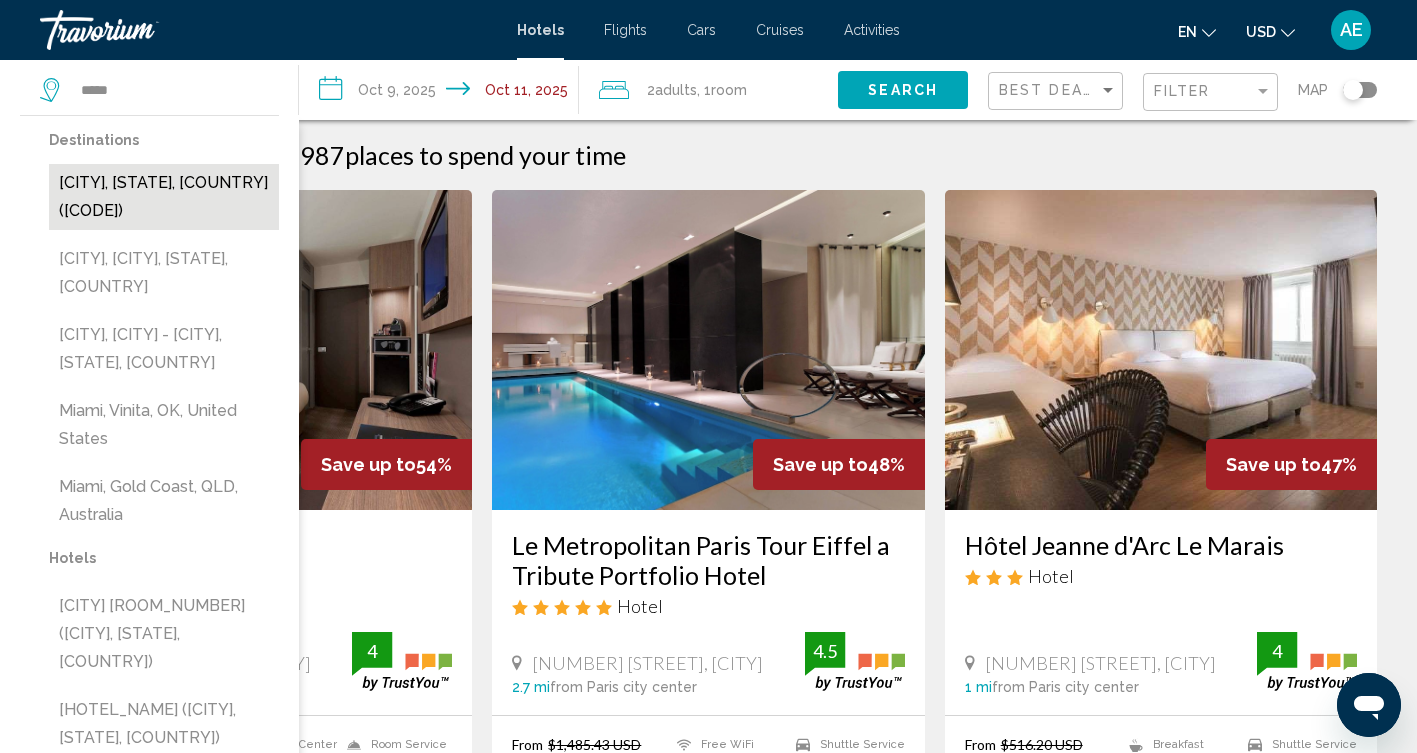 click on "[CITY], [STATE], [COUNTRY] ([CODE])" at bounding box center [164, 197] 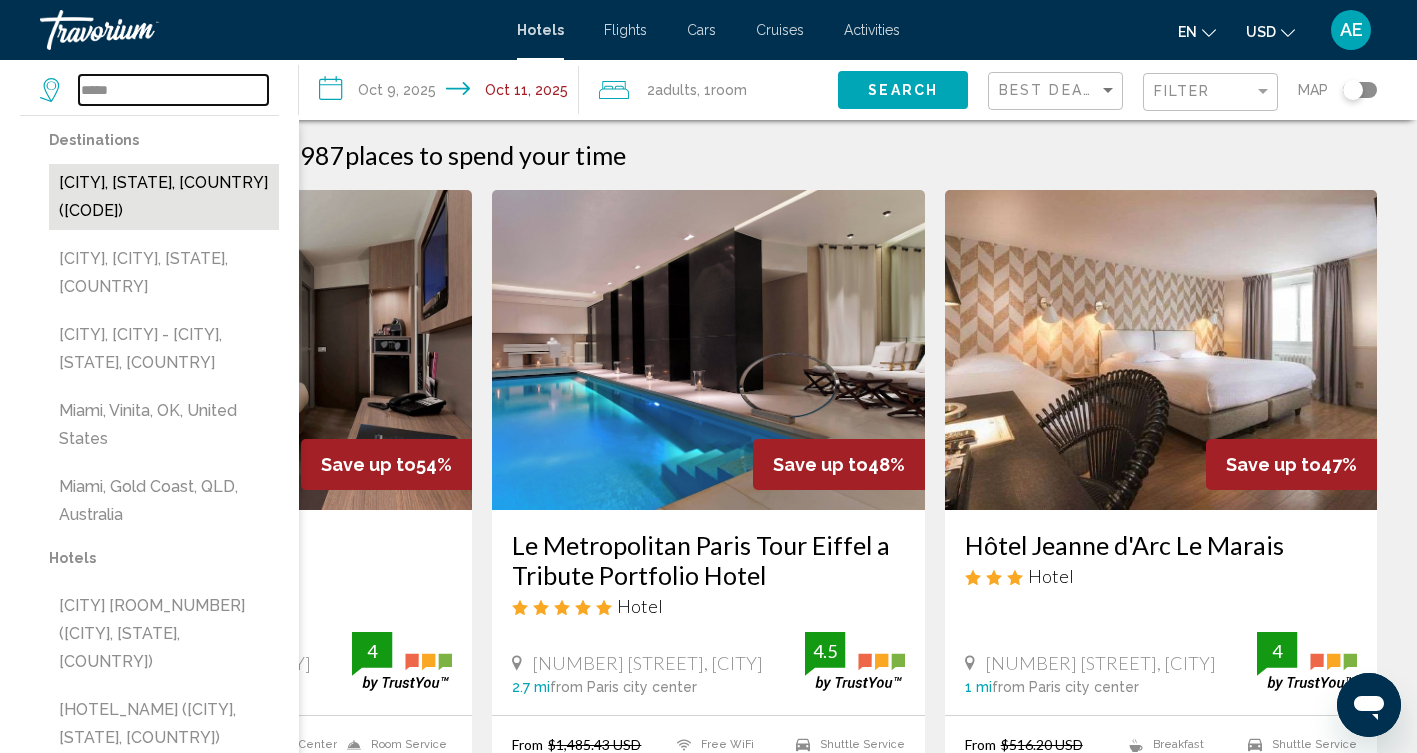 type on "**********" 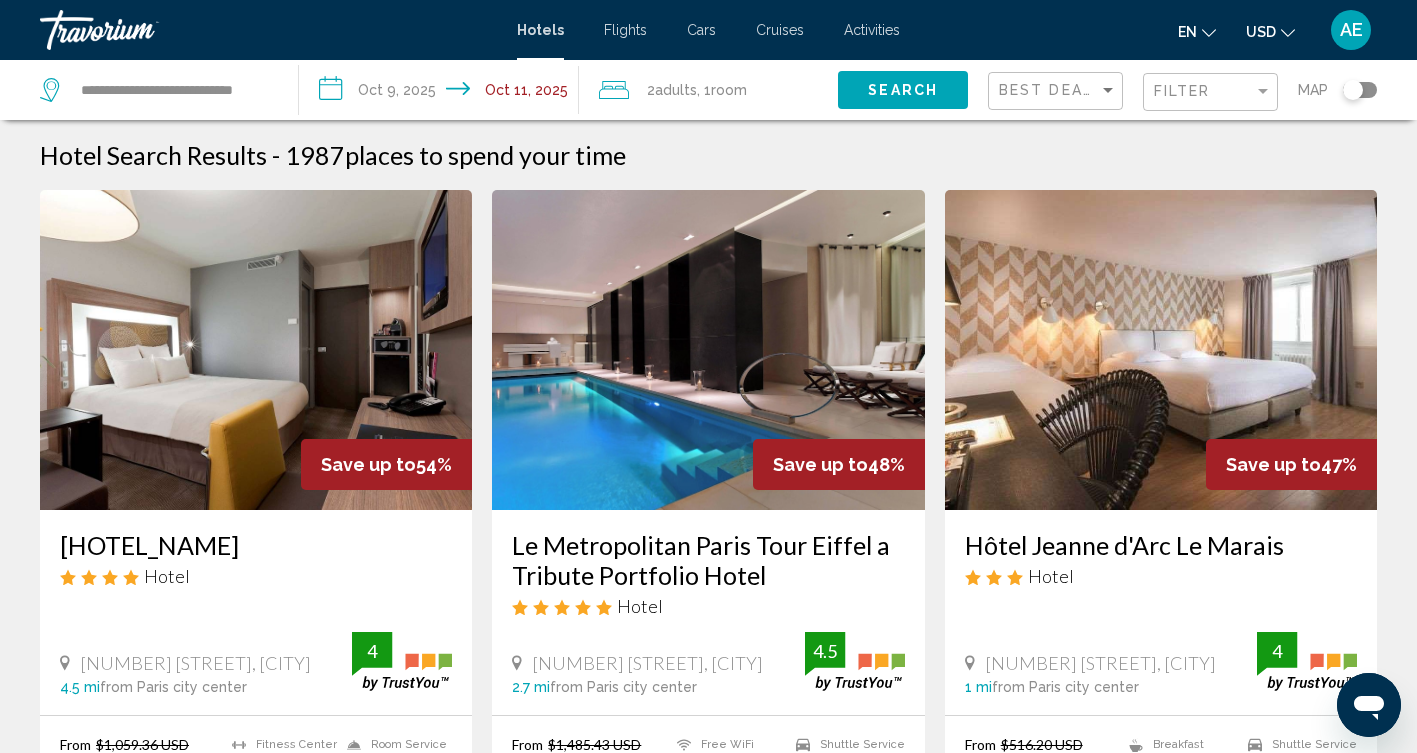click on "**********" at bounding box center [442, 93] 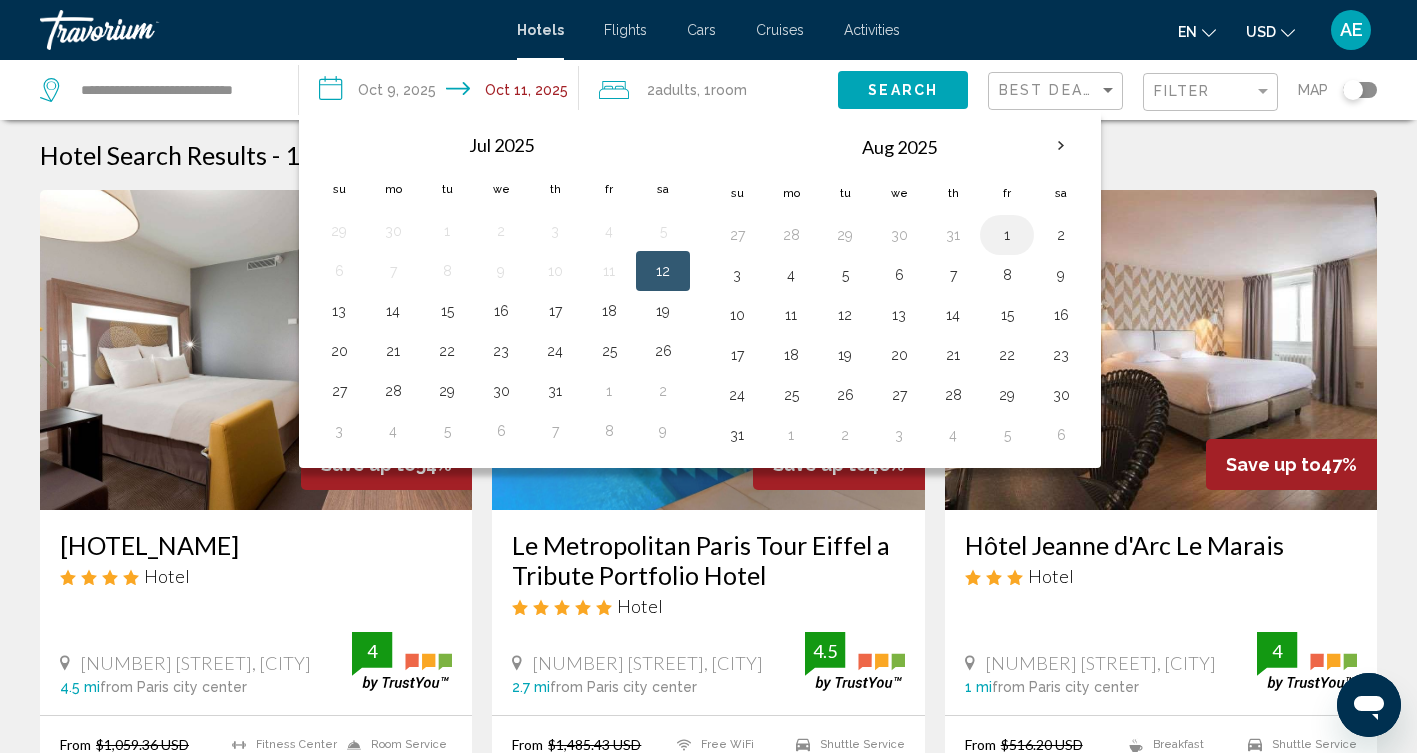 click on "1" at bounding box center (1007, 235) 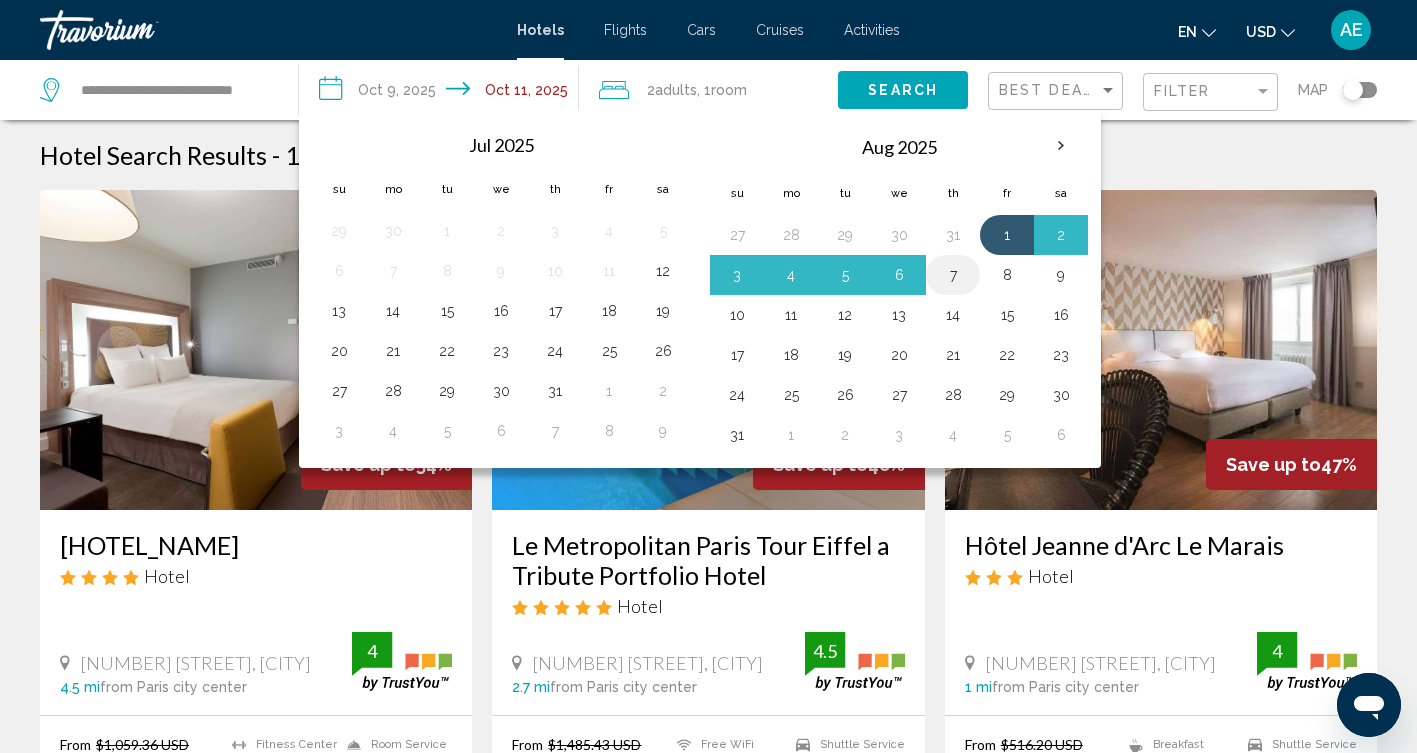 click on "7" at bounding box center (953, 275) 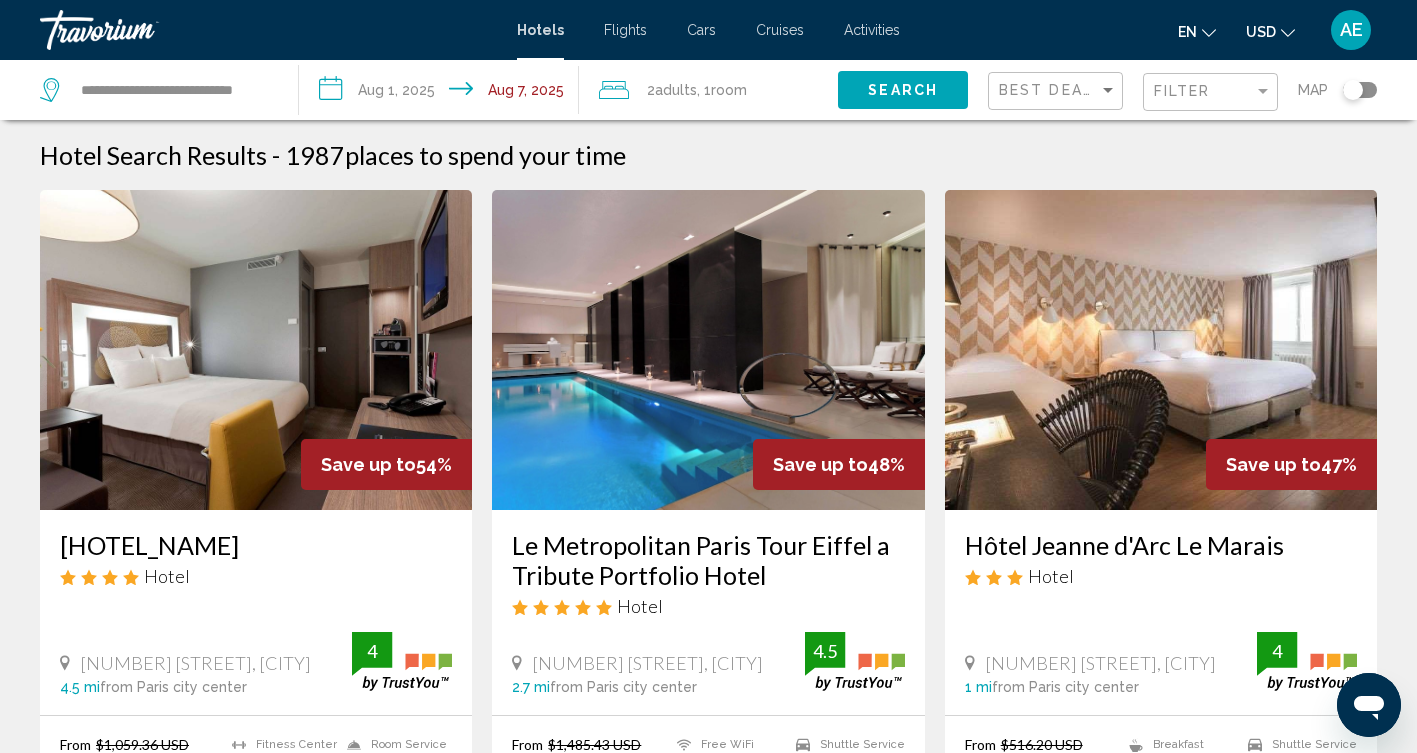 click on ", 1  Room rooms" 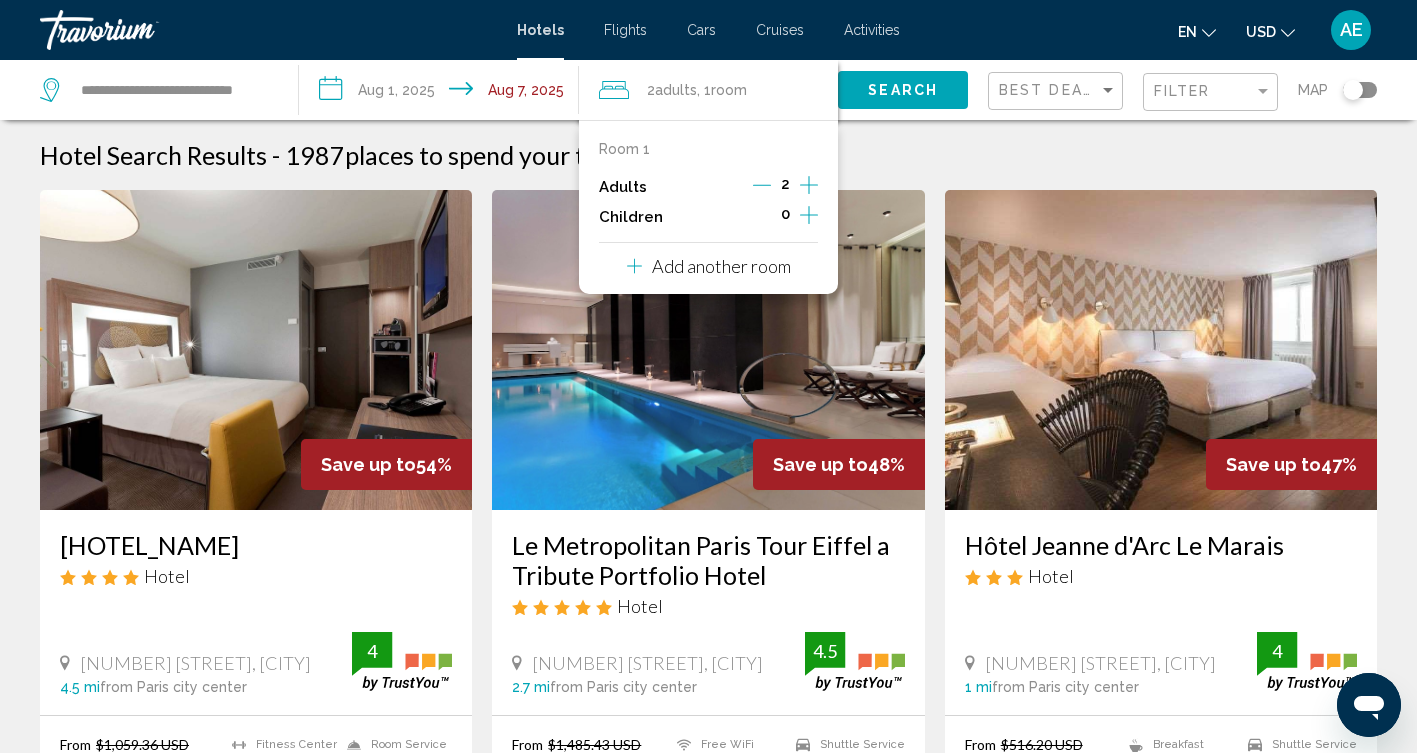 click 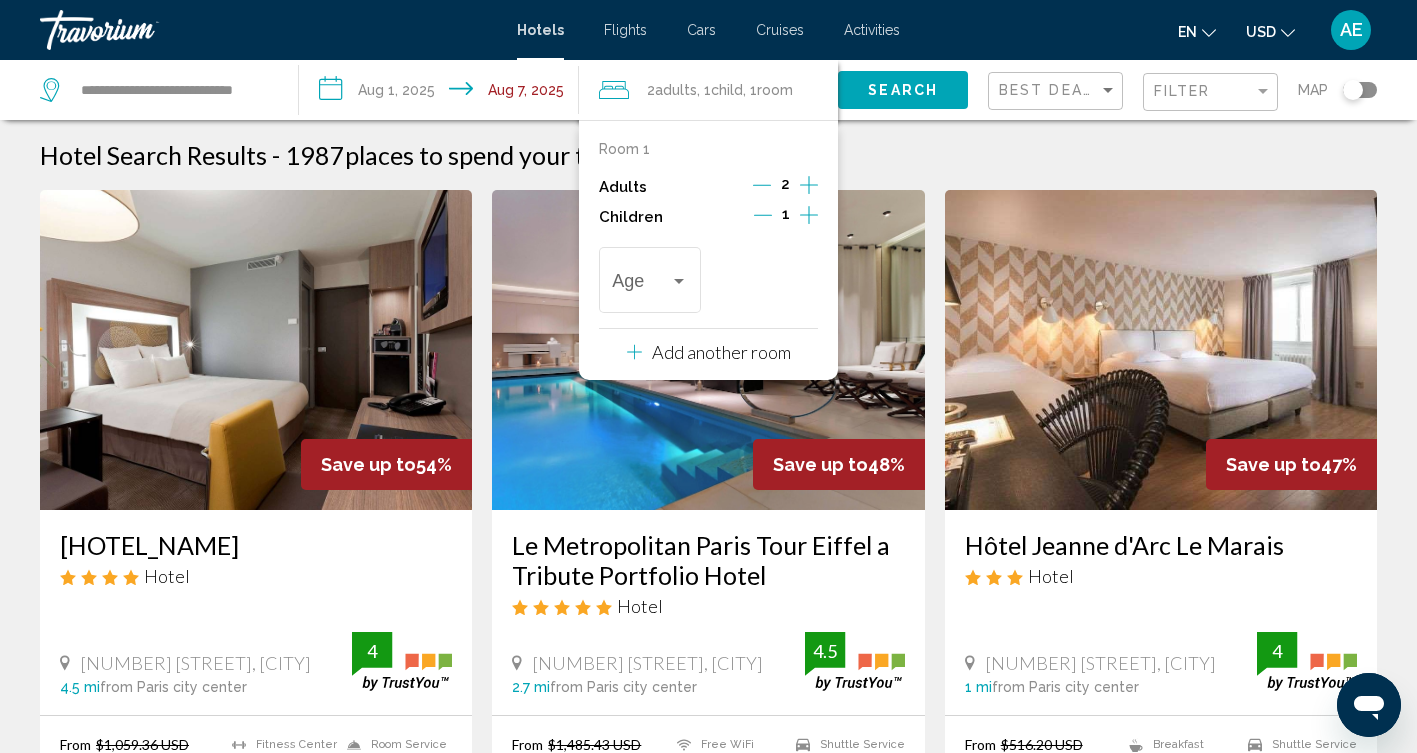 click 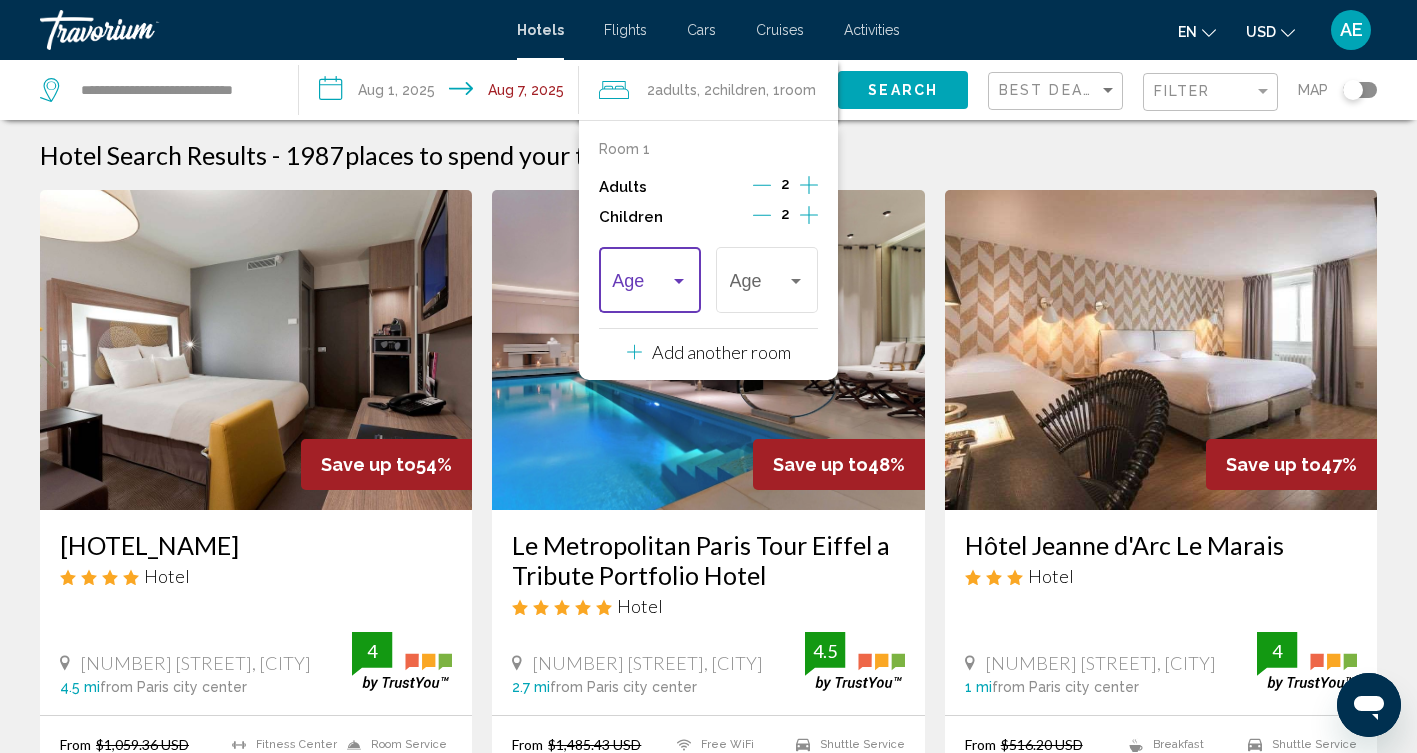 click at bounding box center [679, 281] 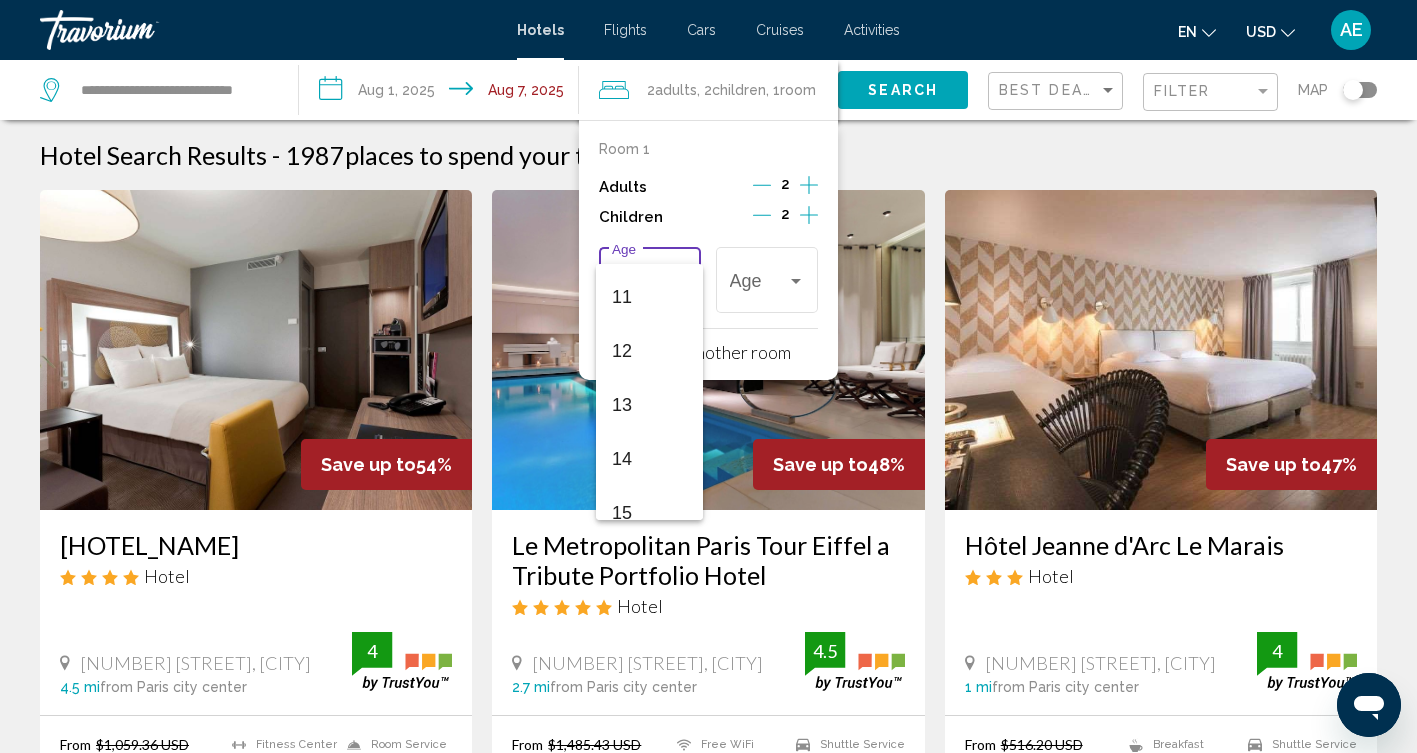 scroll, scrollTop: 589, scrollLeft: 0, axis: vertical 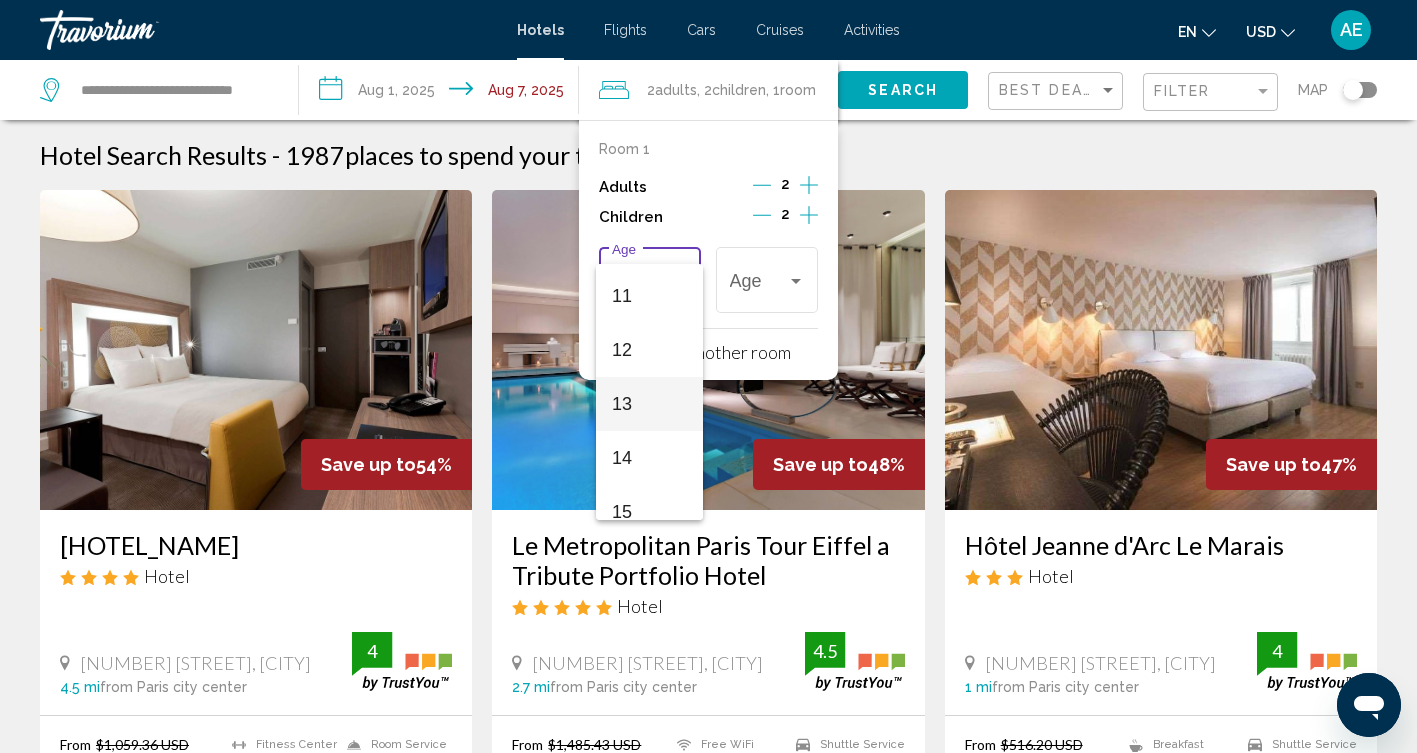 click on "13" at bounding box center [649, 404] 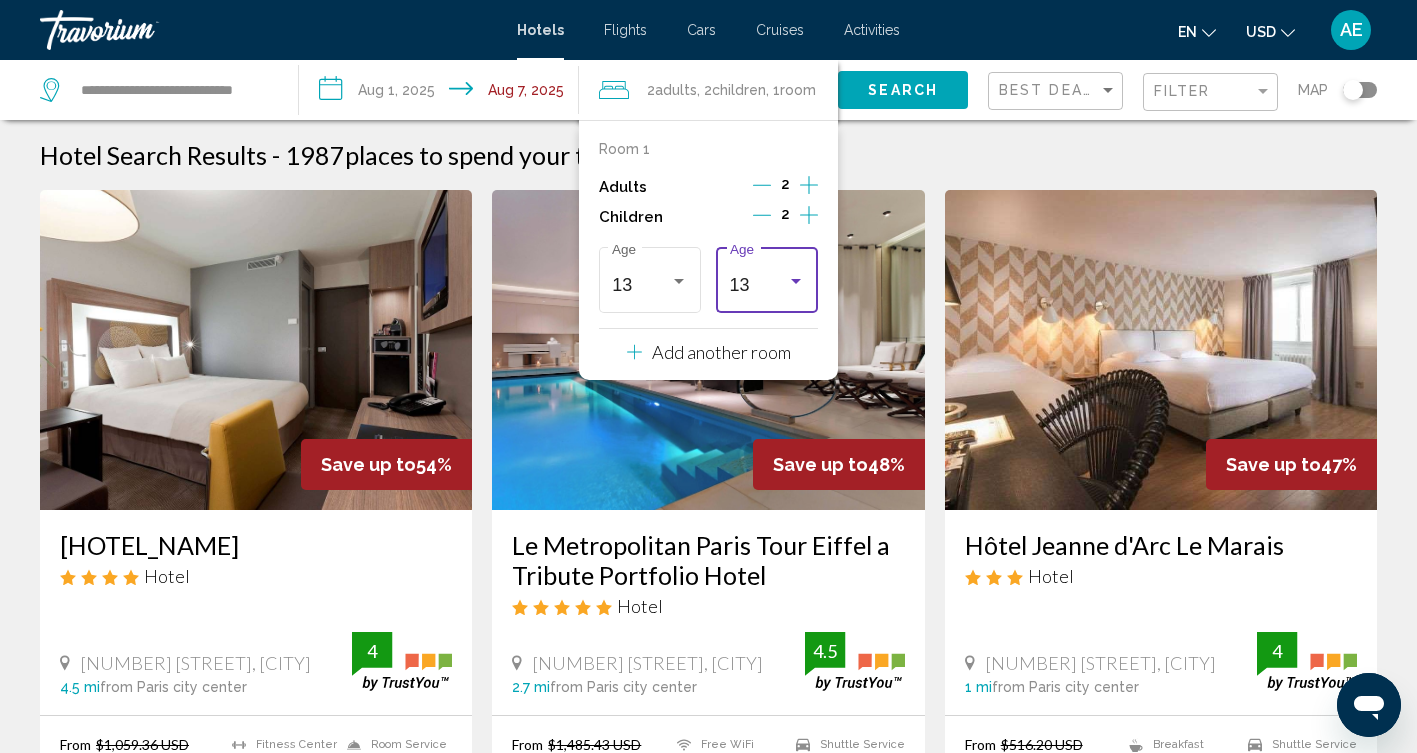 click at bounding box center (796, 281) 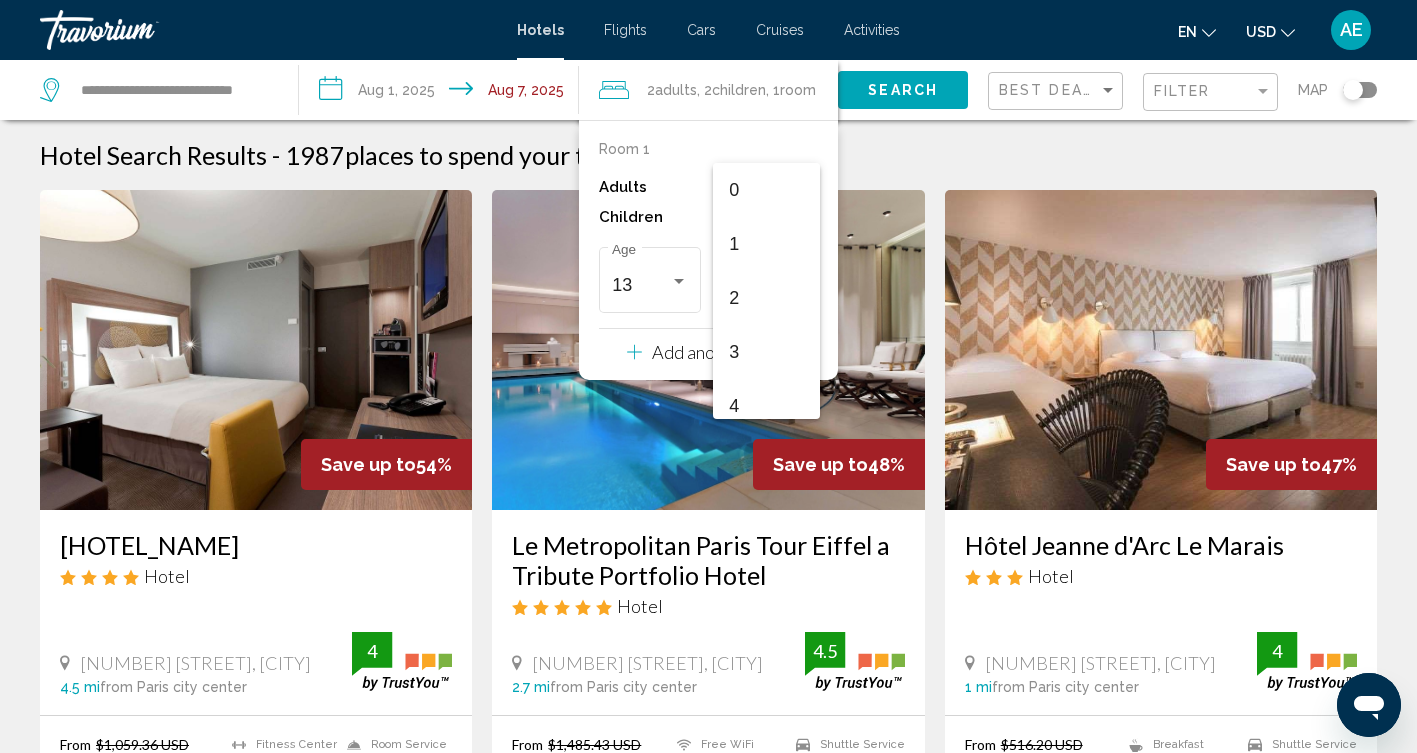 scroll, scrollTop: 601, scrollLeft: 0, axis: vertical 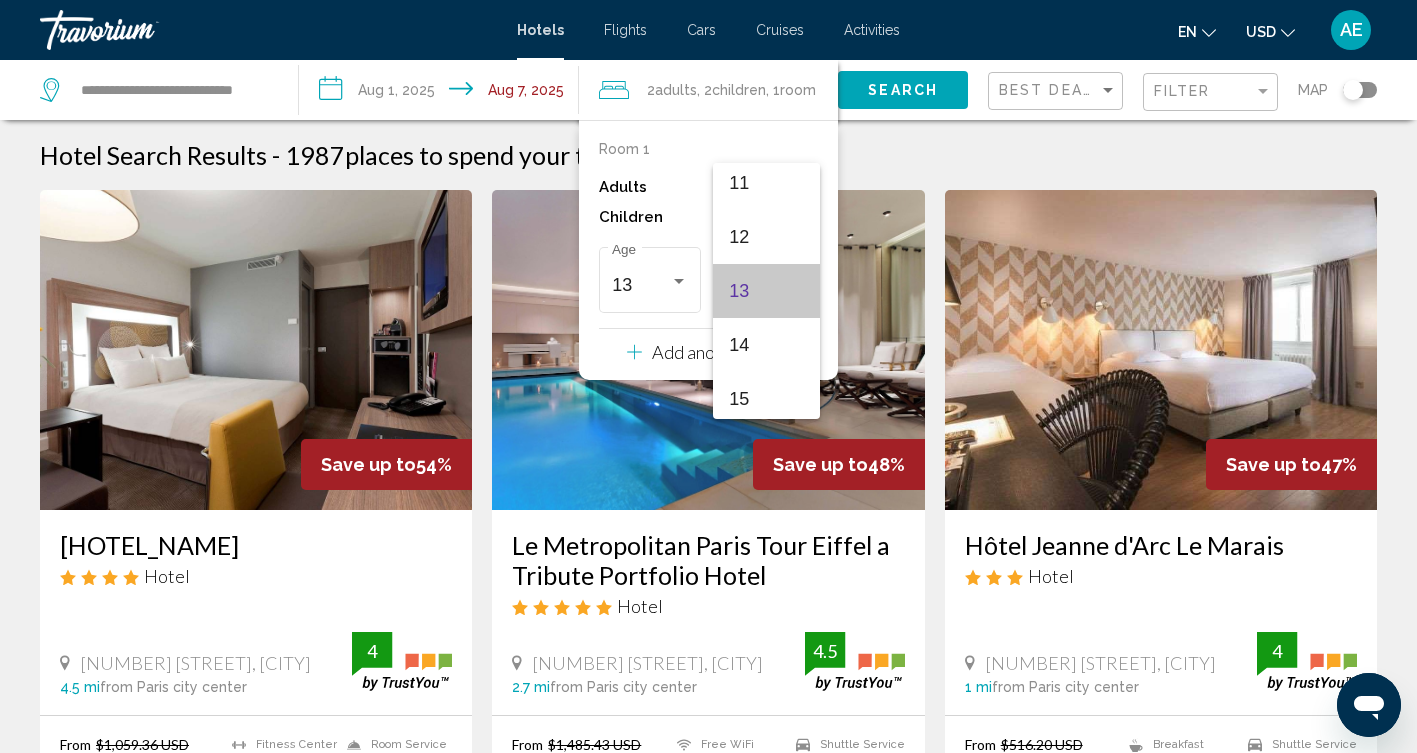 click on "13" at bounding box center (766, 291) 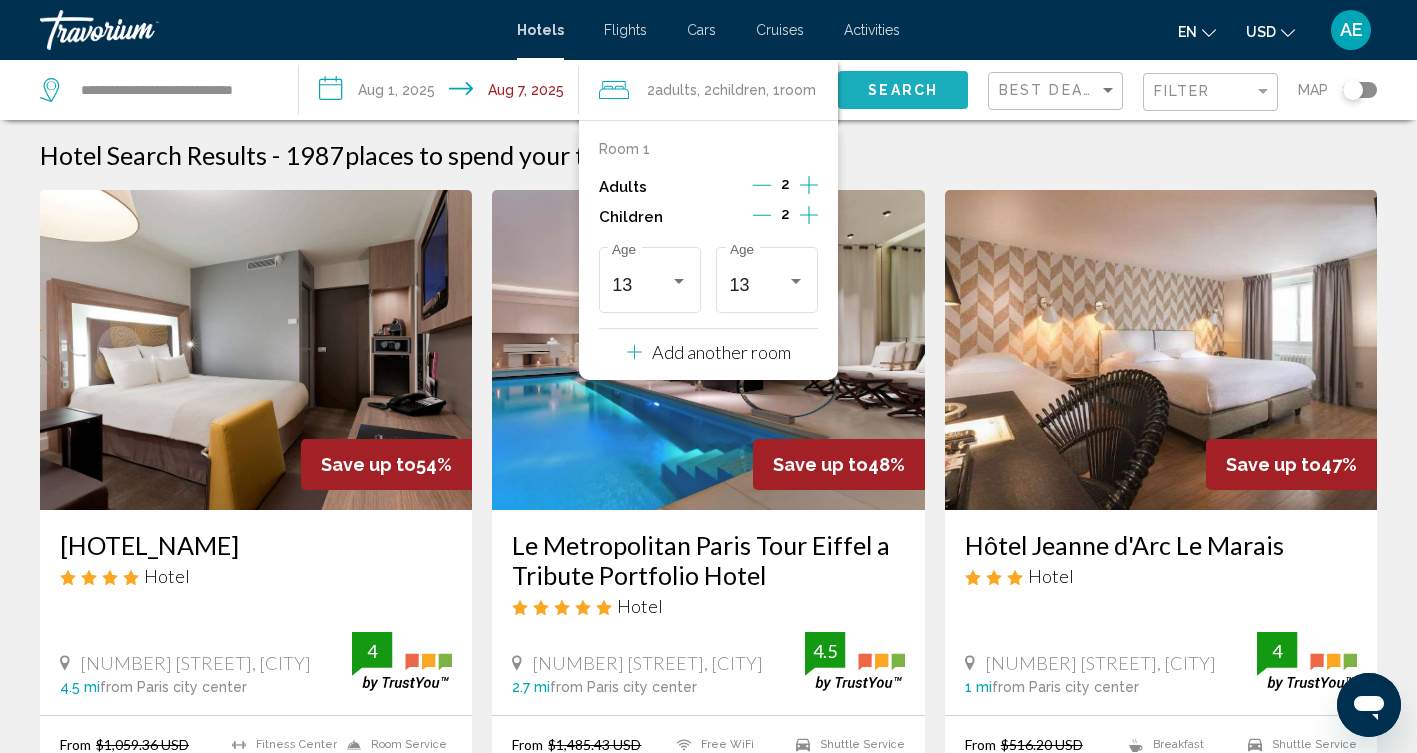 click on "Search" 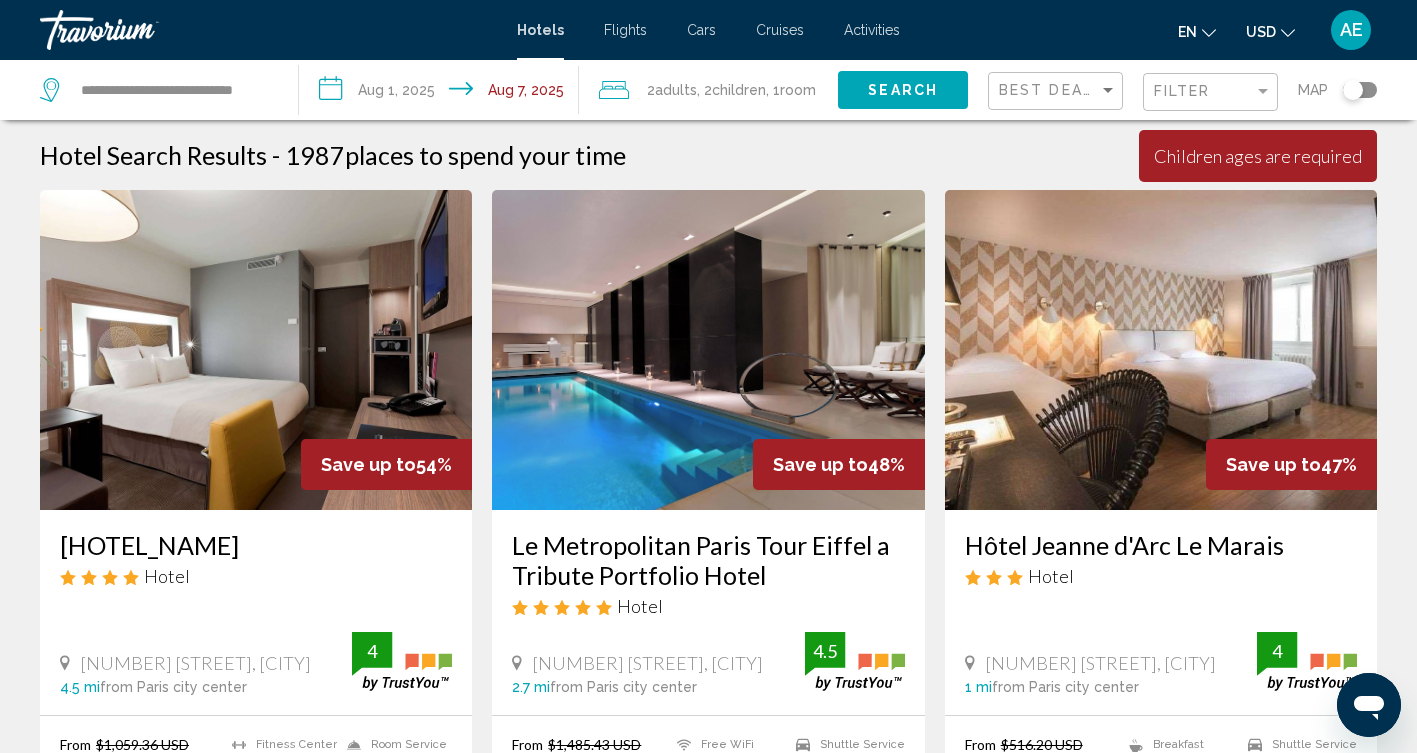 click on "Search" 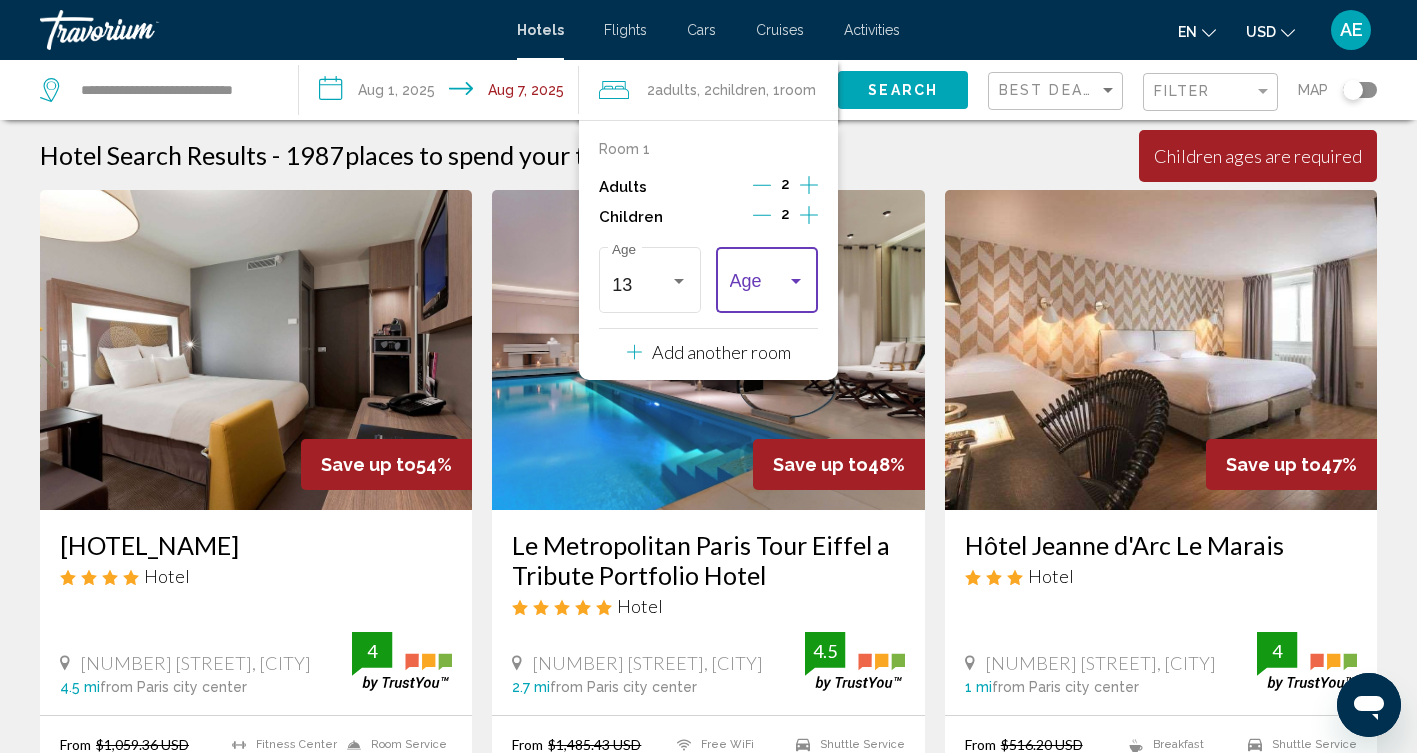 click at bounding box center [796, 281] 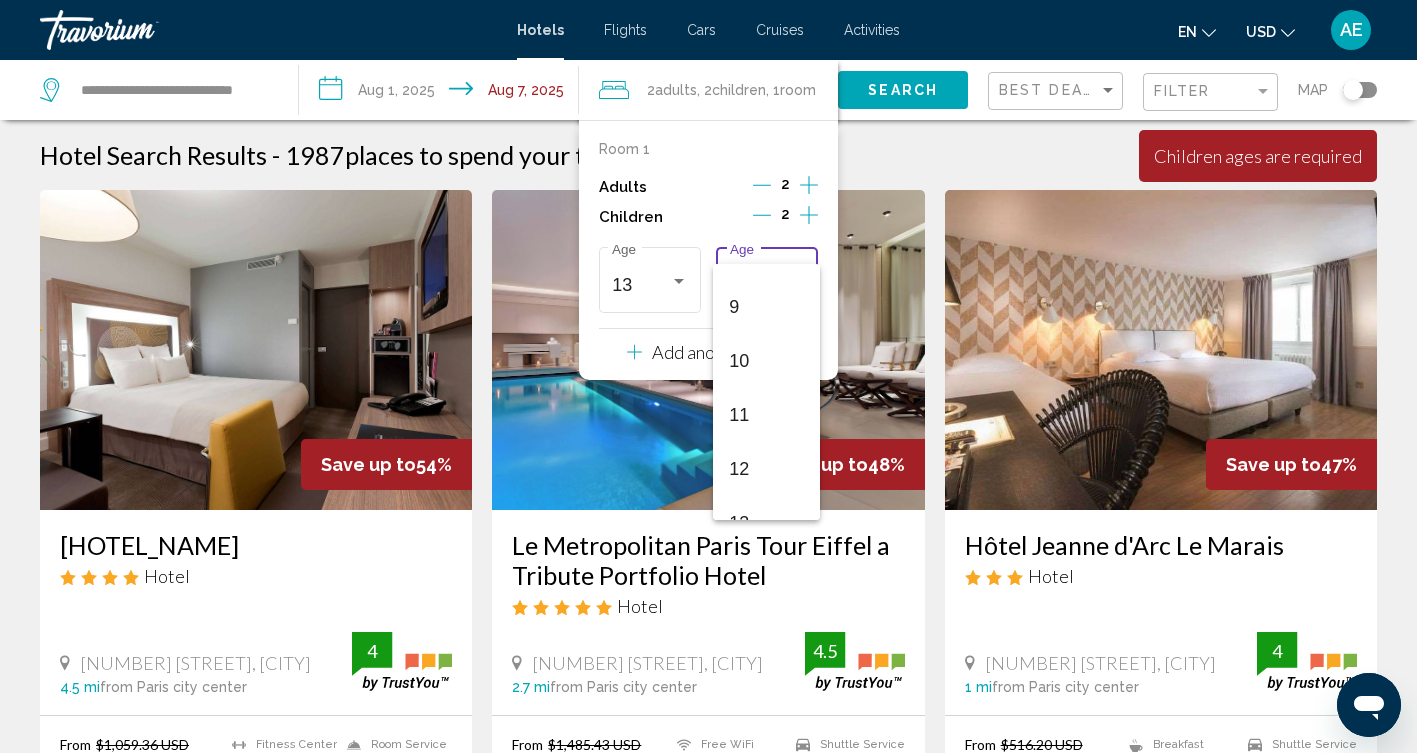 scroll, scrollTop: 488, scrollLeft: 0, axis: vertical 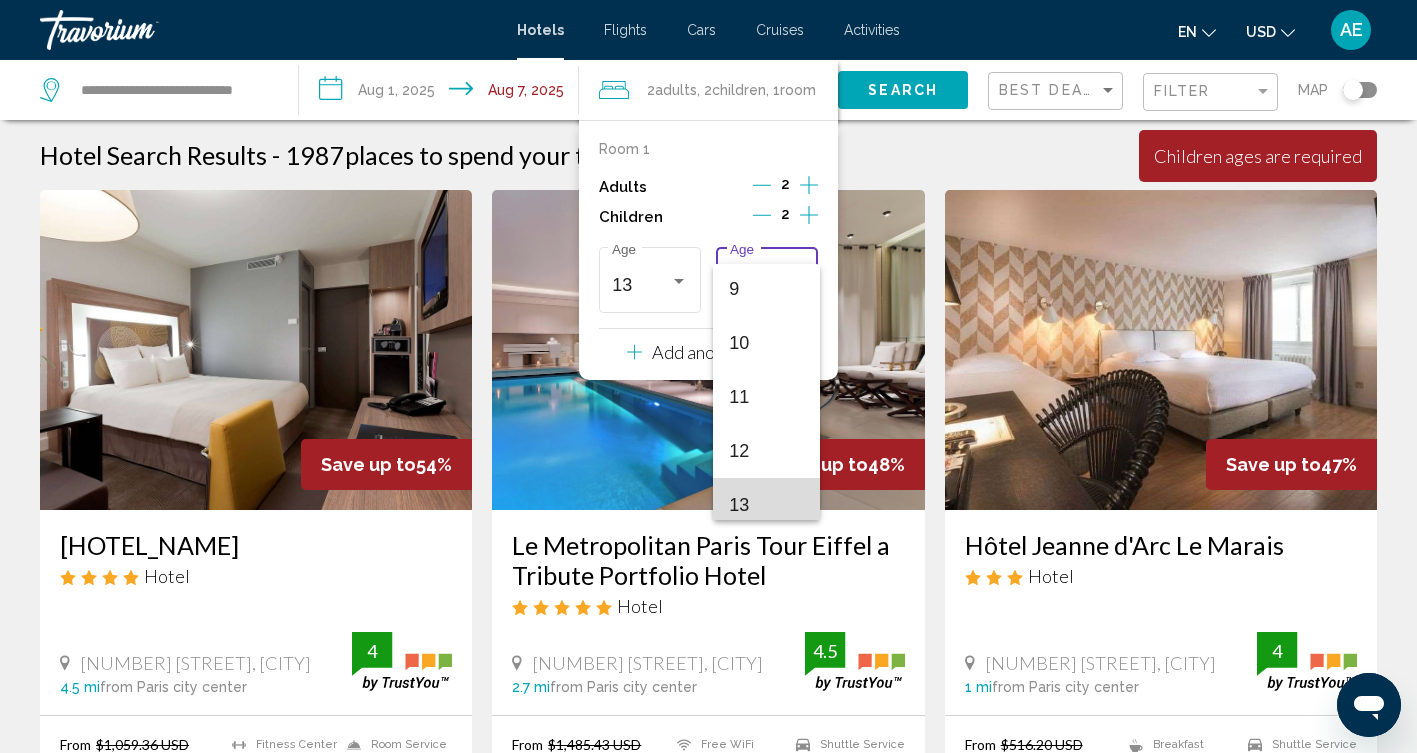 click on "13" at bounding box center (766, 505) 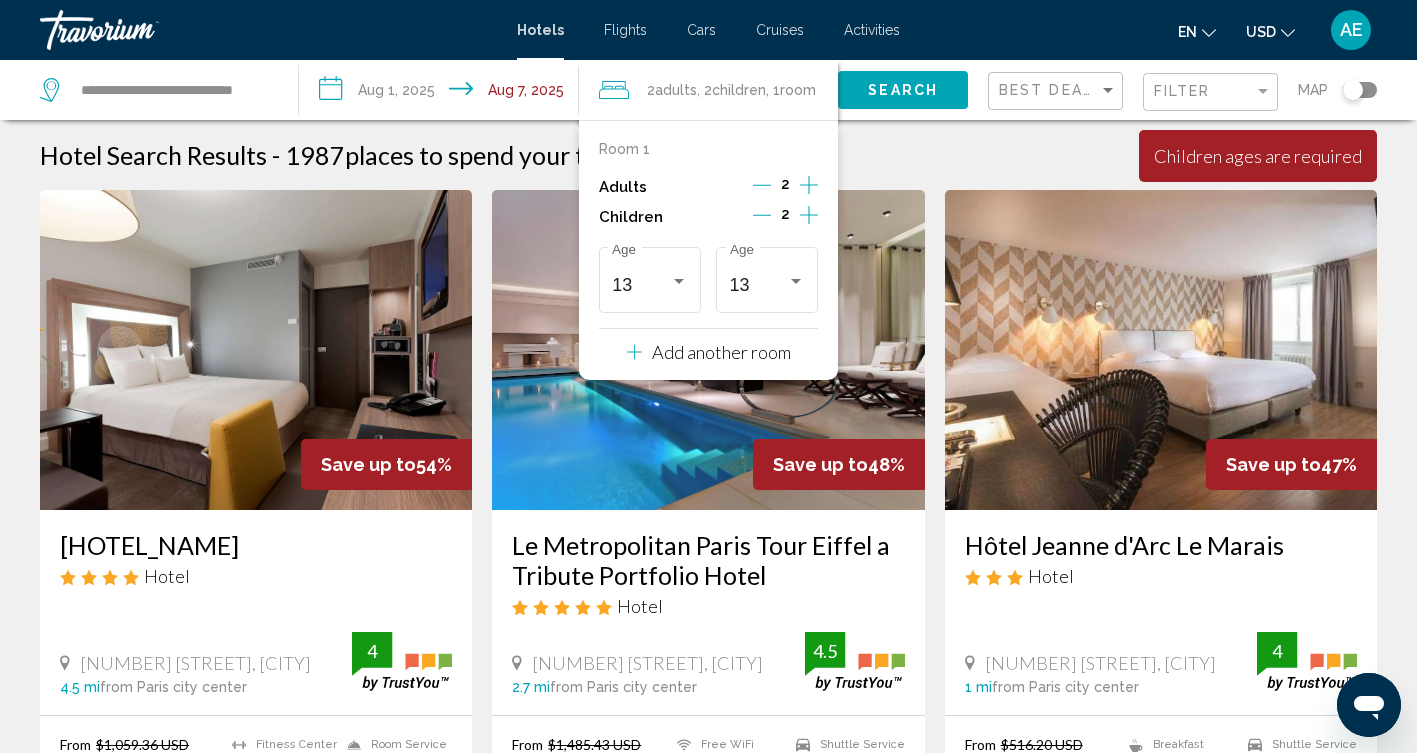click on "[HOTEL_NAME]
Hotel
[NUMBER] [STREET], [CITY] [DISTANCE]  from [CITY] city center from hotel [RATING] From [PRICE] [CURRENCY] [PRICE] [CURRENCY]  You save  [PRICE] [CURRENCY]
Hotel
[NUMBER] [STREET], [CITY] [DISTANCE]  from [CITY] city center from hotel [RATING] [PRICE] [CURRENCY]  You save  [PRICE] [CURRENCY]
[RATING]" at bounding box center [708, 1657] 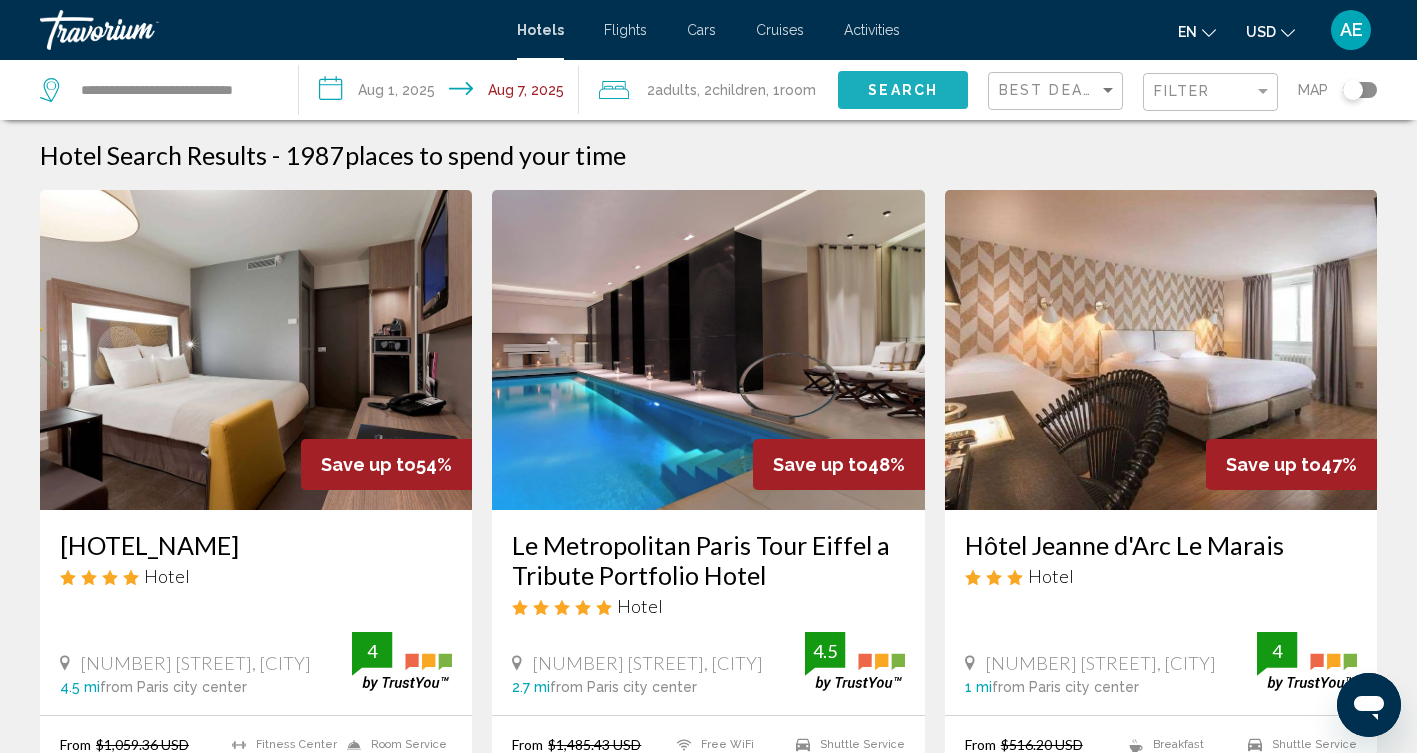 click on "Search" 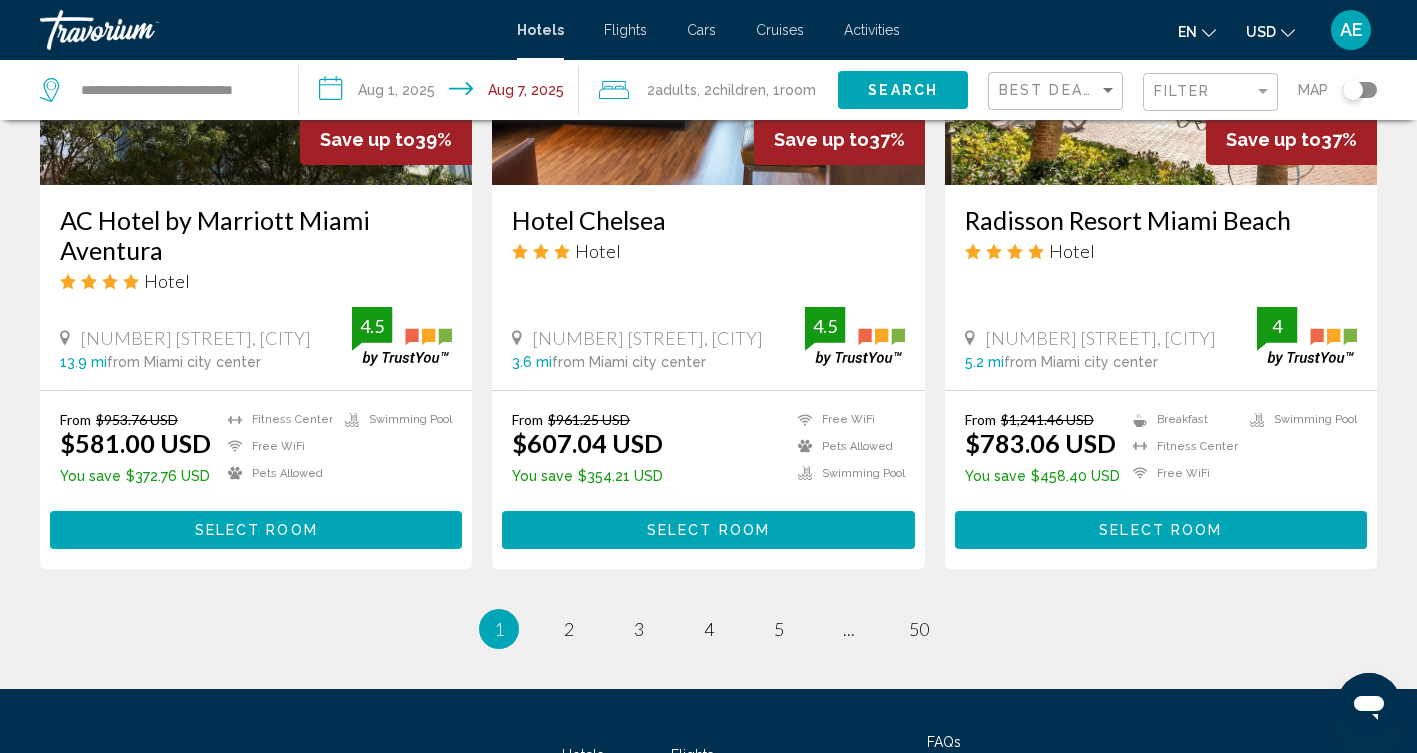scroll, scrollTop: 2561, scrollLeft: 0, axis: vertical 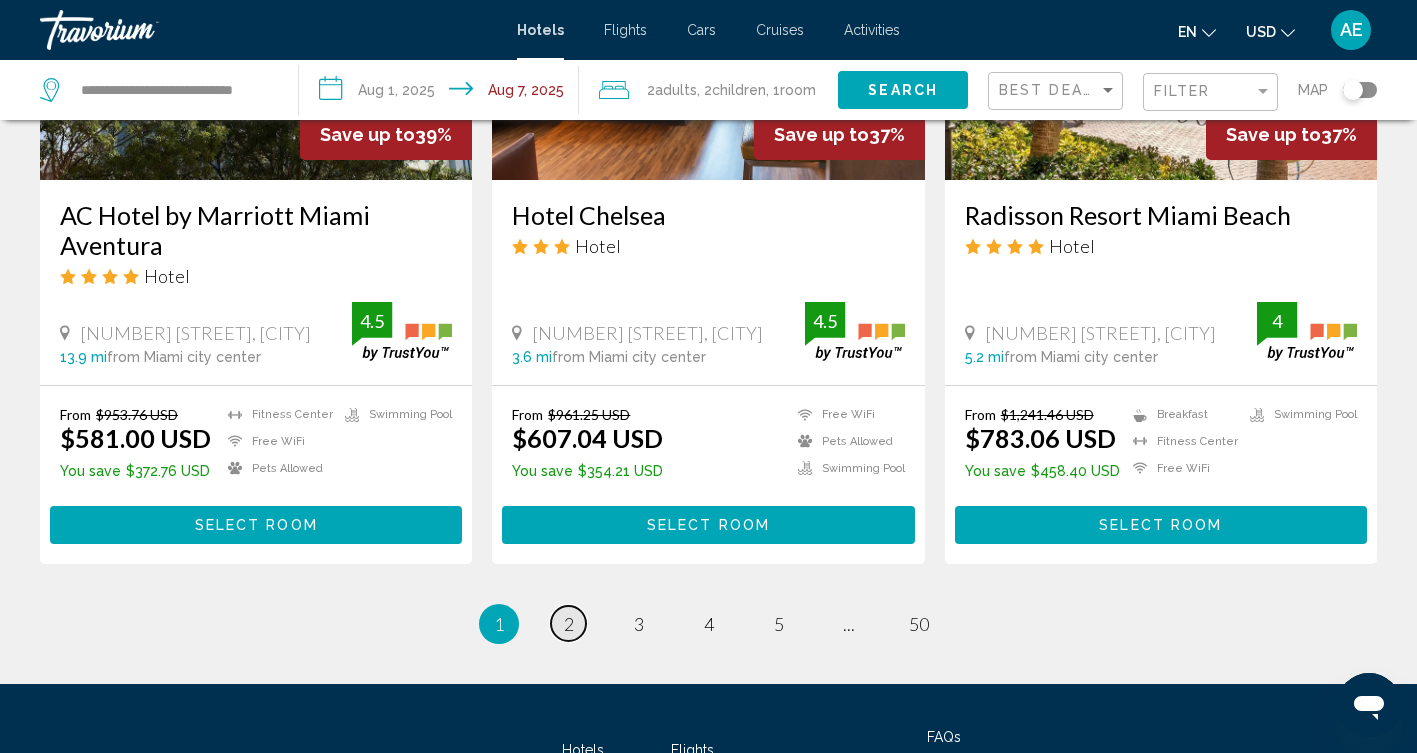 click on "2" at bounding box center [569, 624] 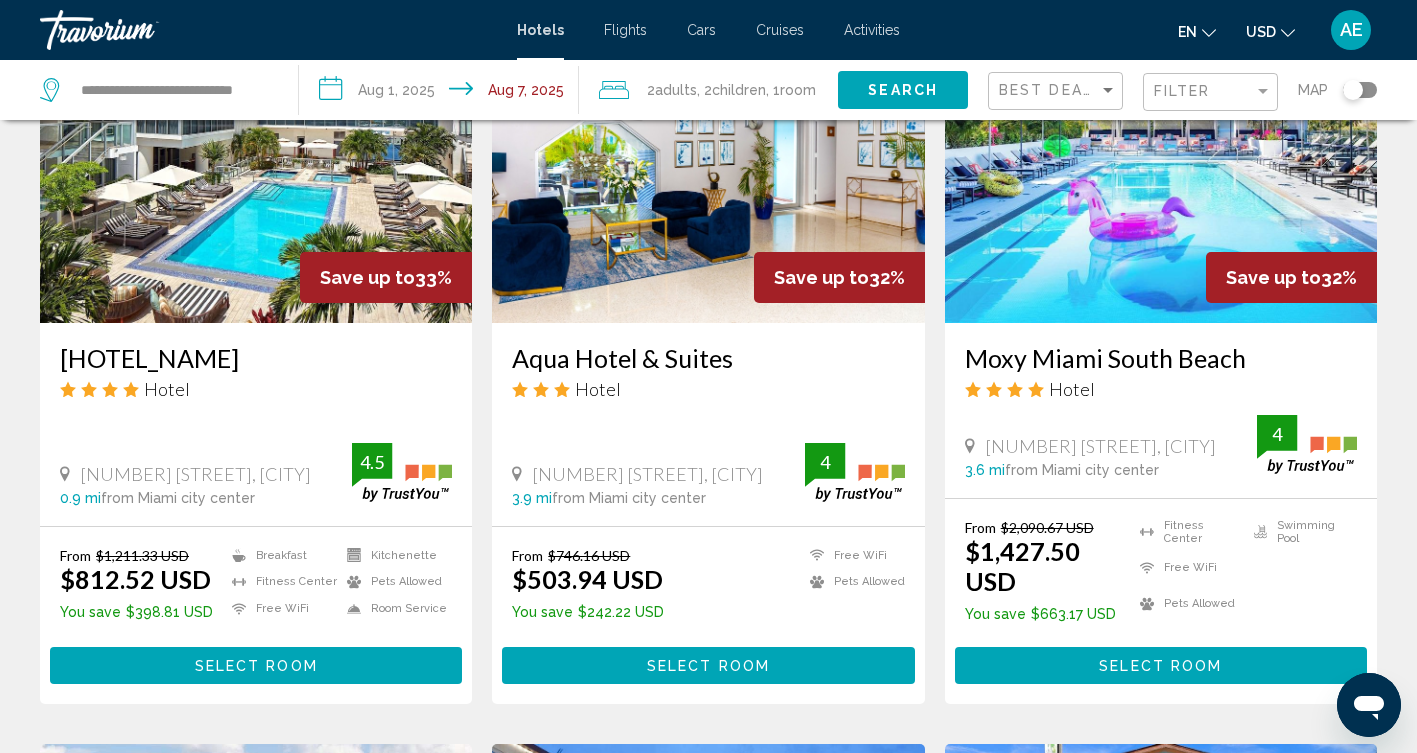 scroll, scrollTop: 1684, scrollLeft: 0, axis: vertical 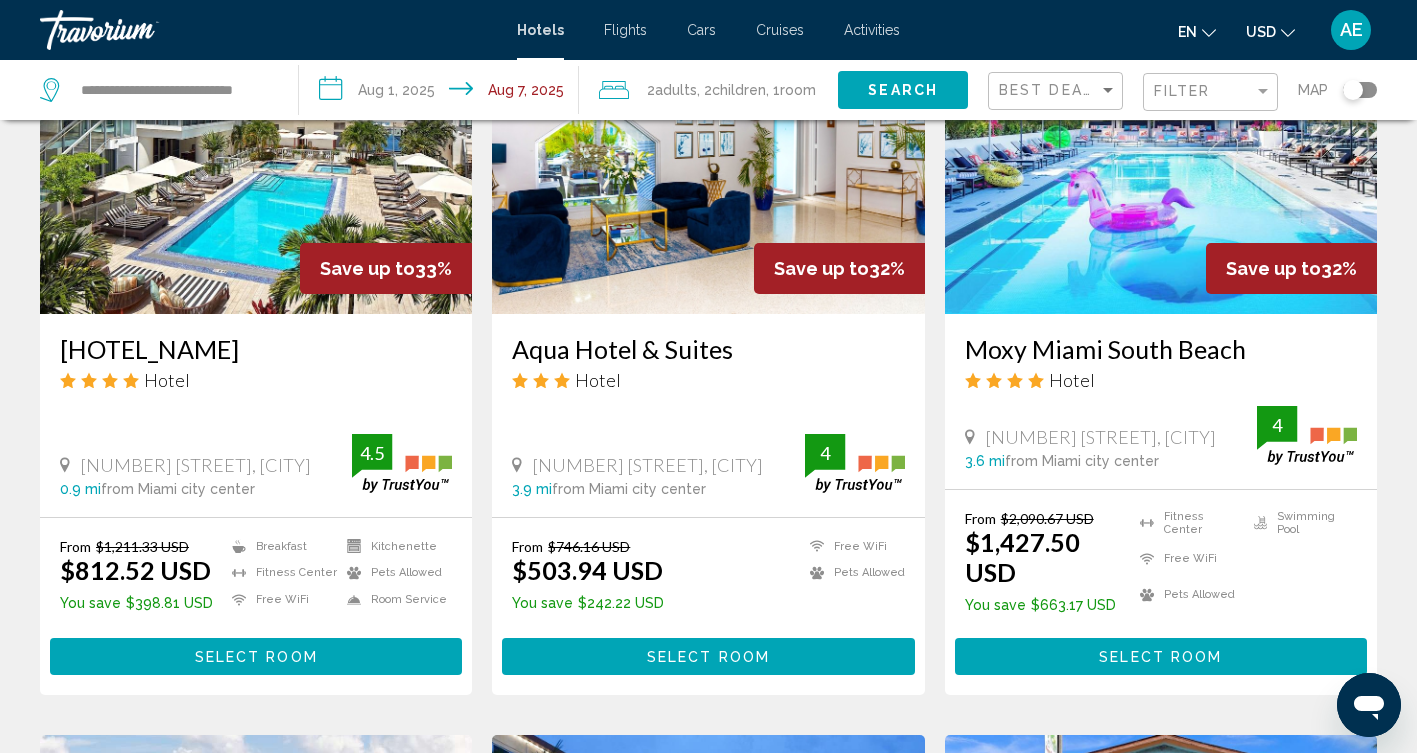 click on "Select Room" at bounding box center (708, 657) 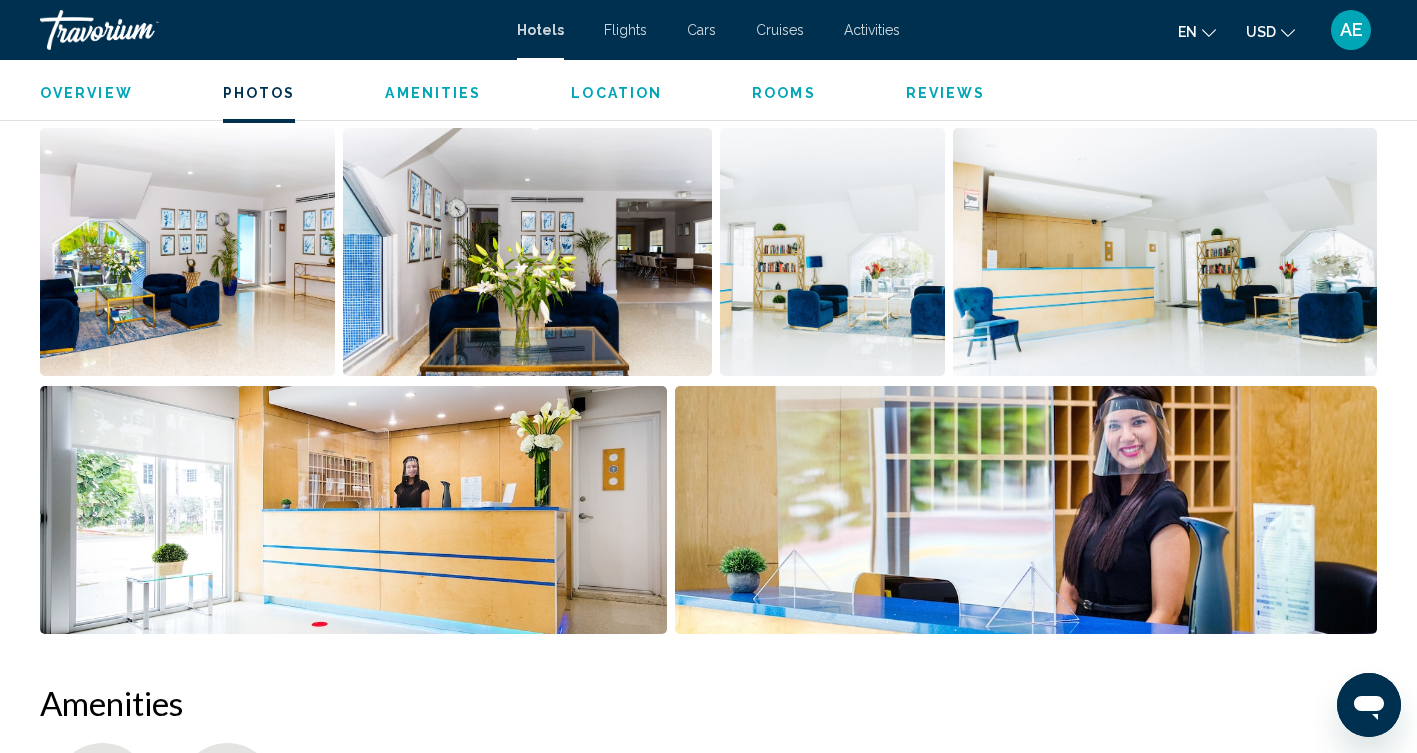 scroll, scrollTop: 950, scrollLeft: 0, axis: vertical 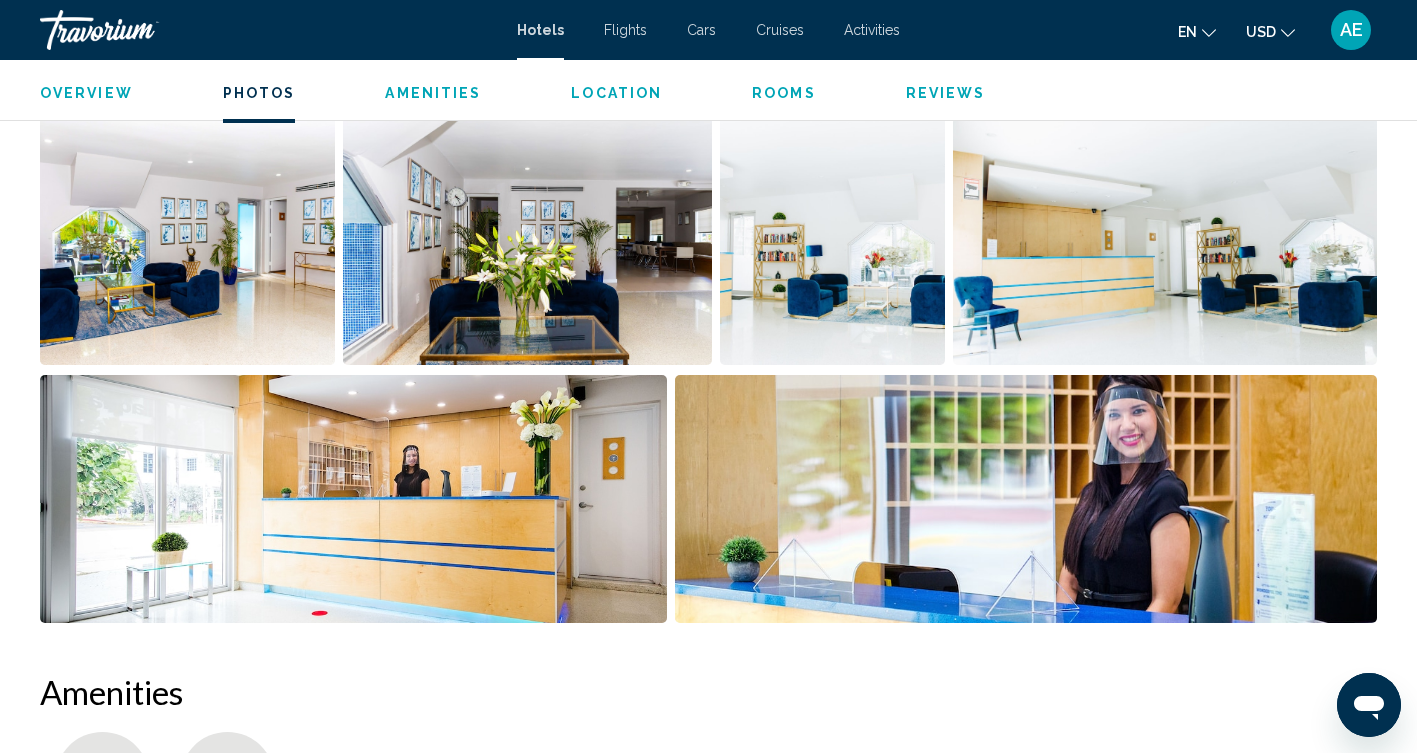 click at bounding box center (187, 241) 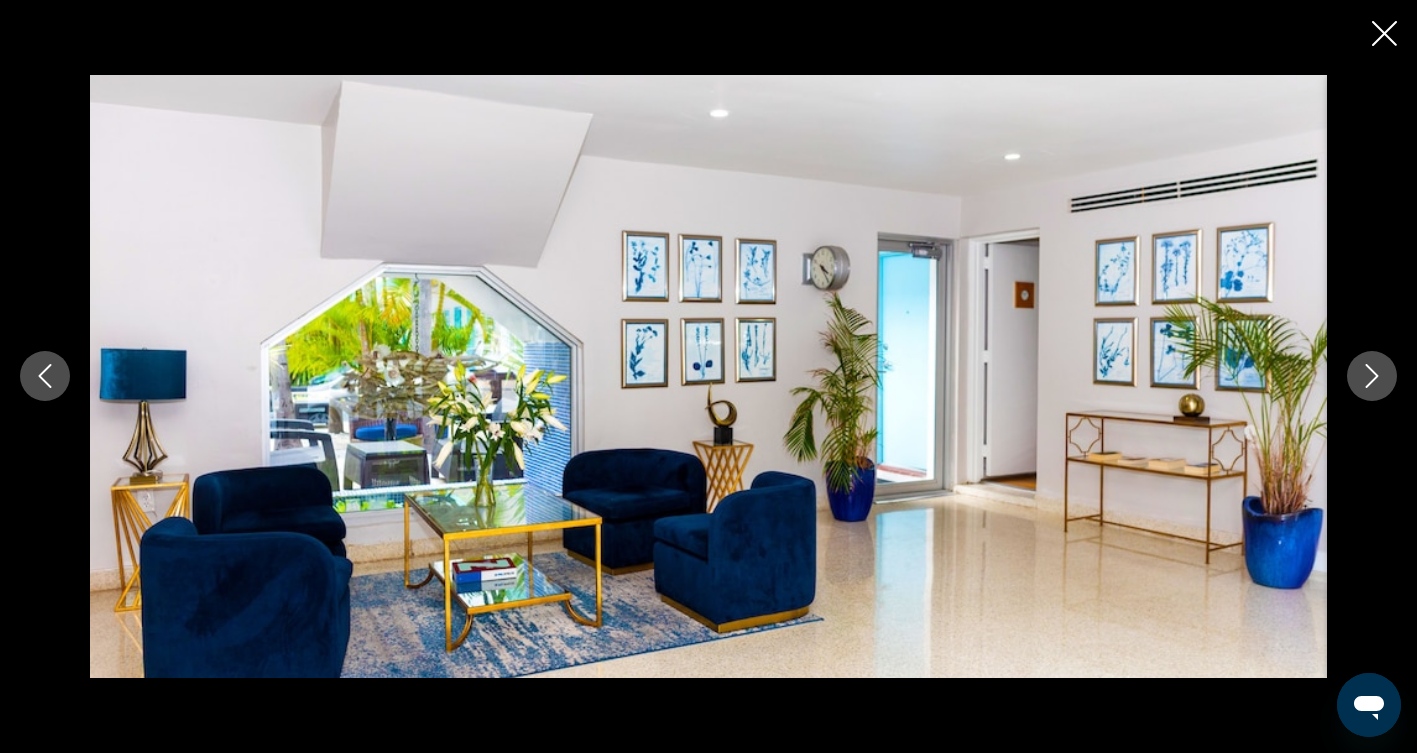 click 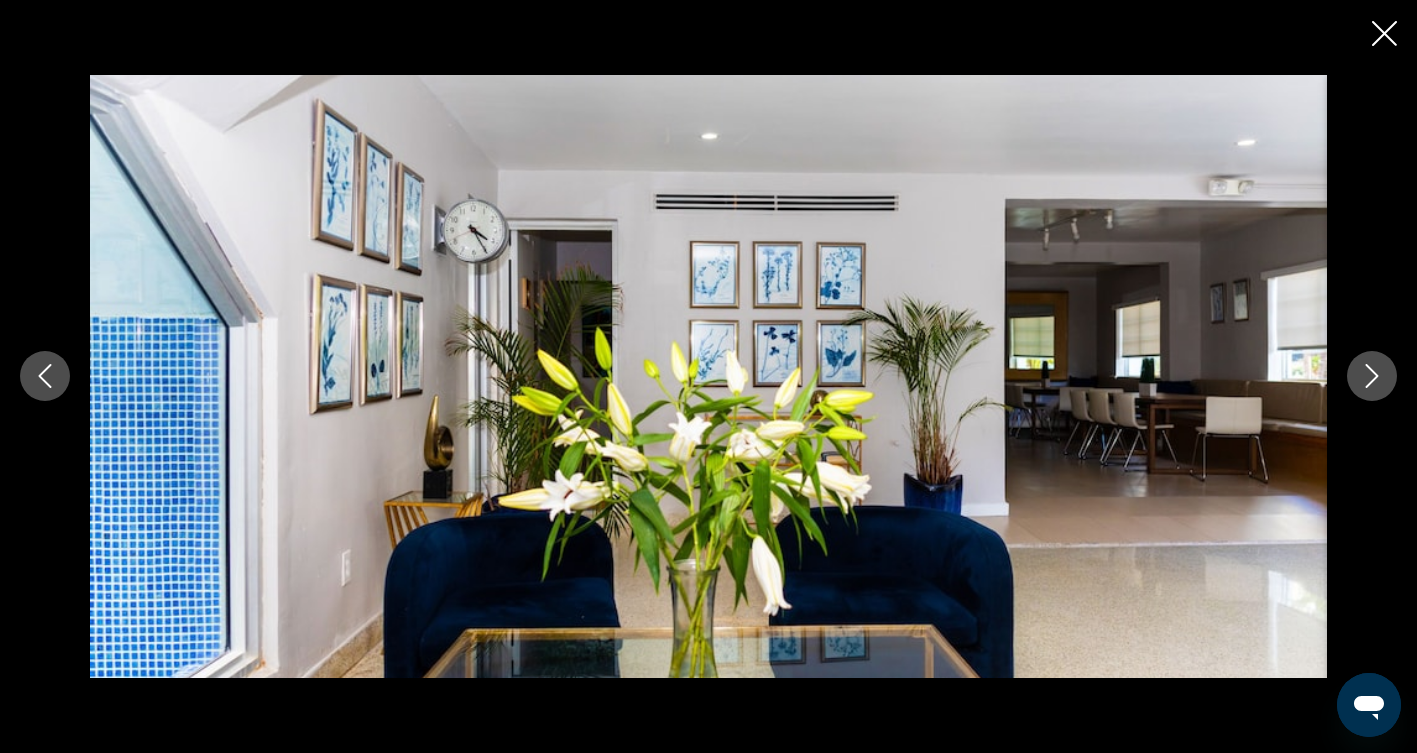 click 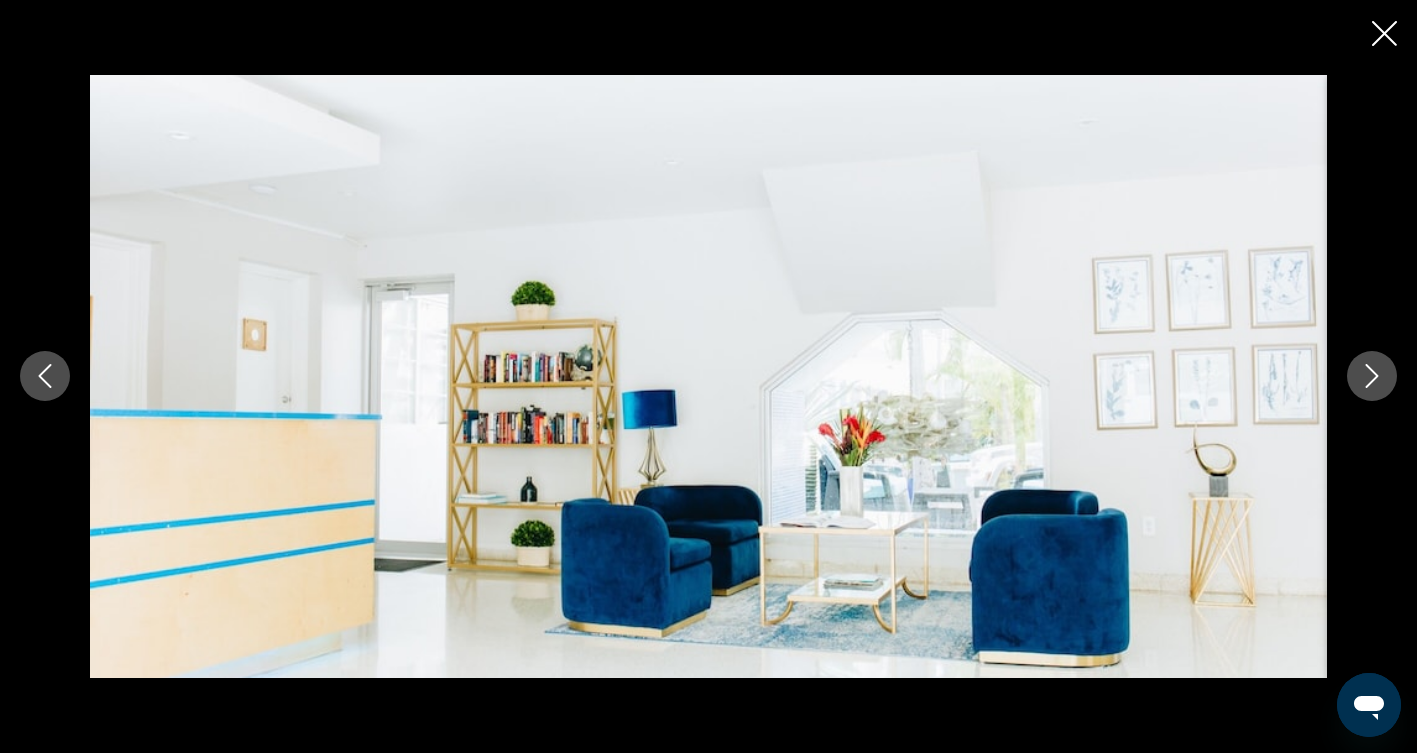 click 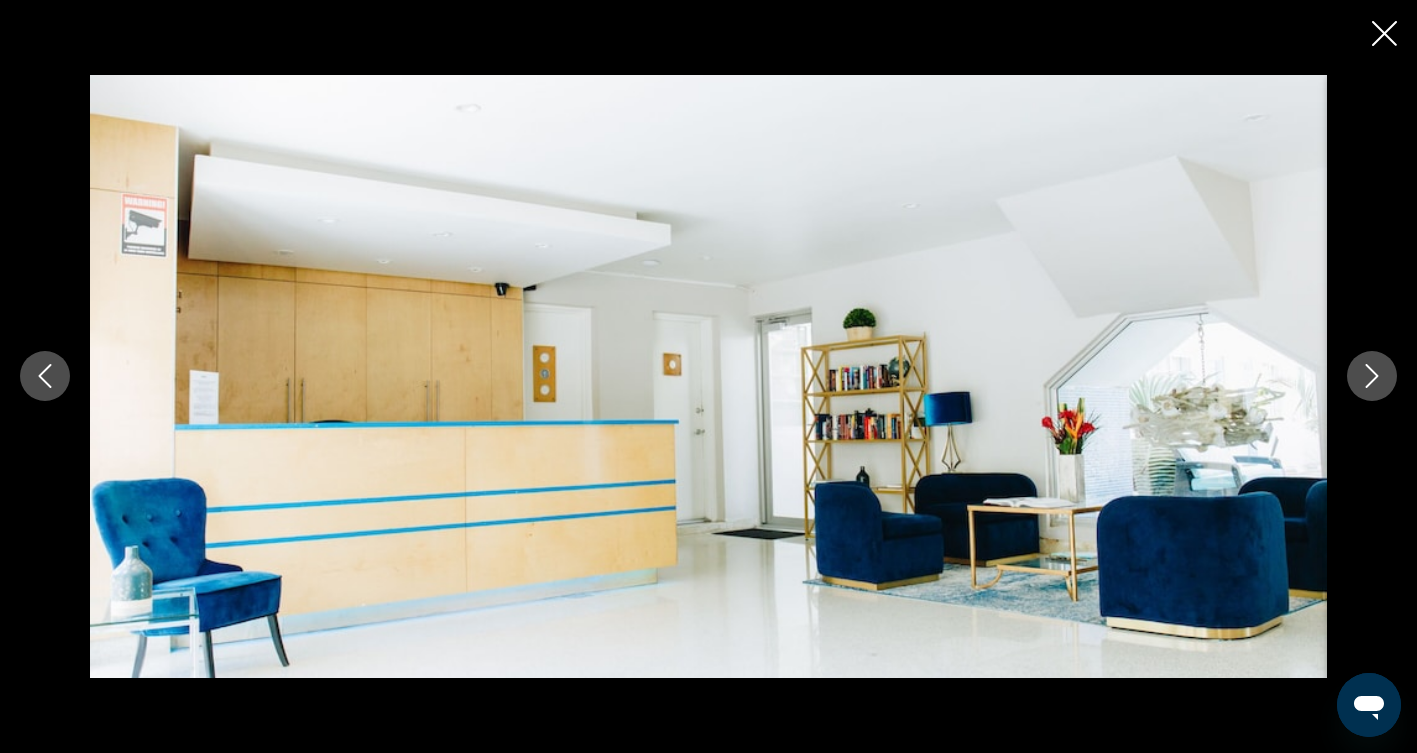 click 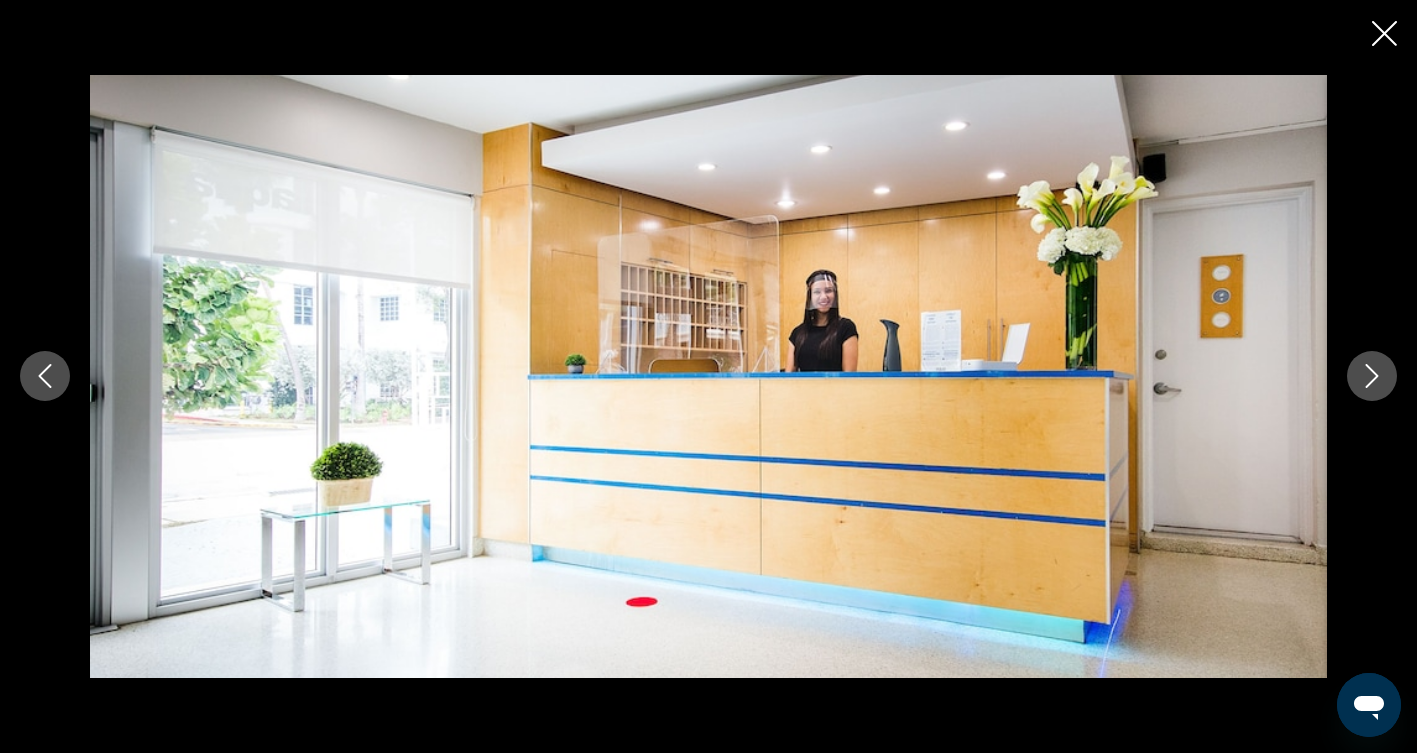click 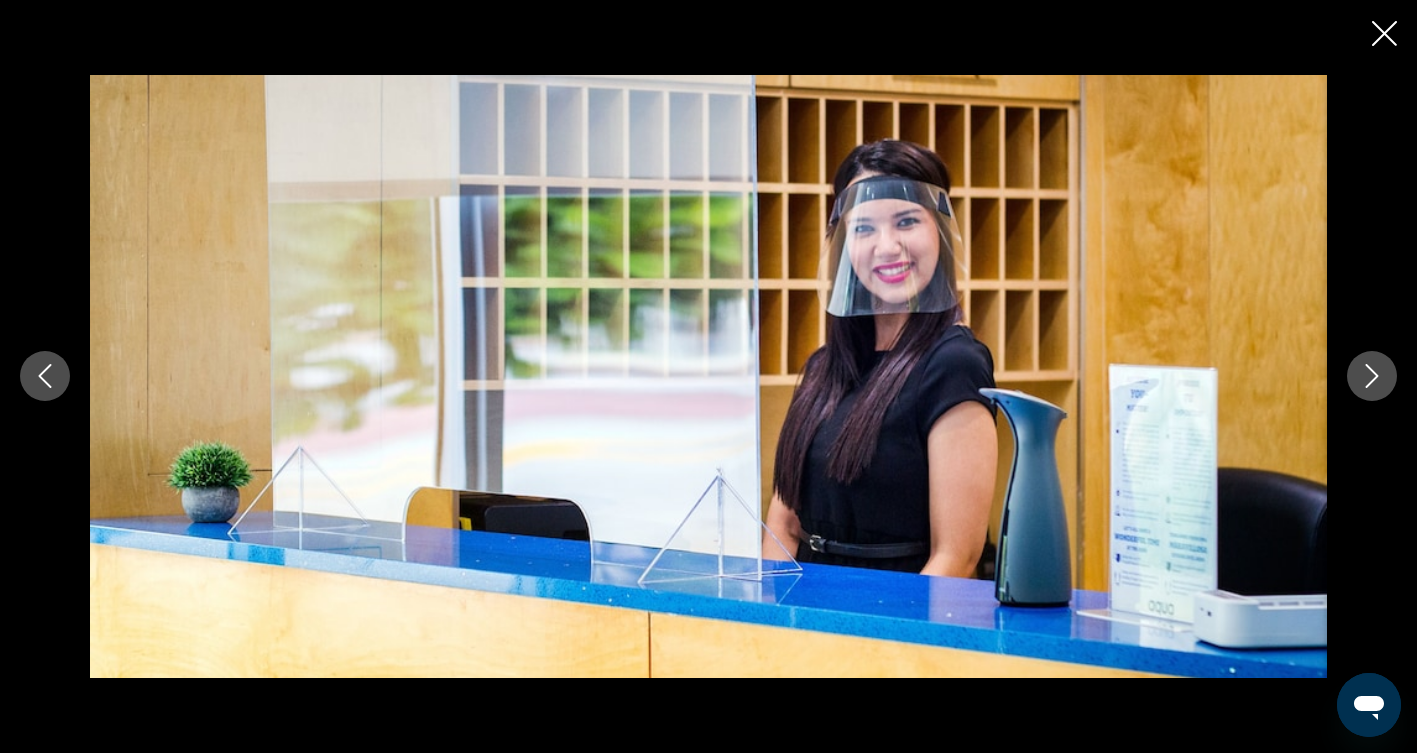click 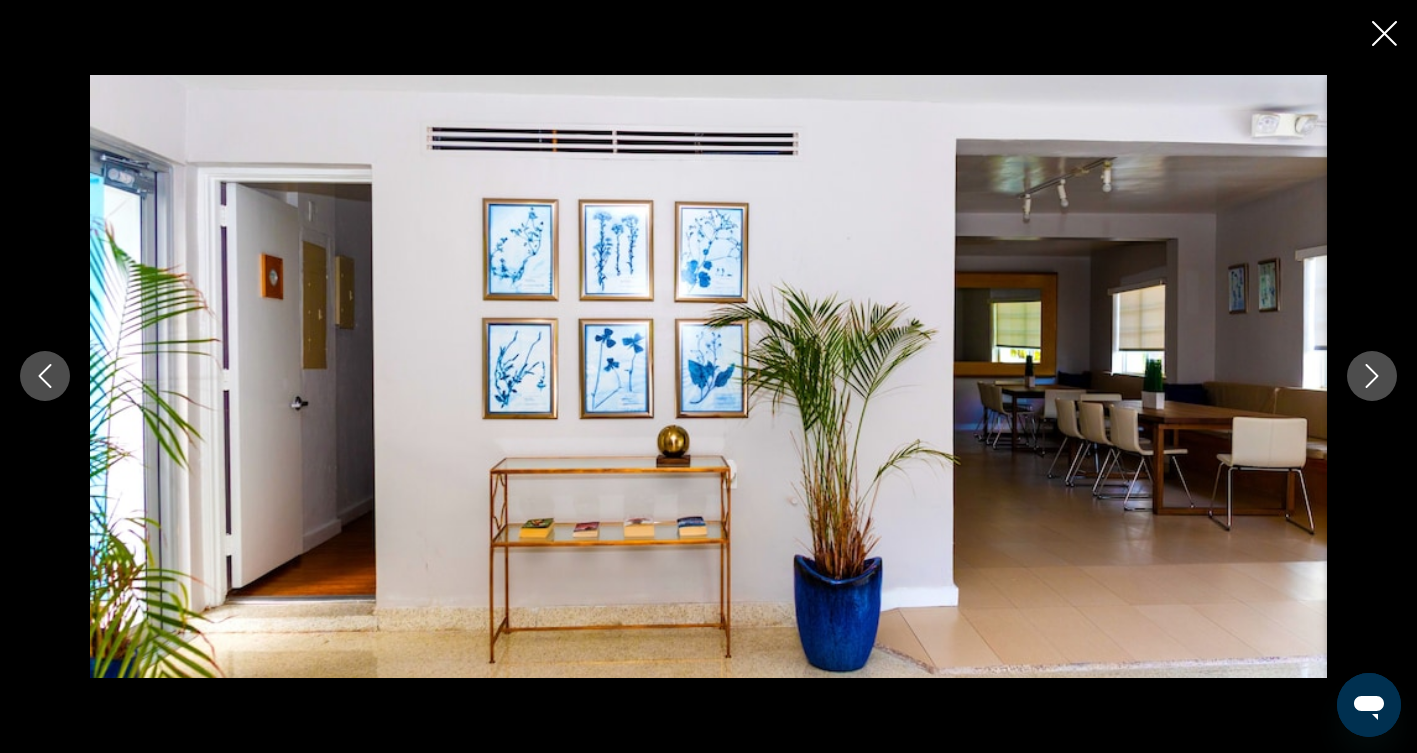 click 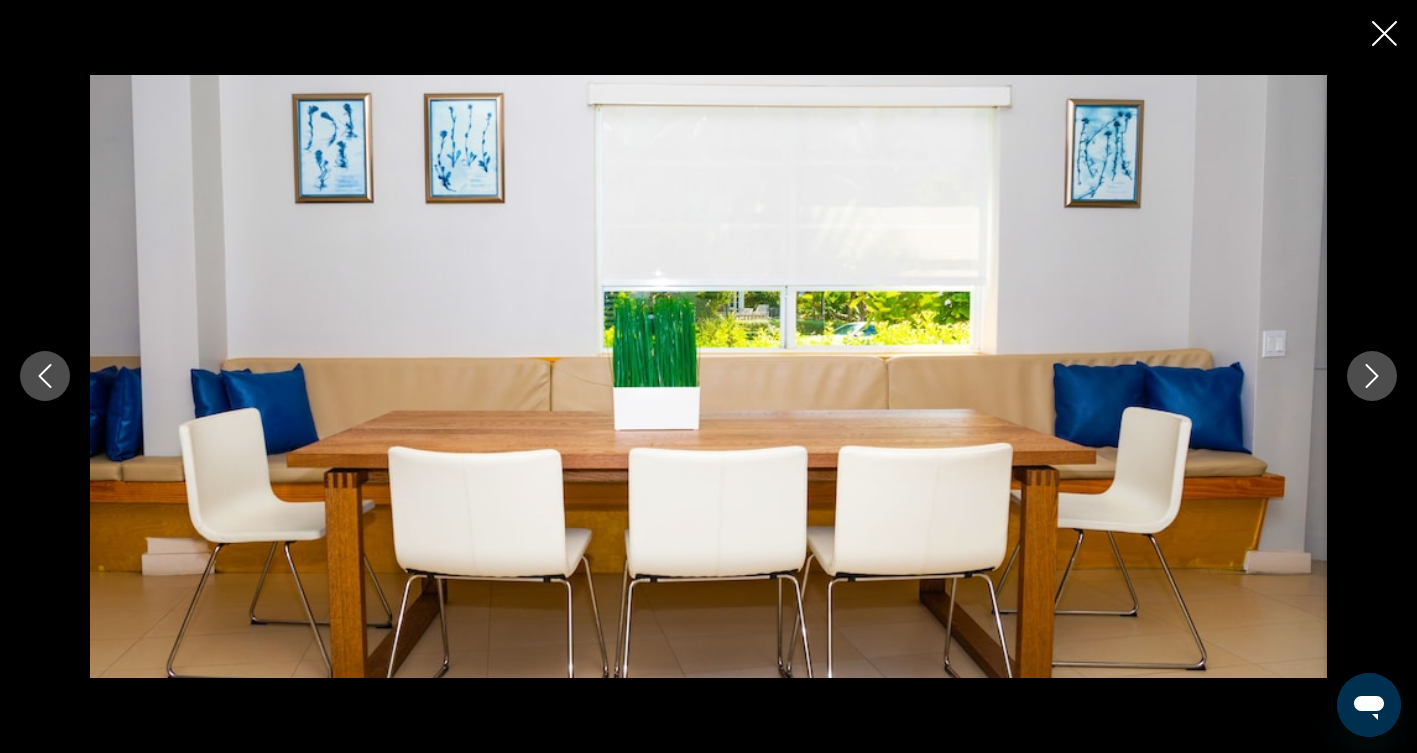 click 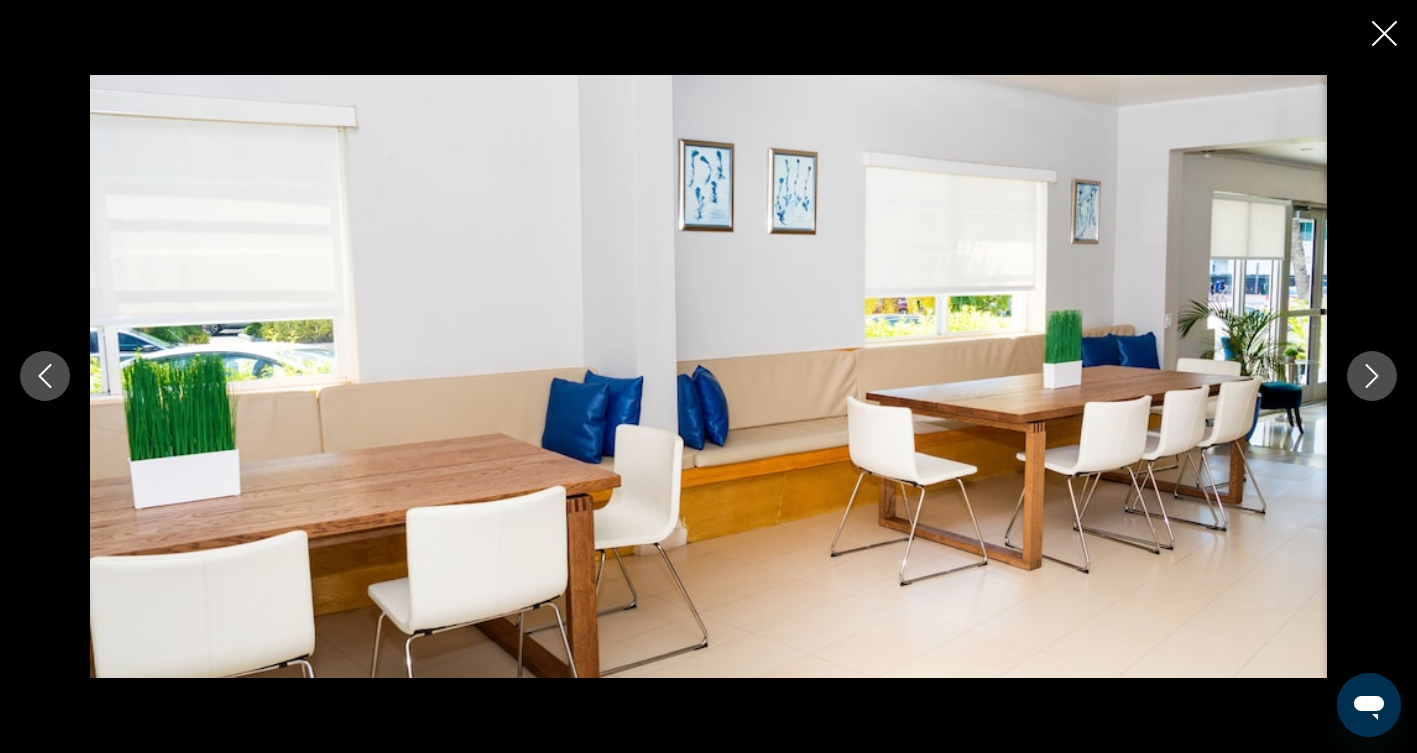 click 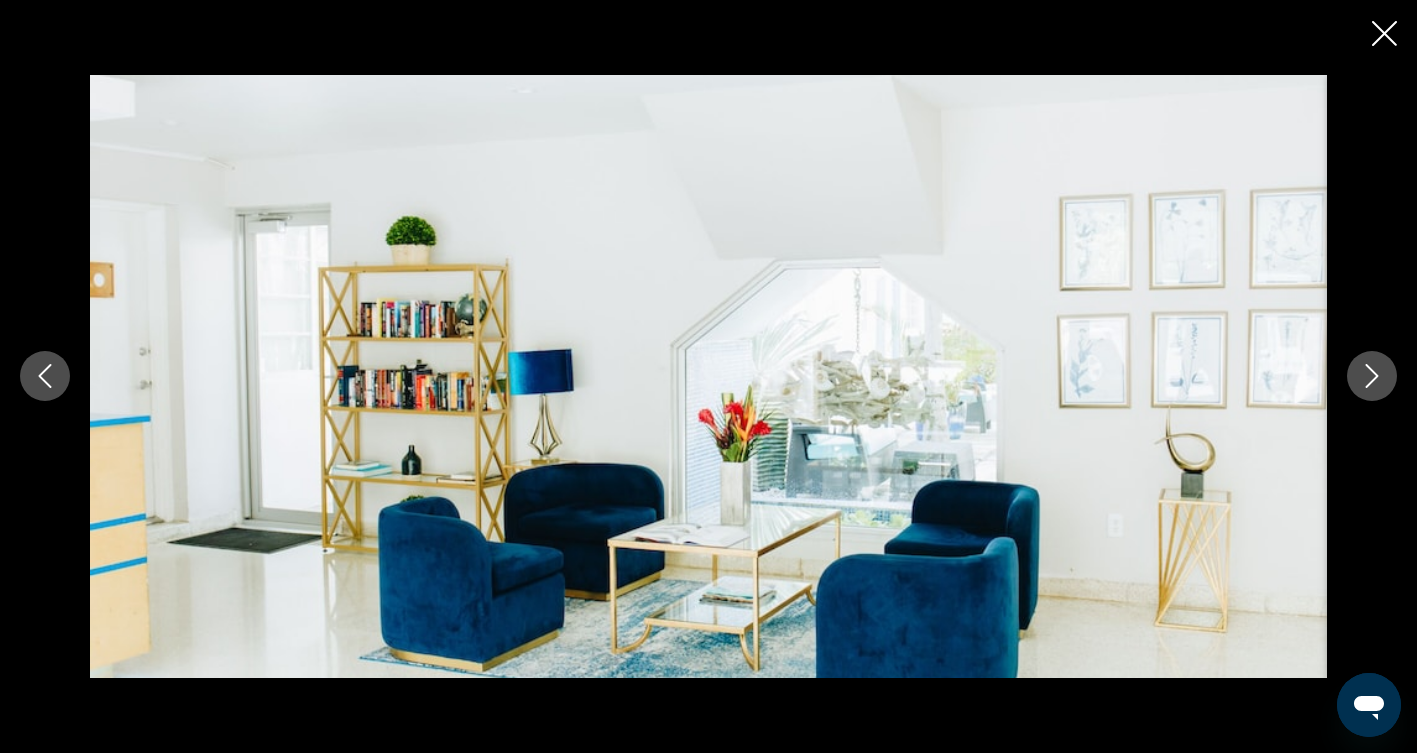 click 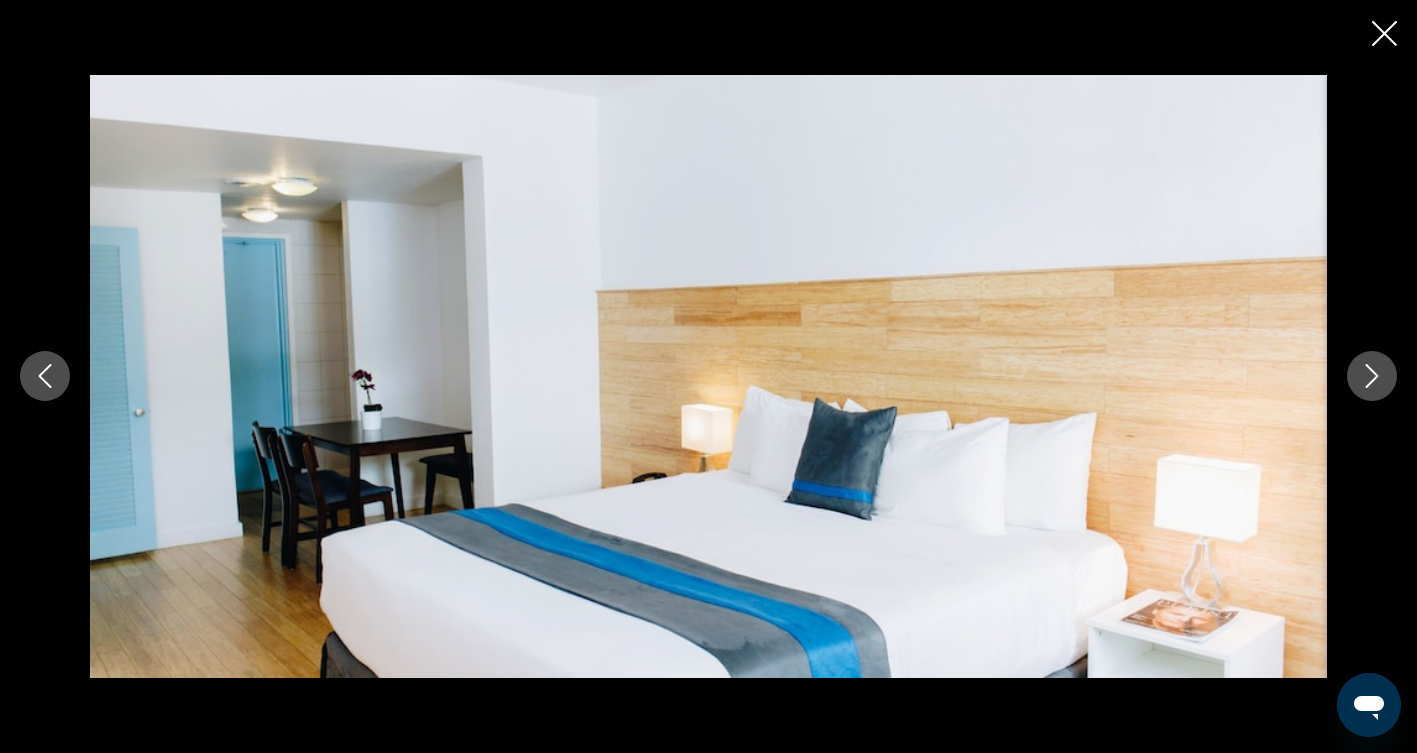 click 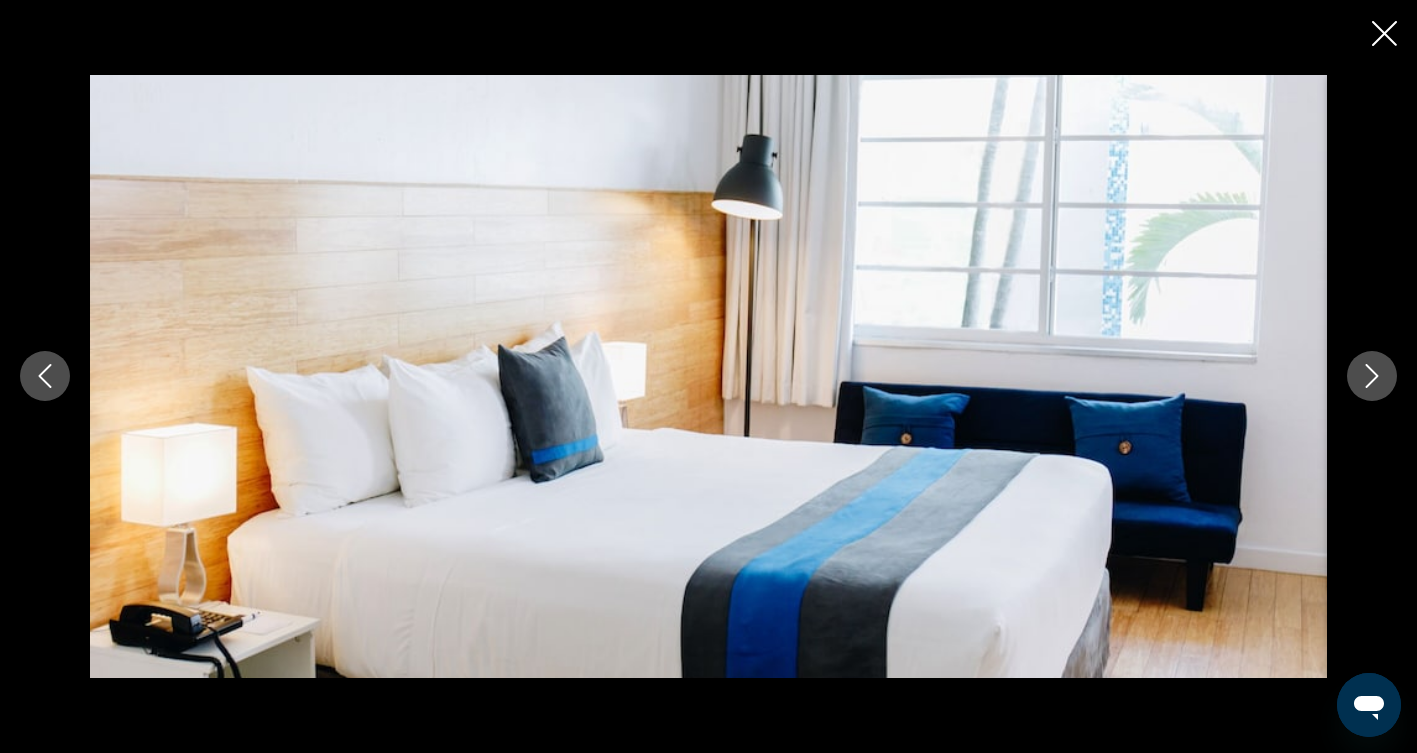 click at bounding box center (1372, 376) 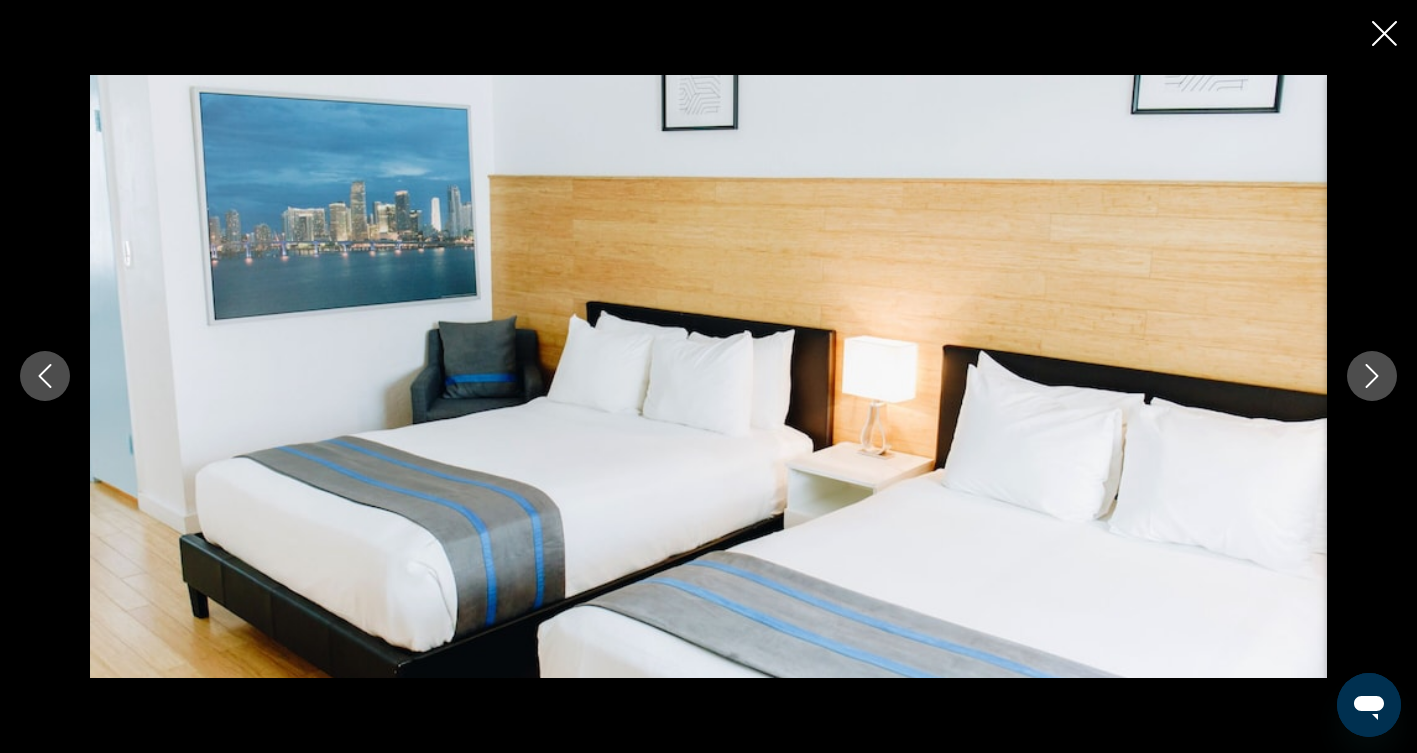 click at bounding box center [1372, 376] 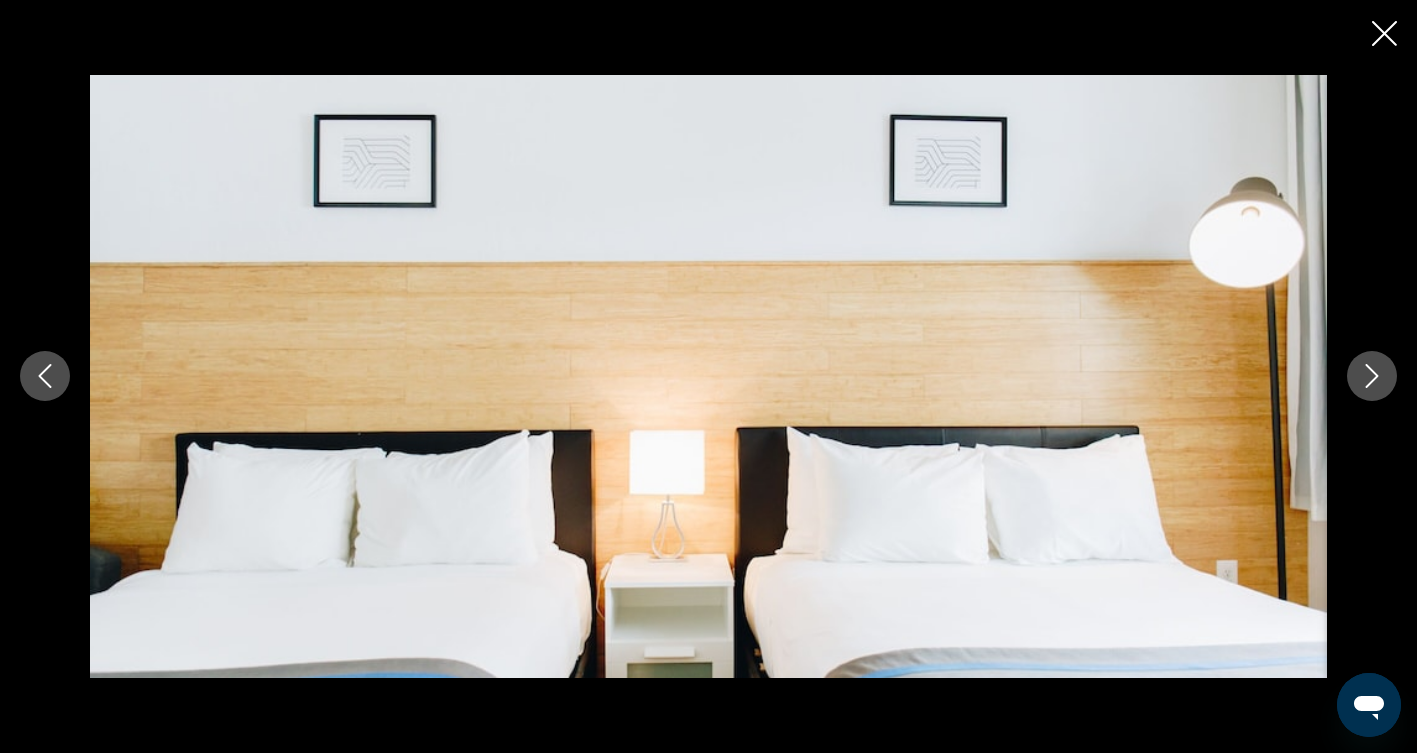 click 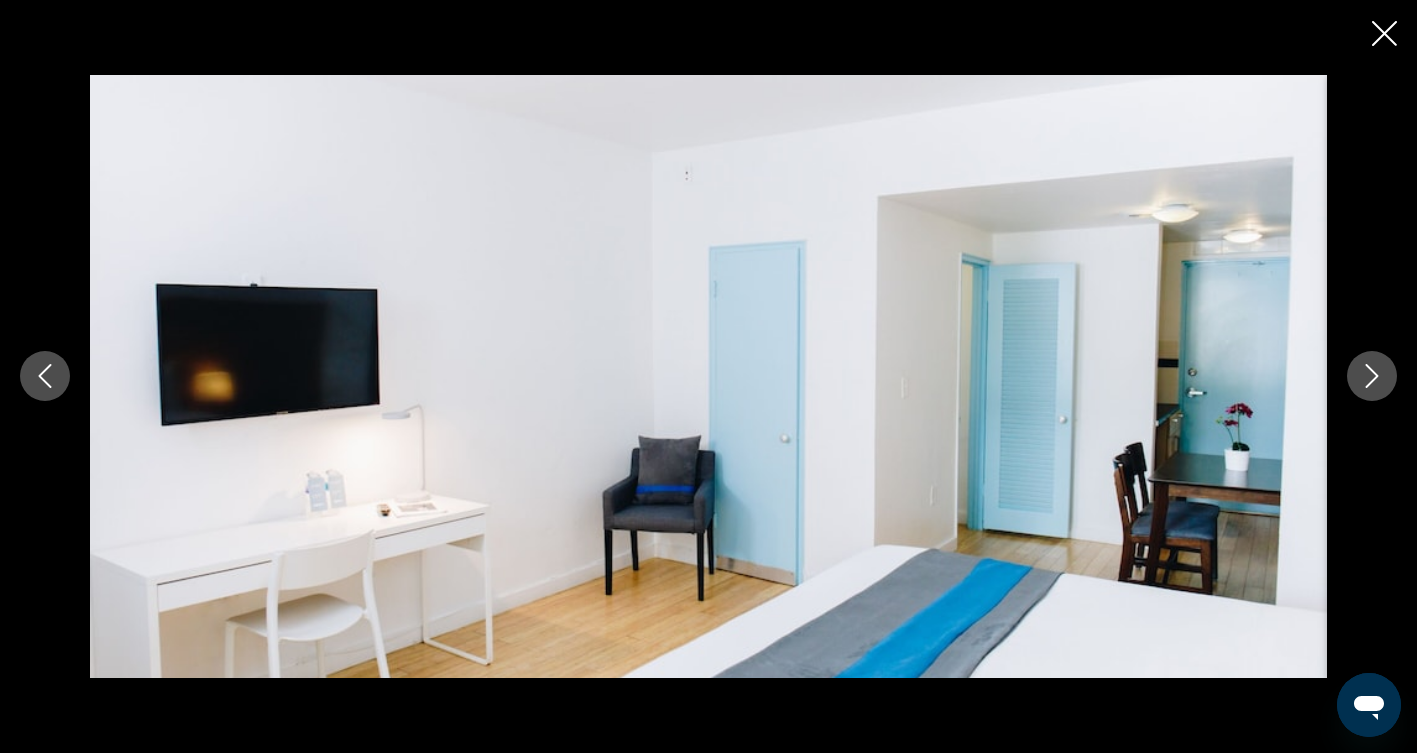 click 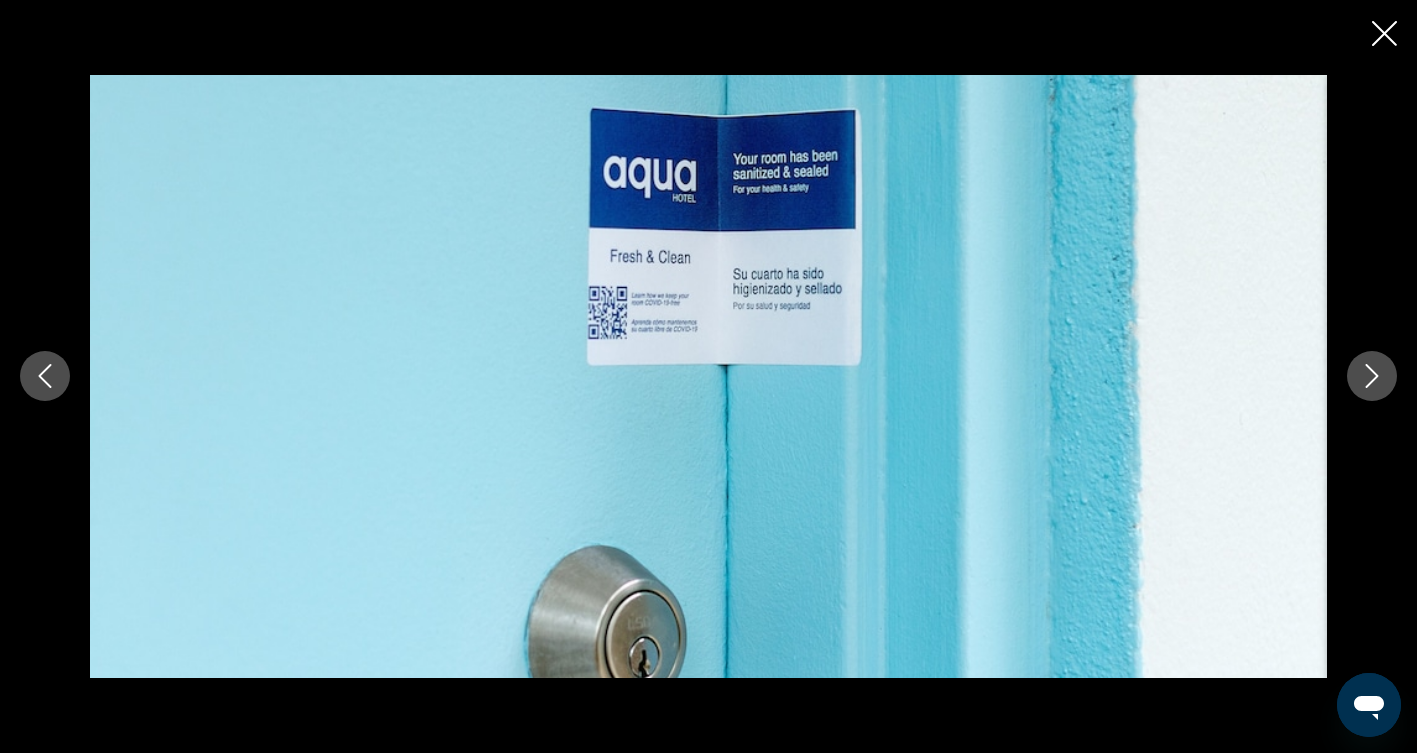 click 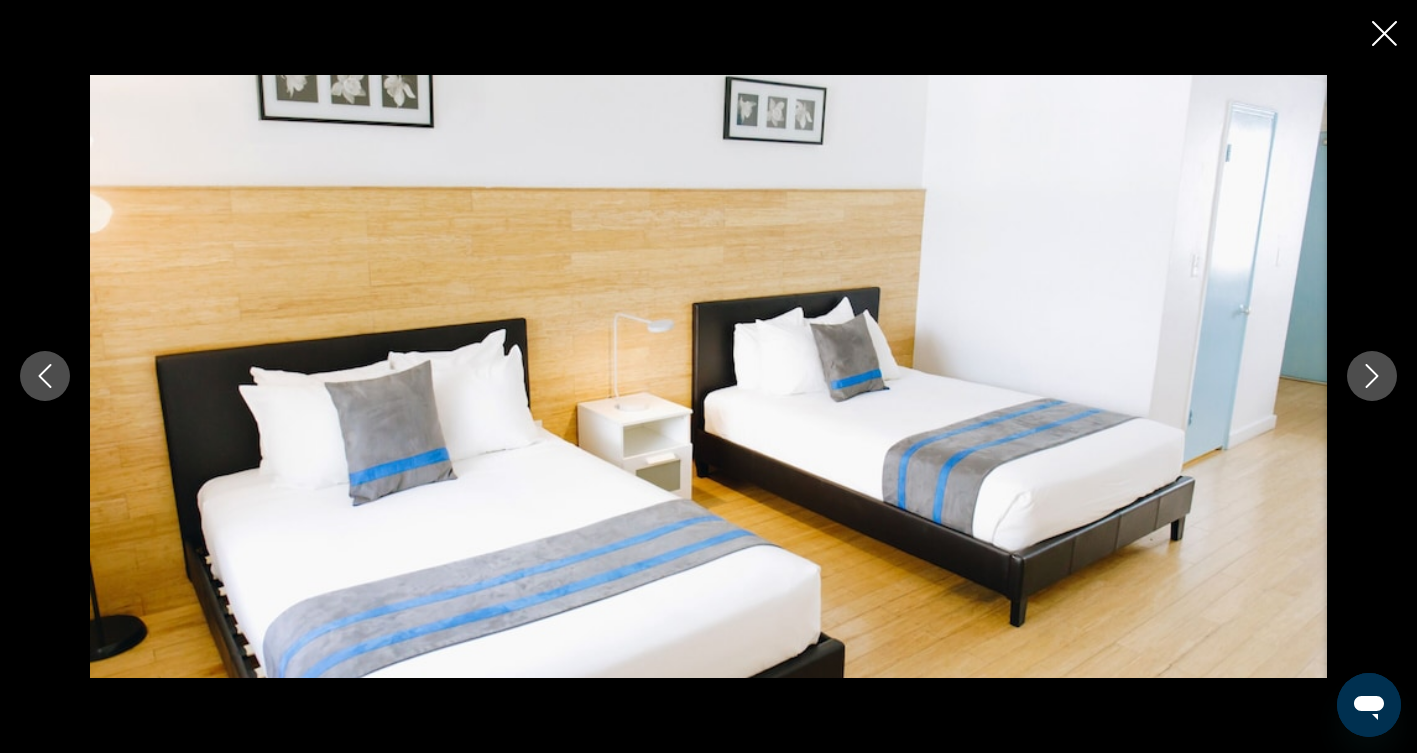 click 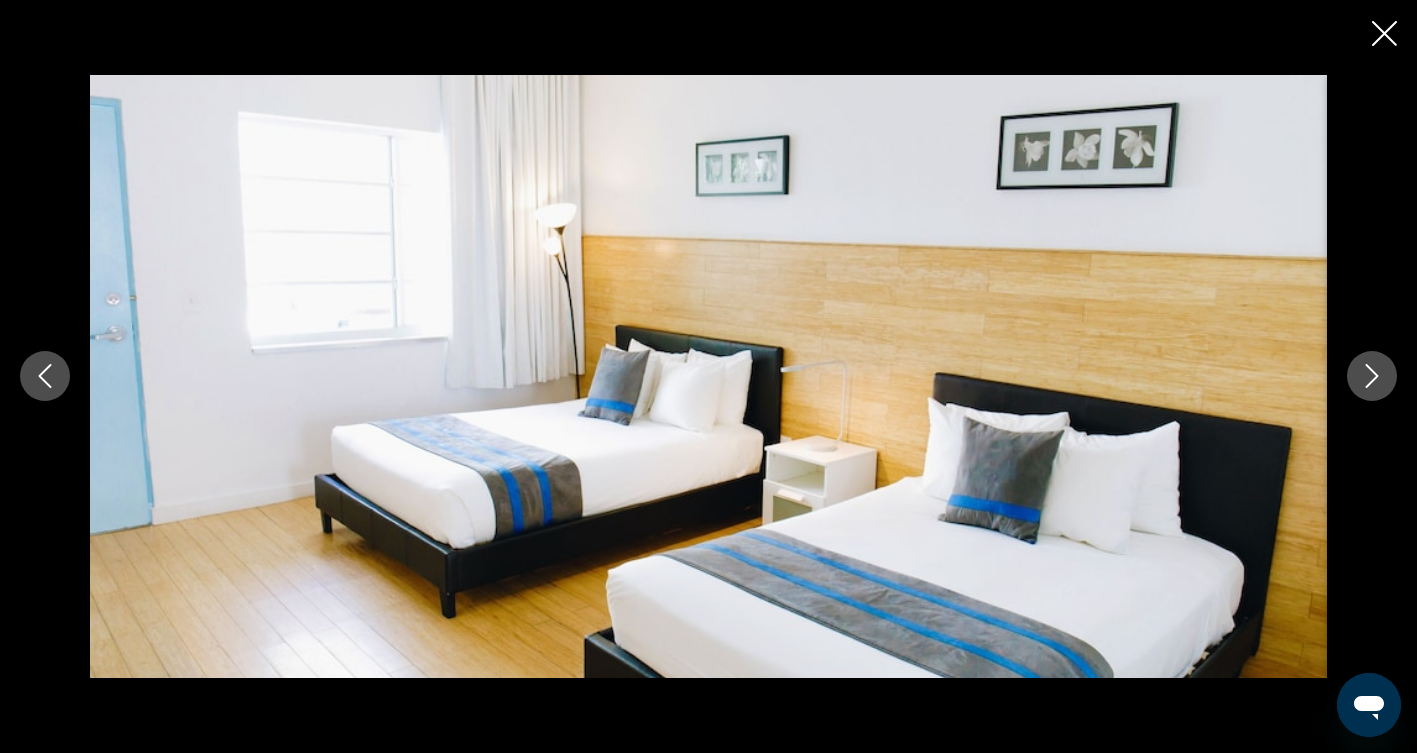 click at bounding box center [1372, 376] 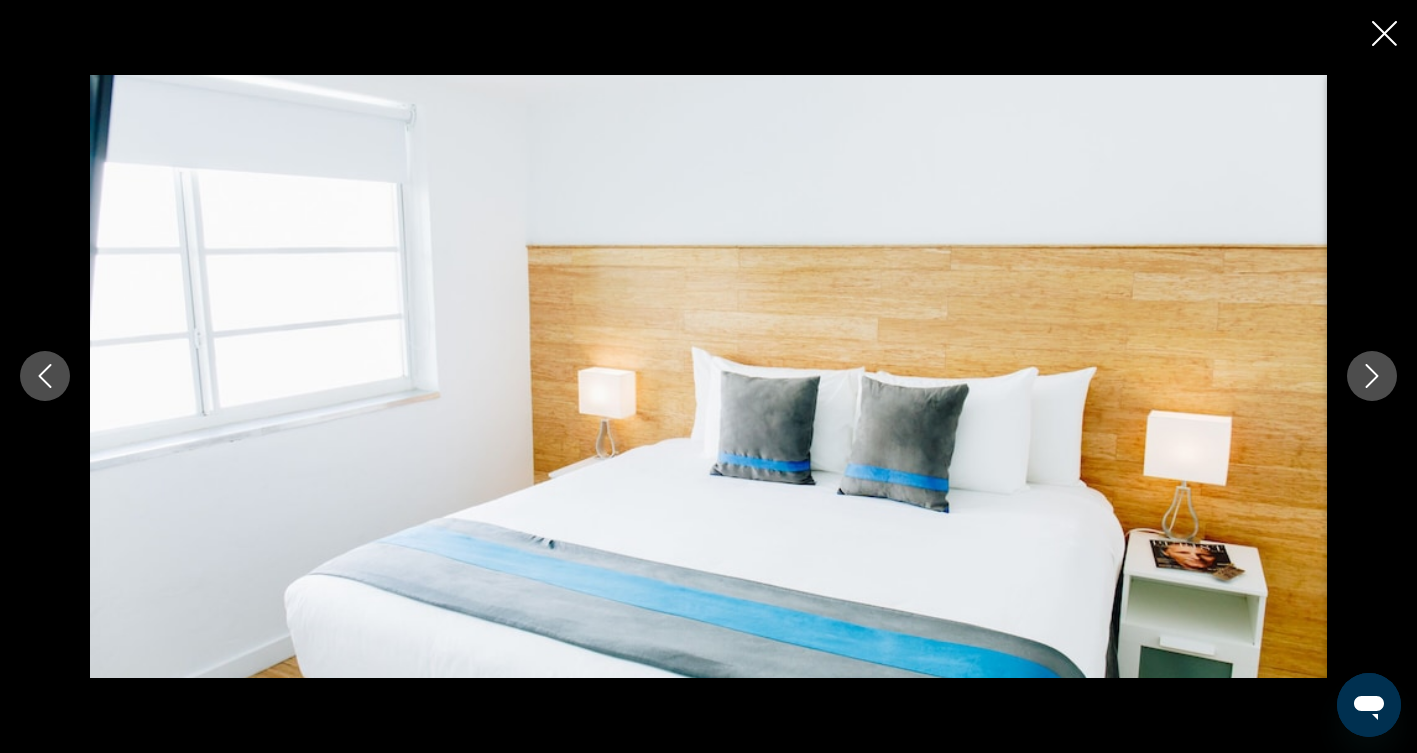 click 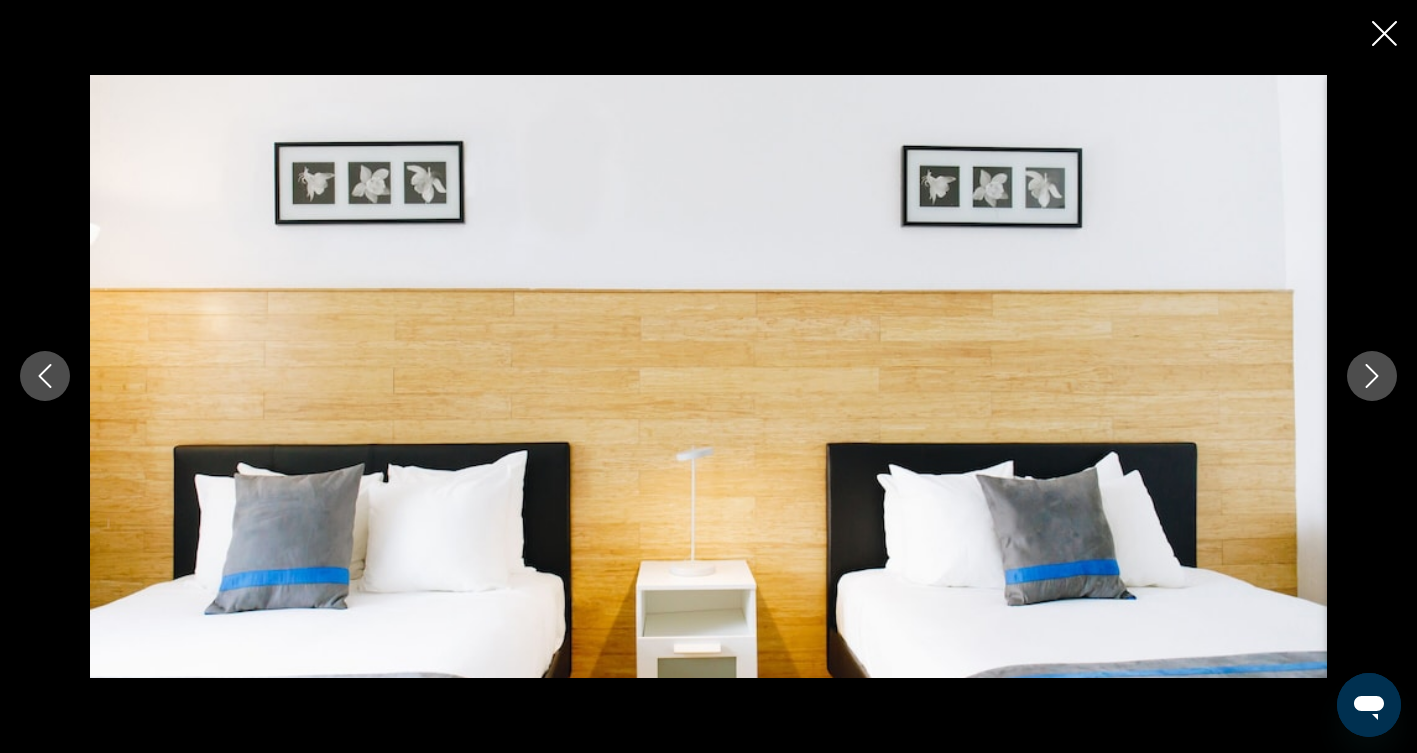 click 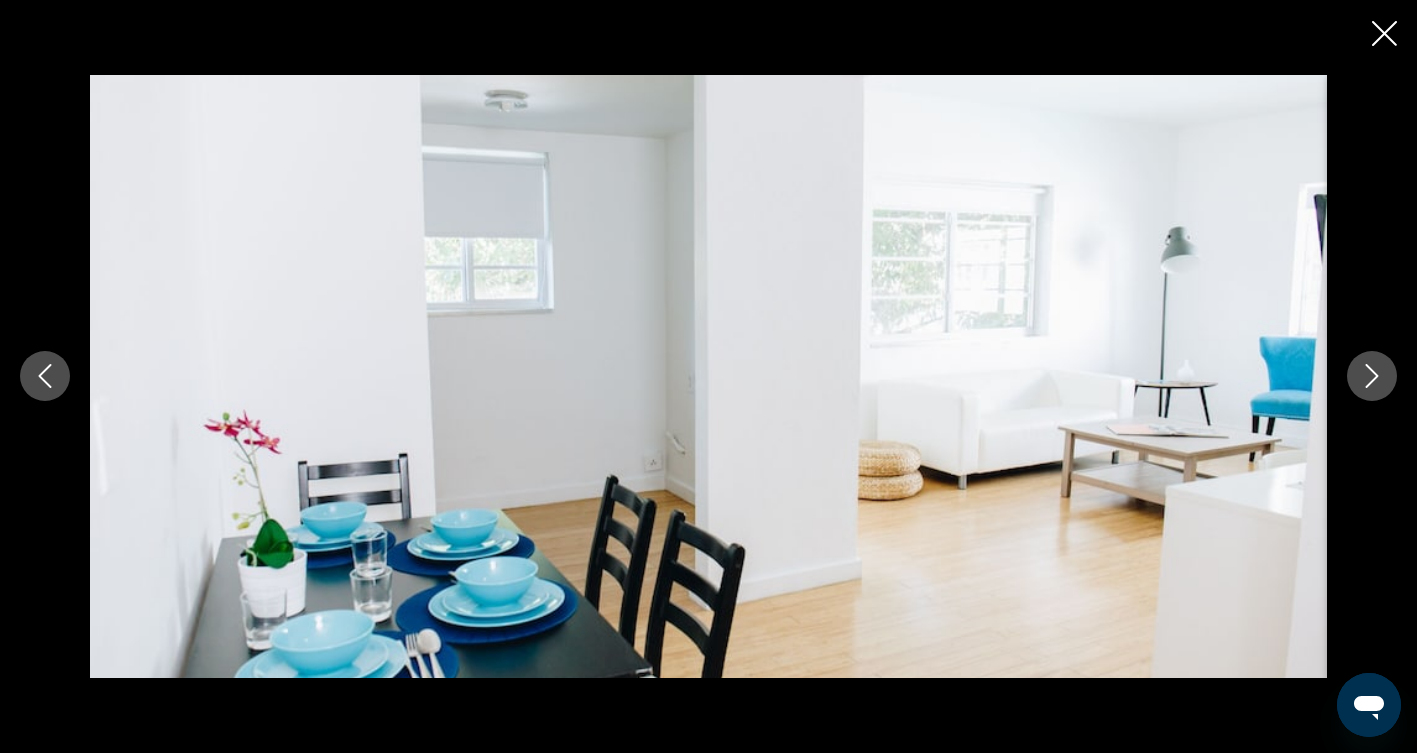 click 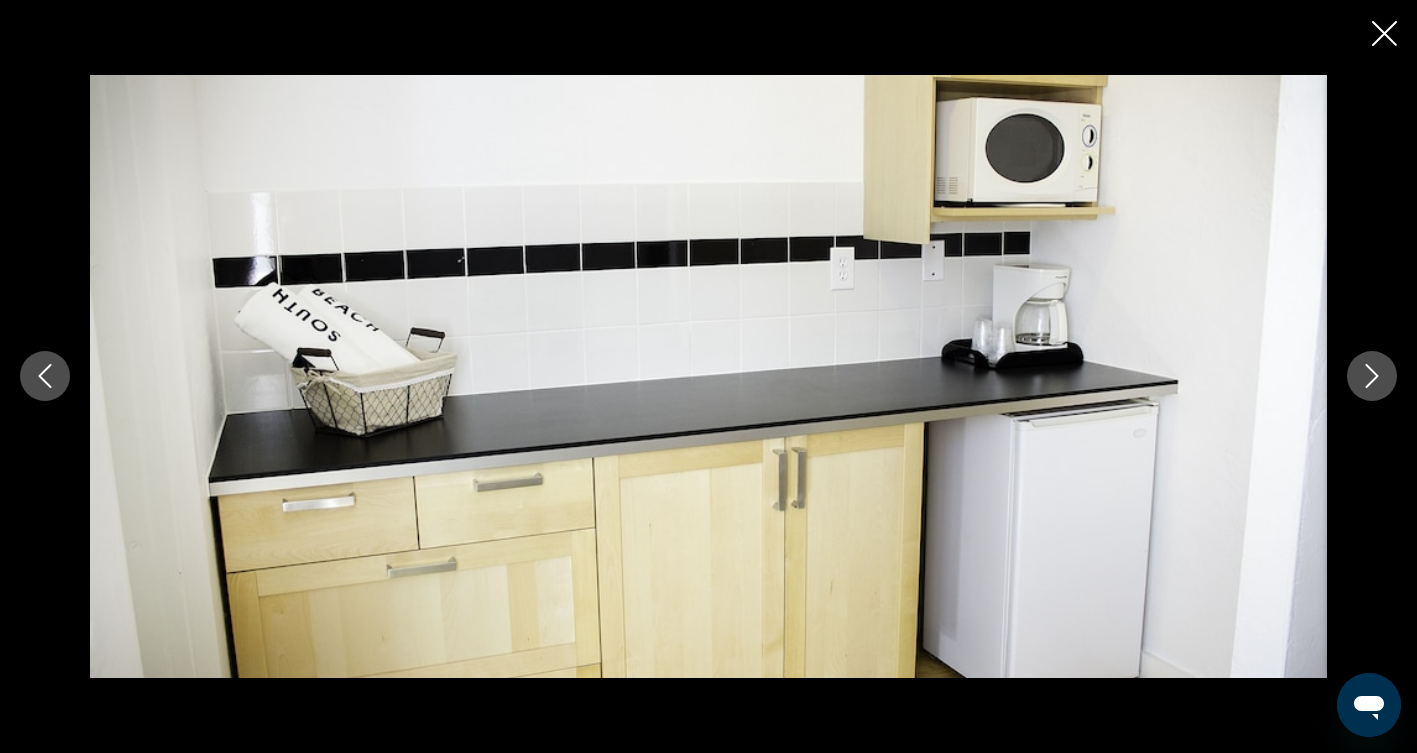 click 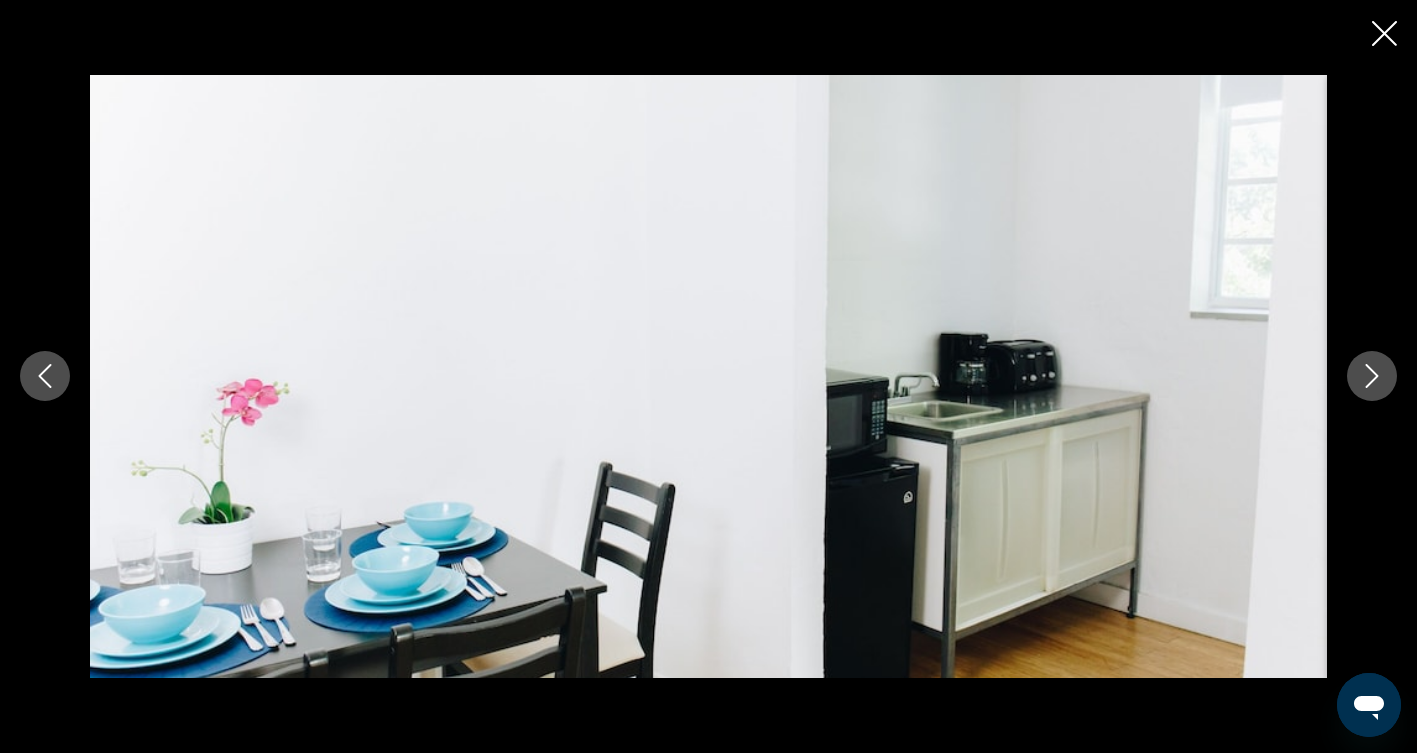 click 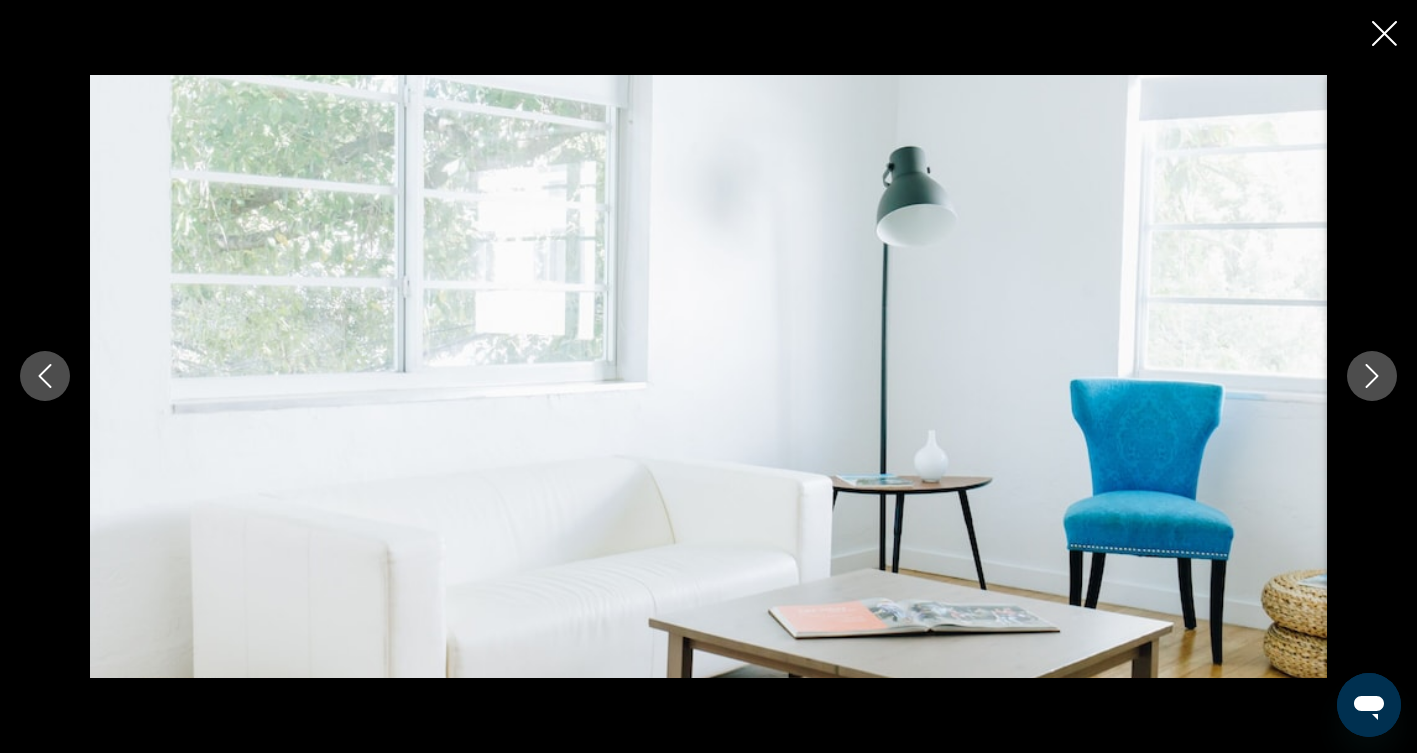 click 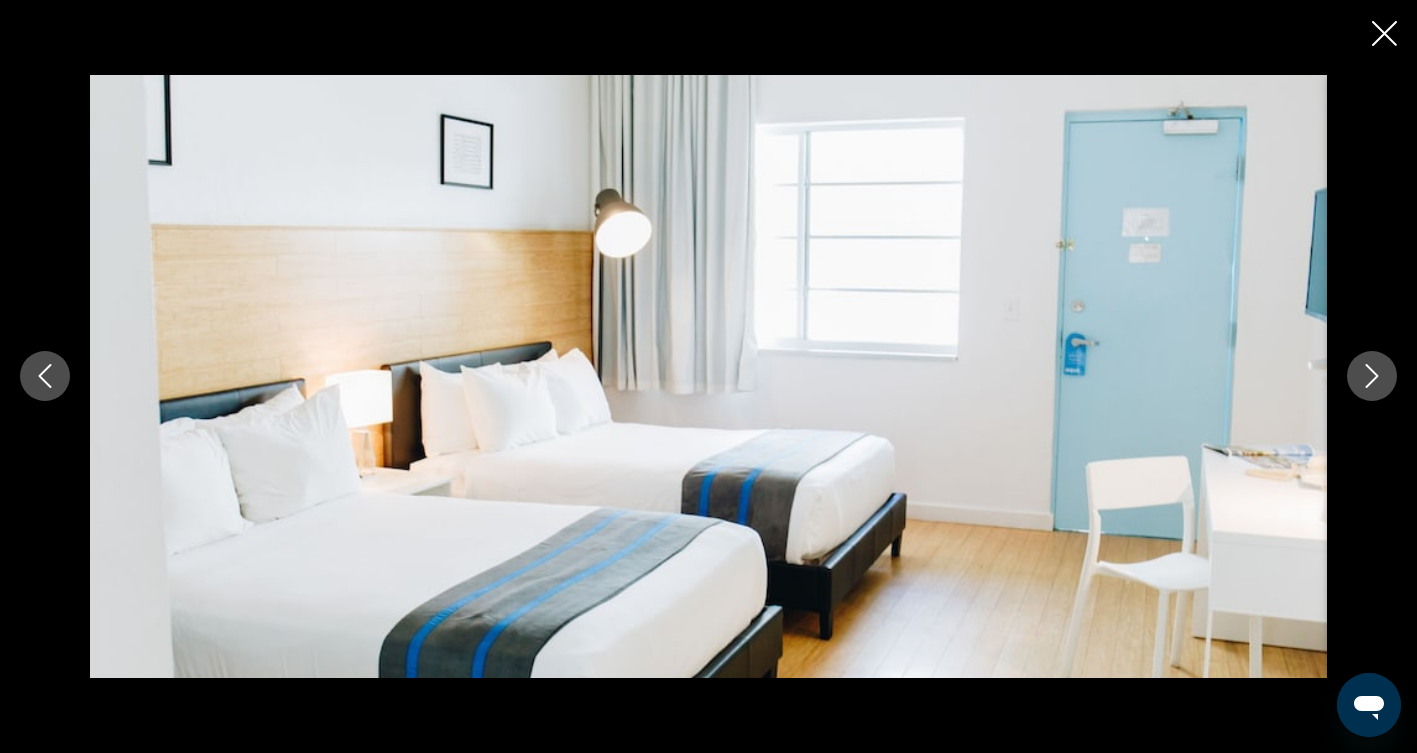 click 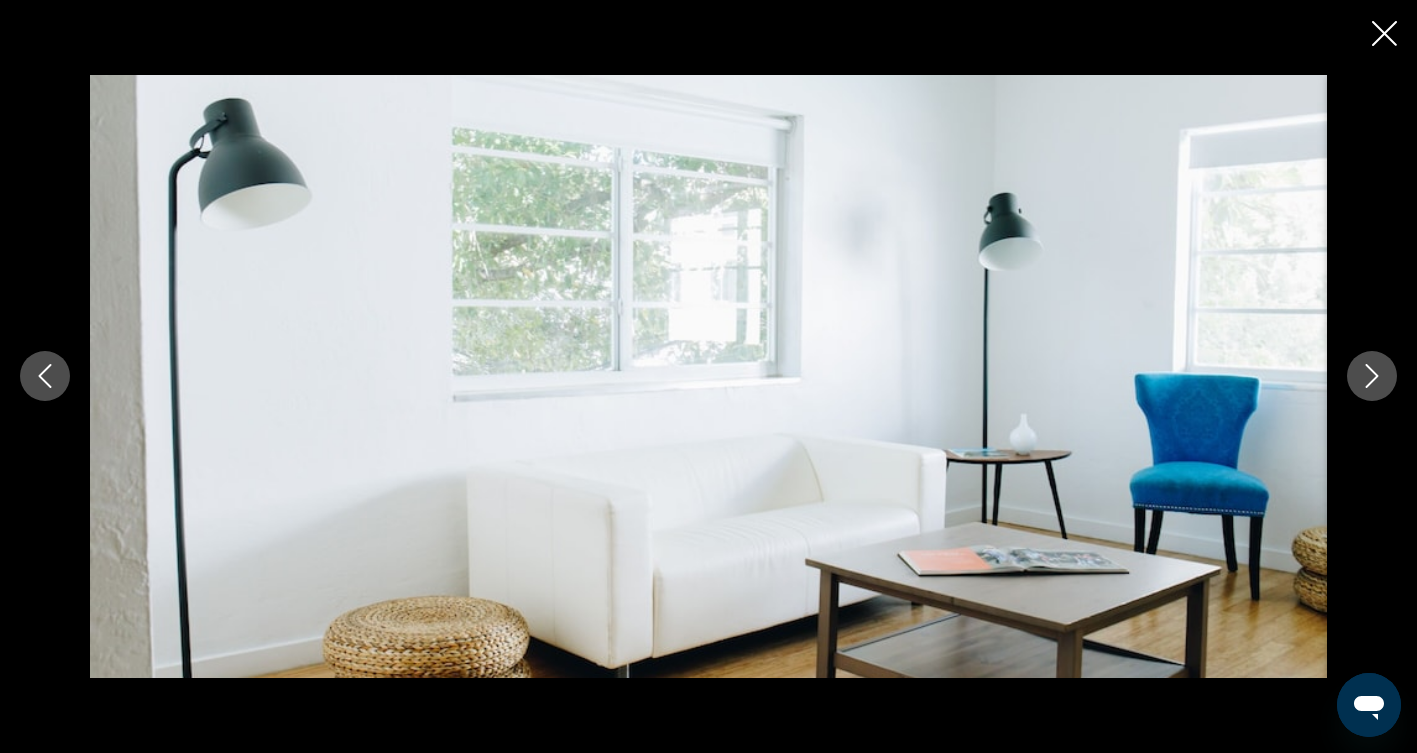 click 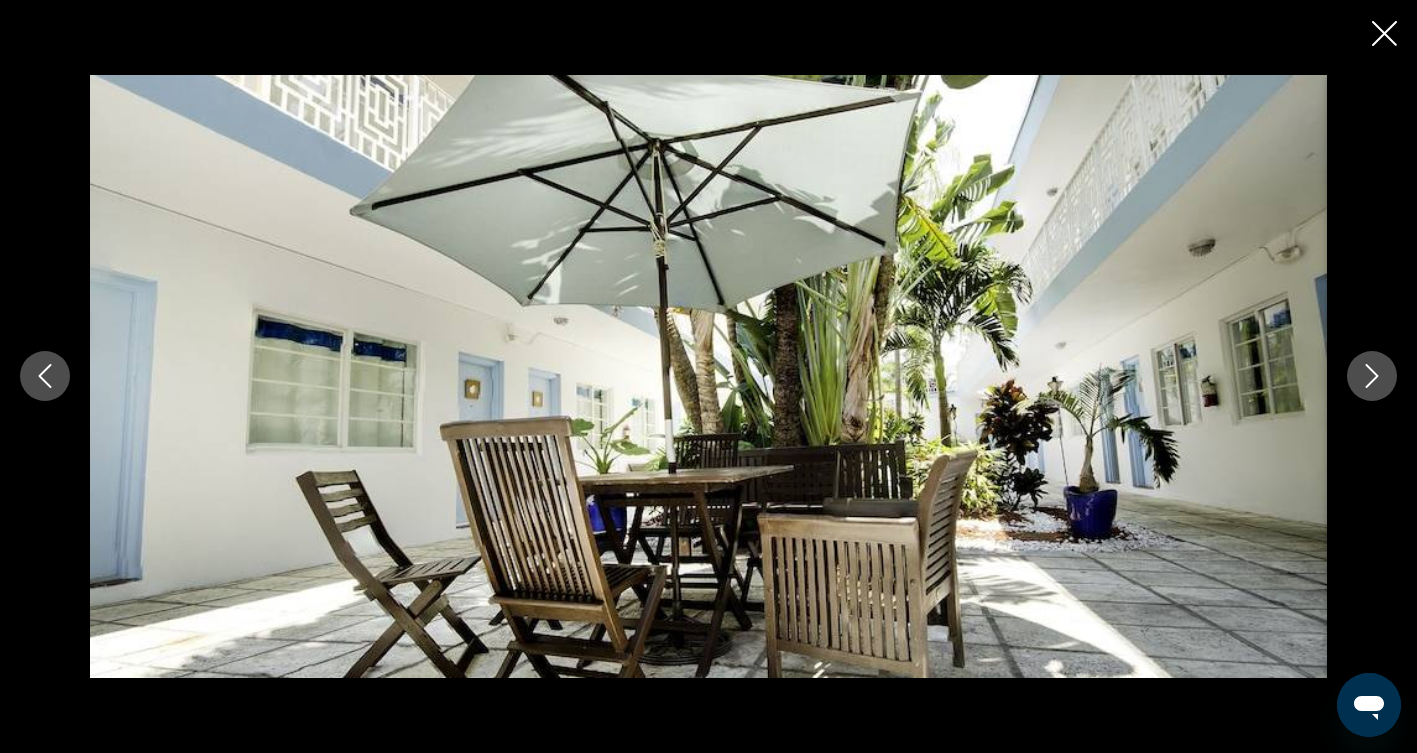 click 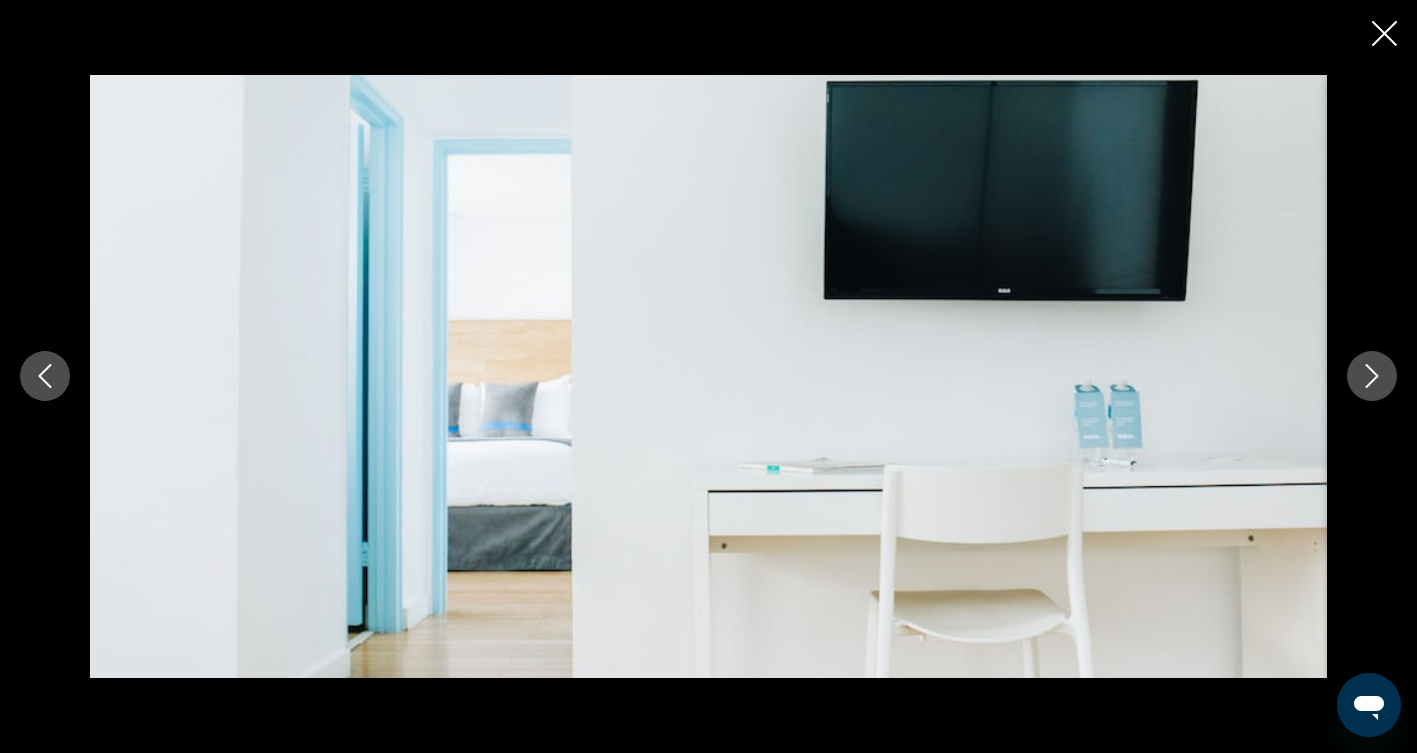 click 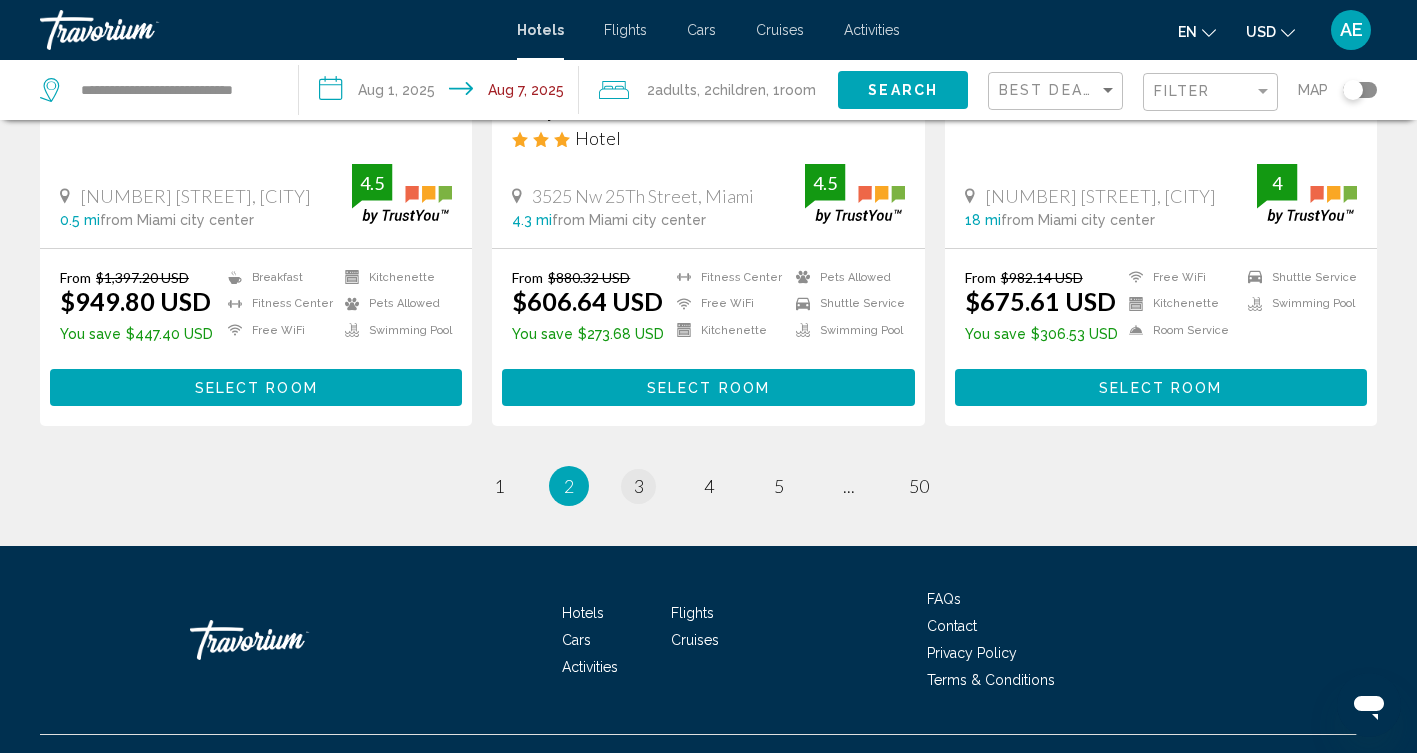 scroll, scrollTop: 2698, scrollLeft: 0, axis: vertical 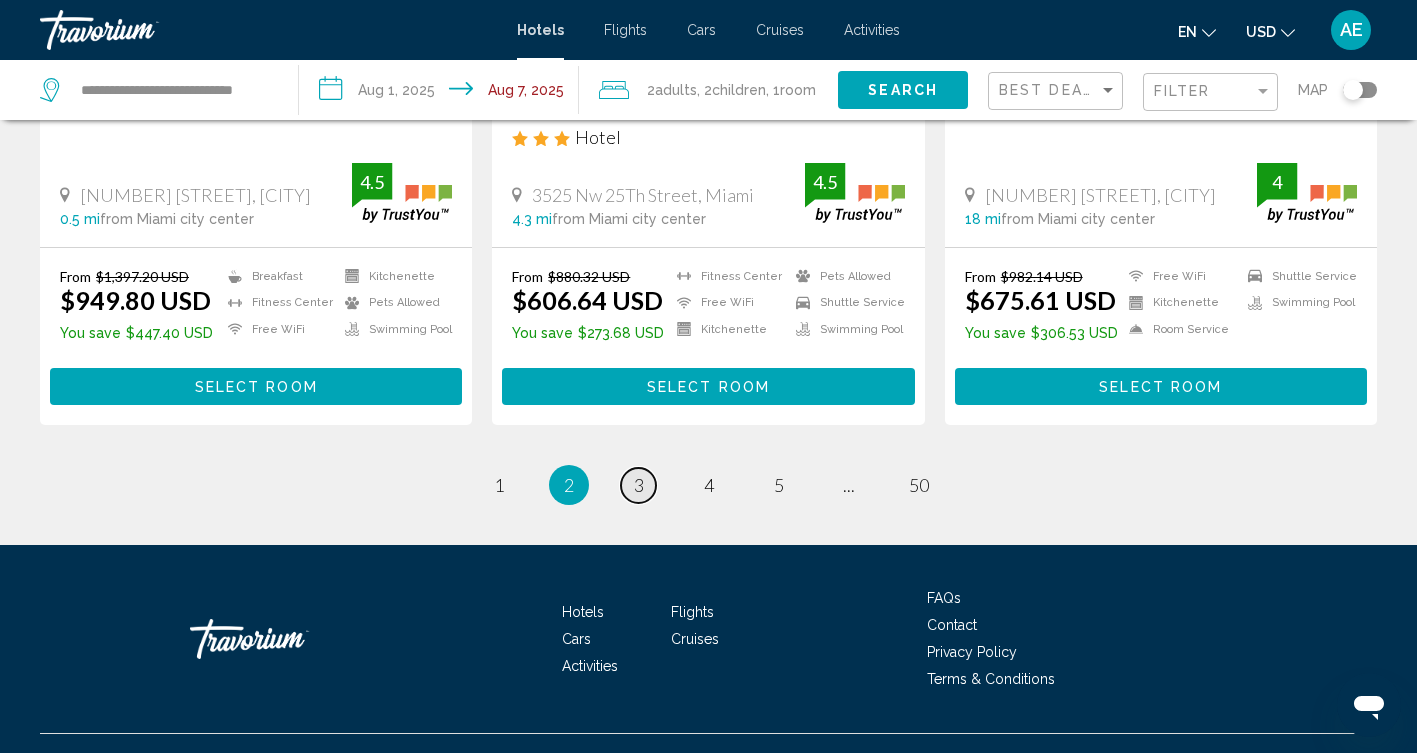 click on "page  3" at bounding box center [638, 485] 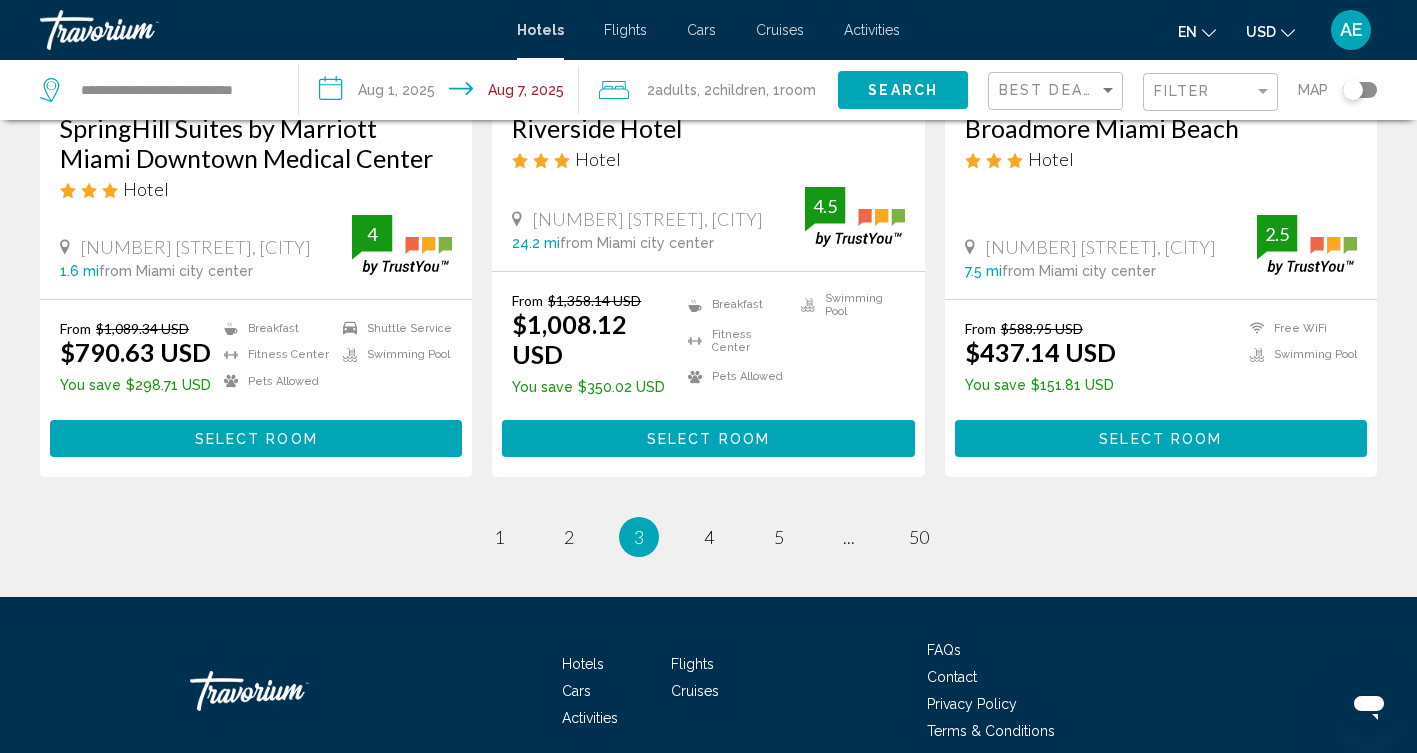 scroll, scrollTop: 2676, scrollLeft: 0, axis: vertical 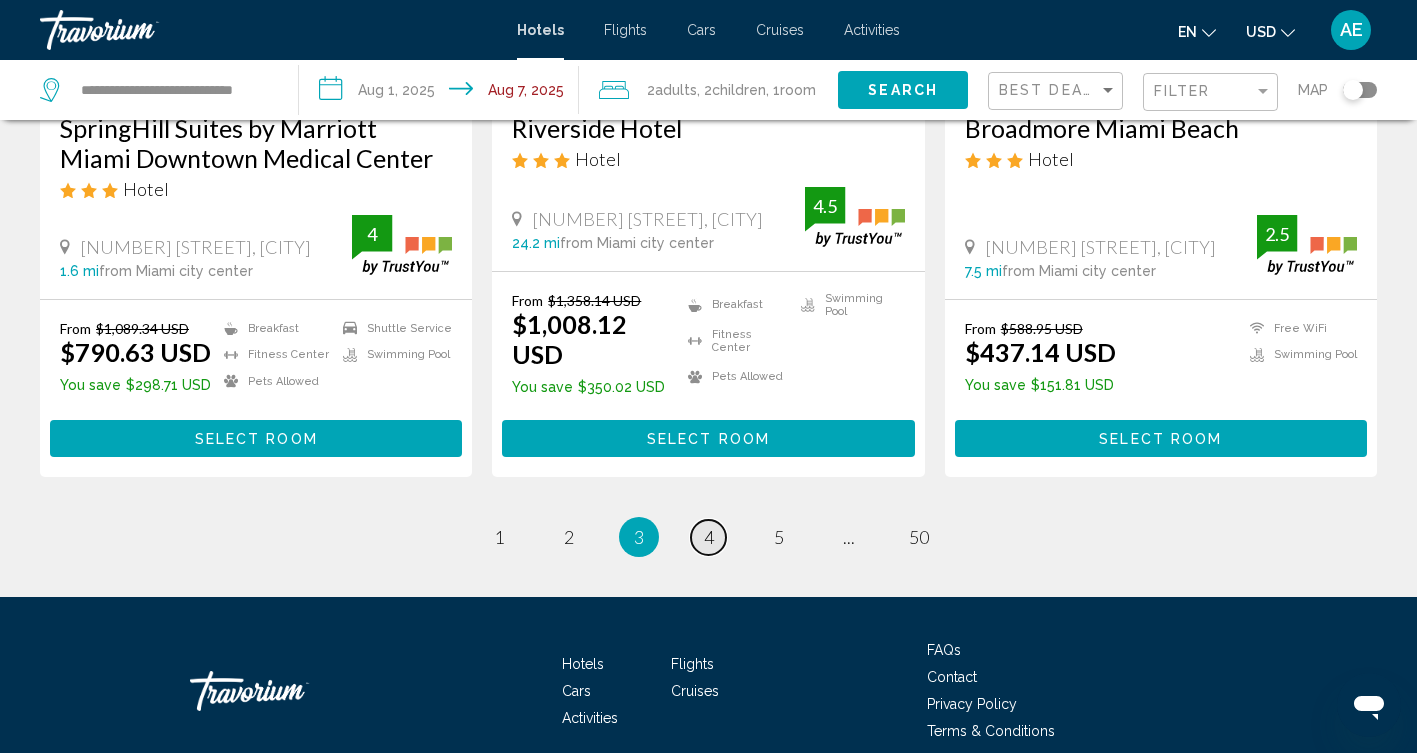 click on "4" at bounding box center [709, 537] 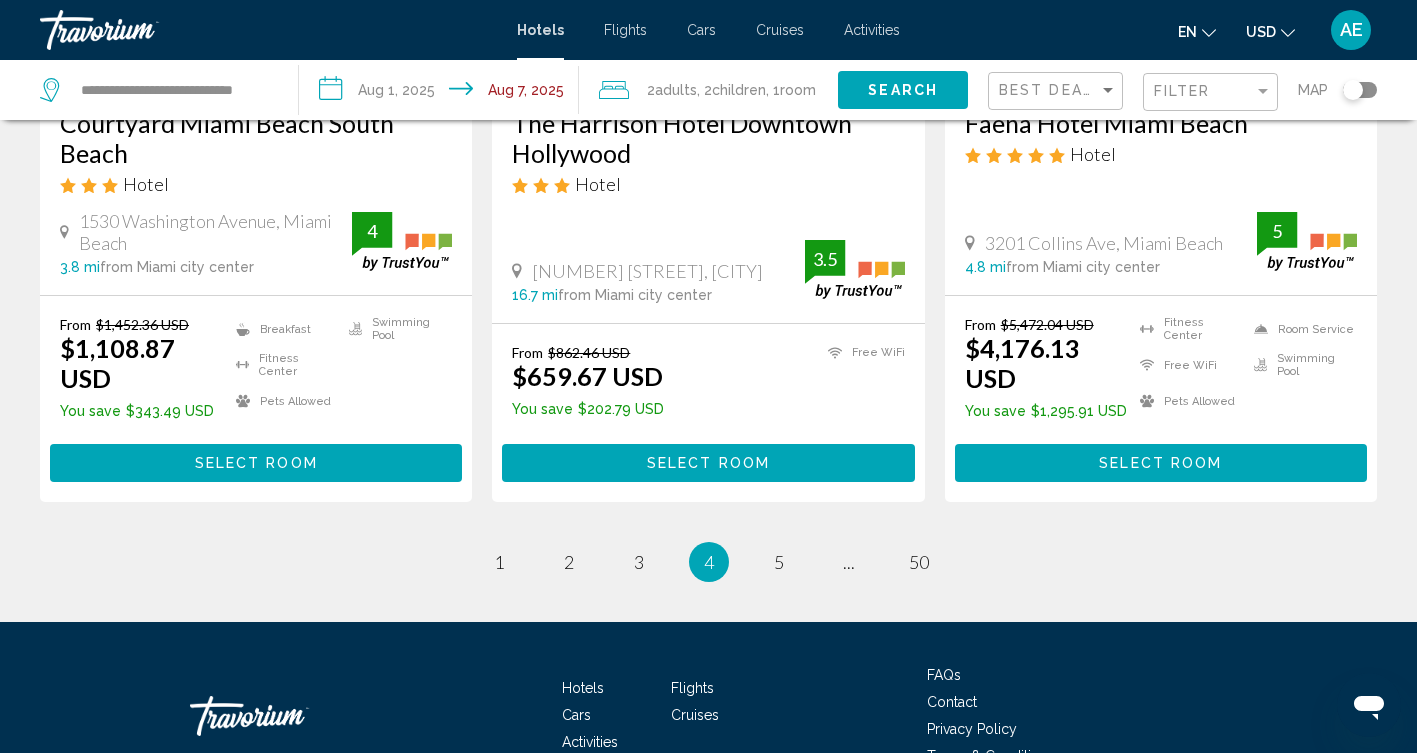 scroll, scrollTop: 2665, scrollLeft: 0, axis: vertical 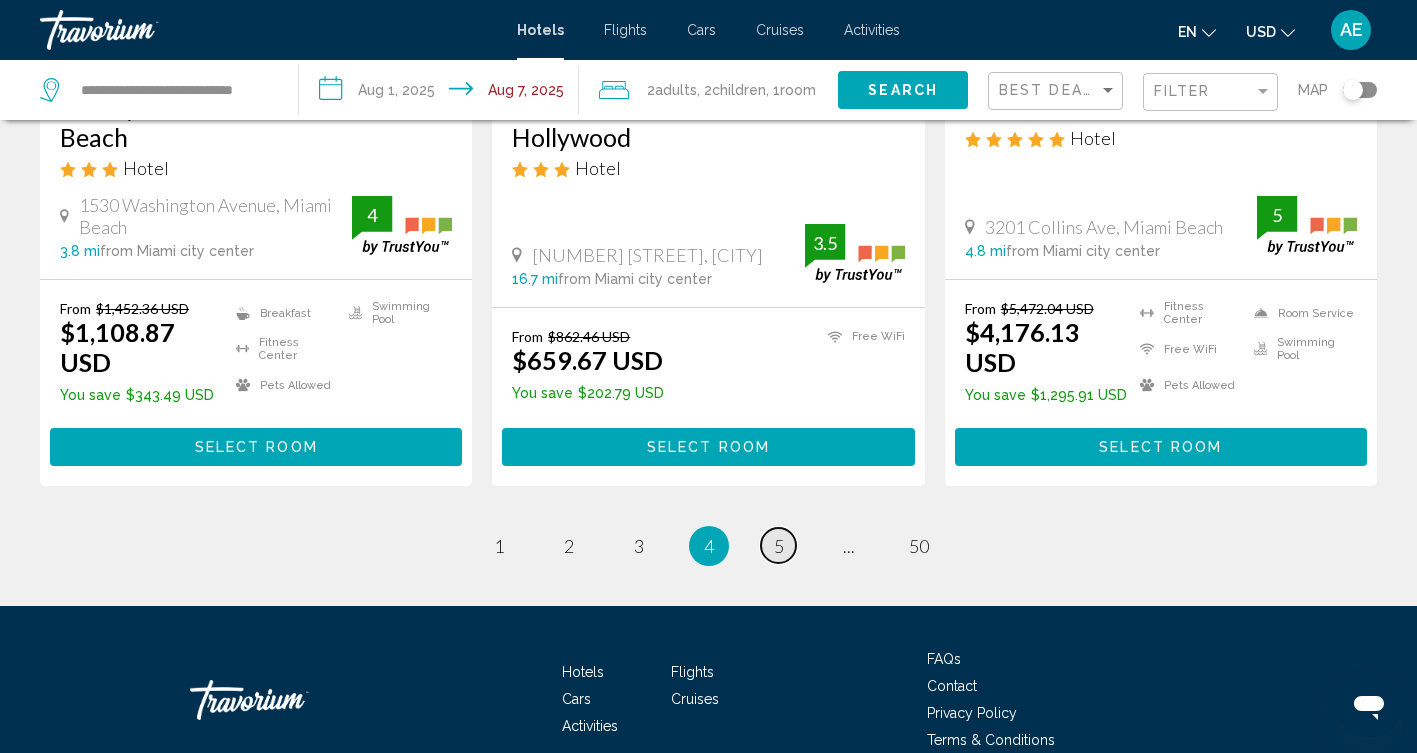 click on "5" at bounding box center [779, 546] 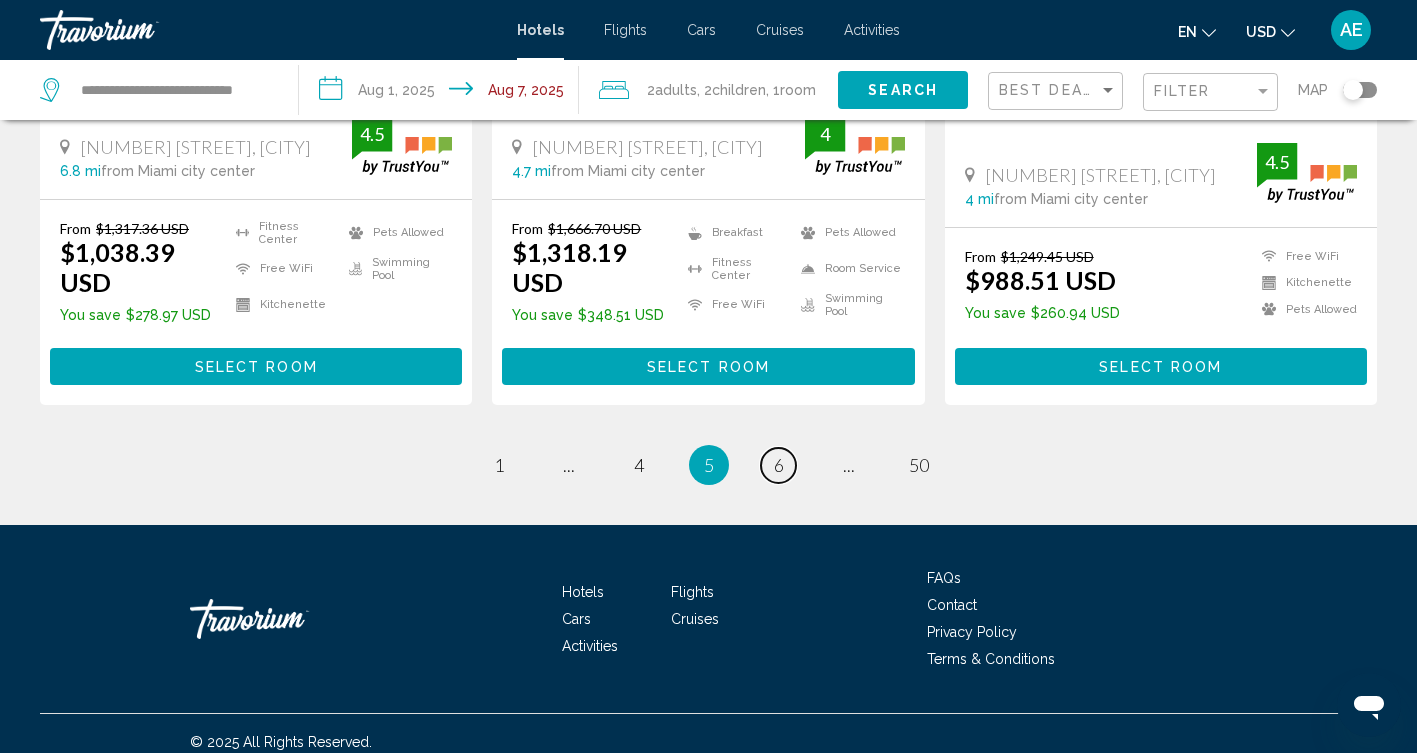 scroll, scrollTop: 2790, scrollLeft: 0, axis: vertical 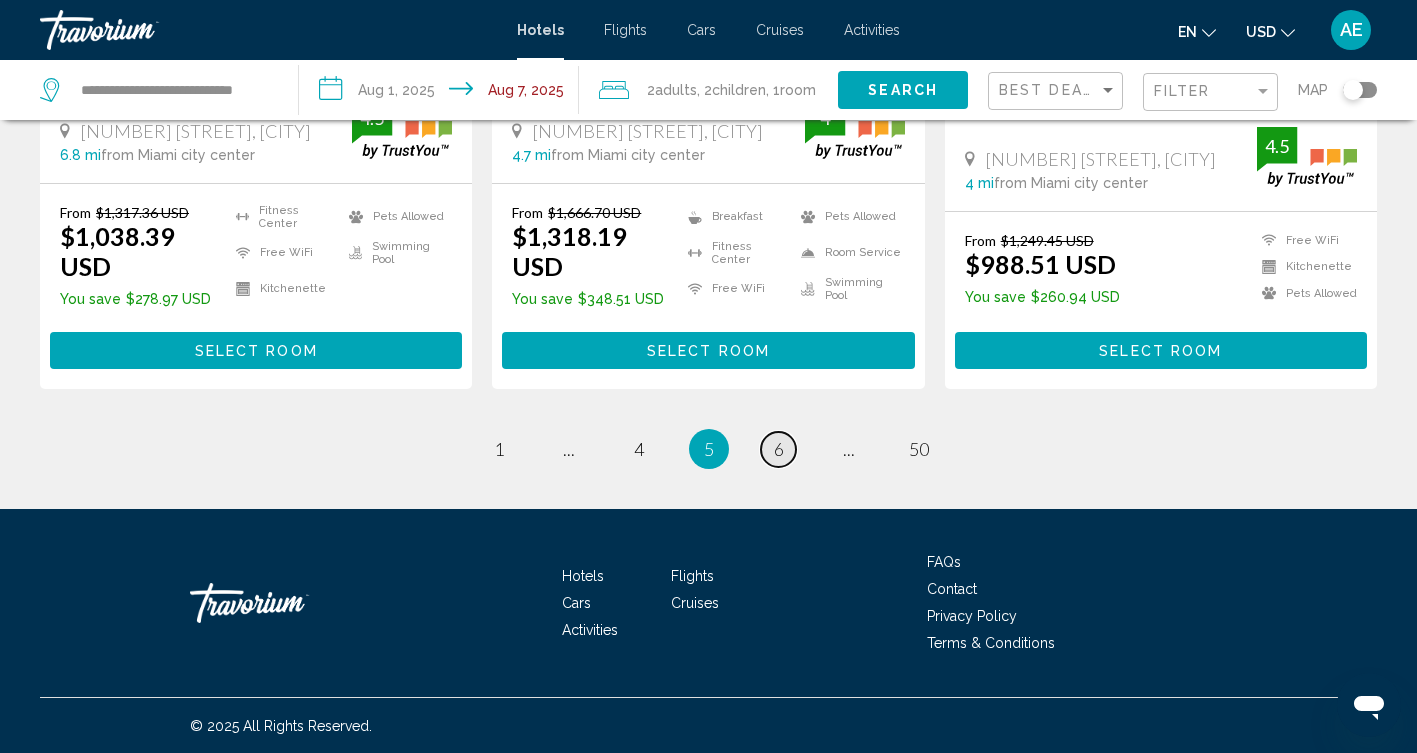 click on "6" at bounding box center [779, 449] 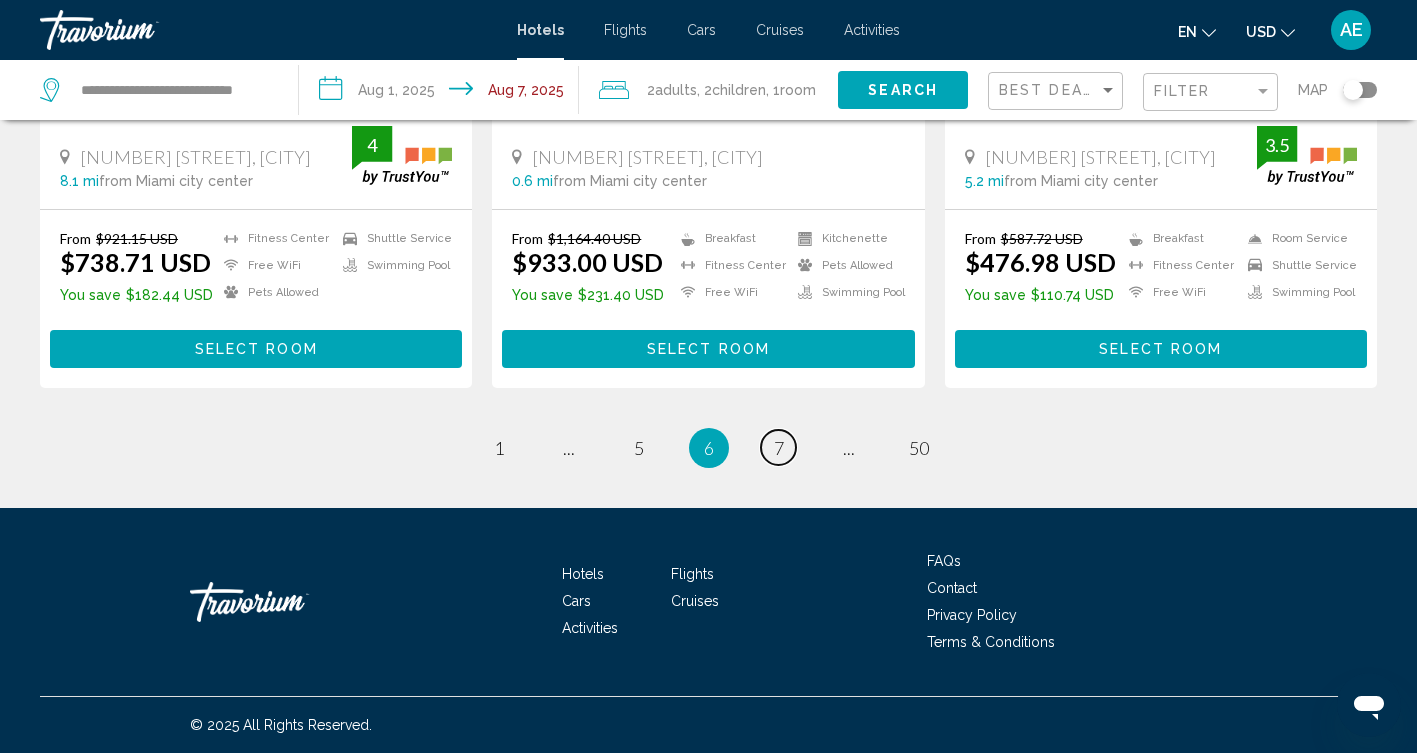 scroll, scrollTop: 2796, scrollLeft: 0, axis: vertical 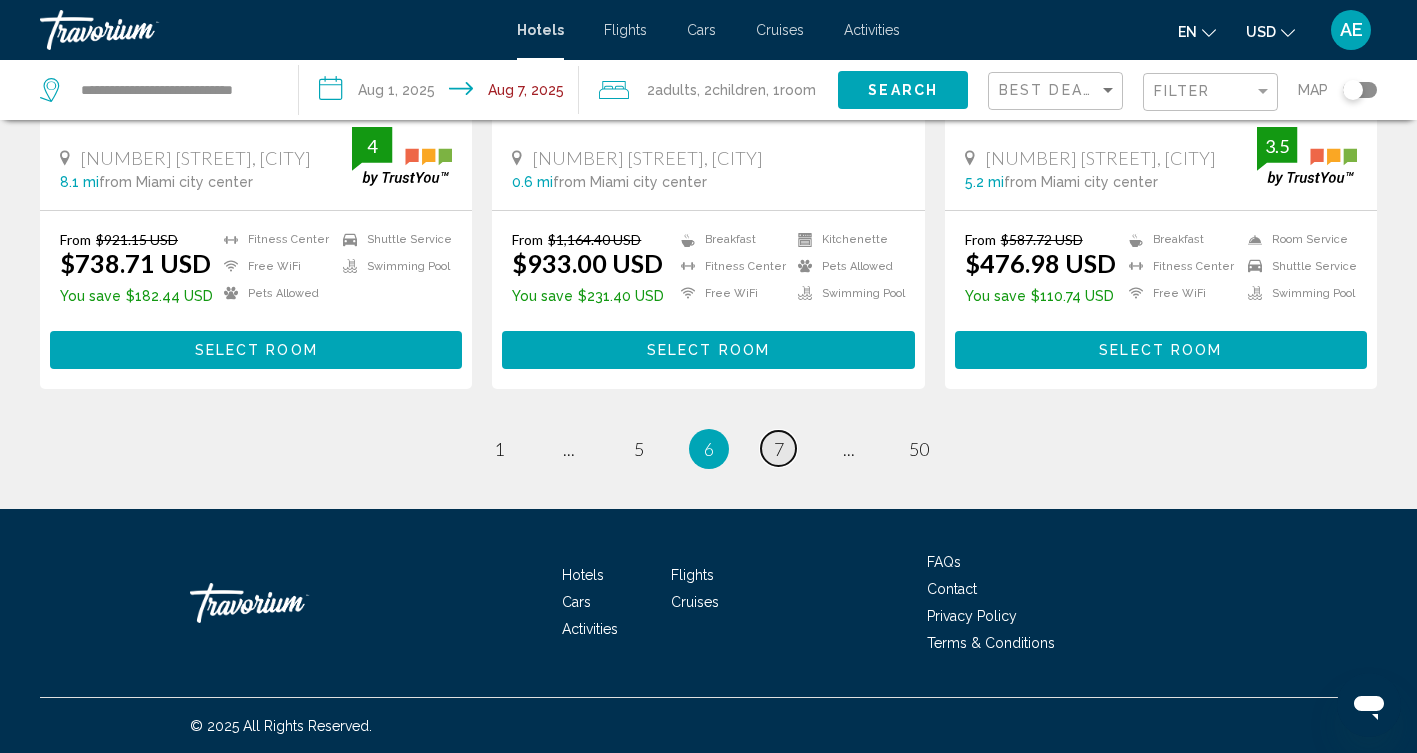 click on "7" at bounding box center [779, 449] 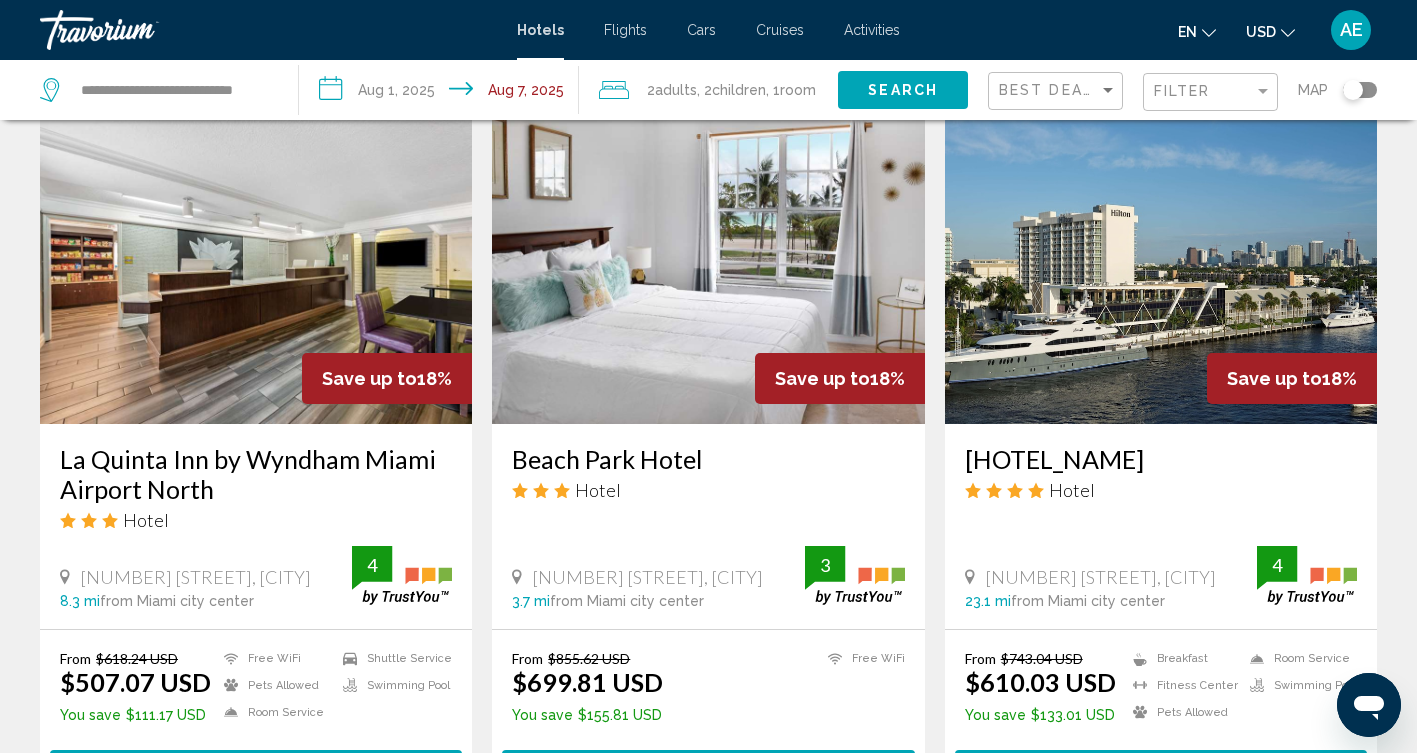scroll, scrollTop: 2345, scrollLeft: 0, axis: vertical 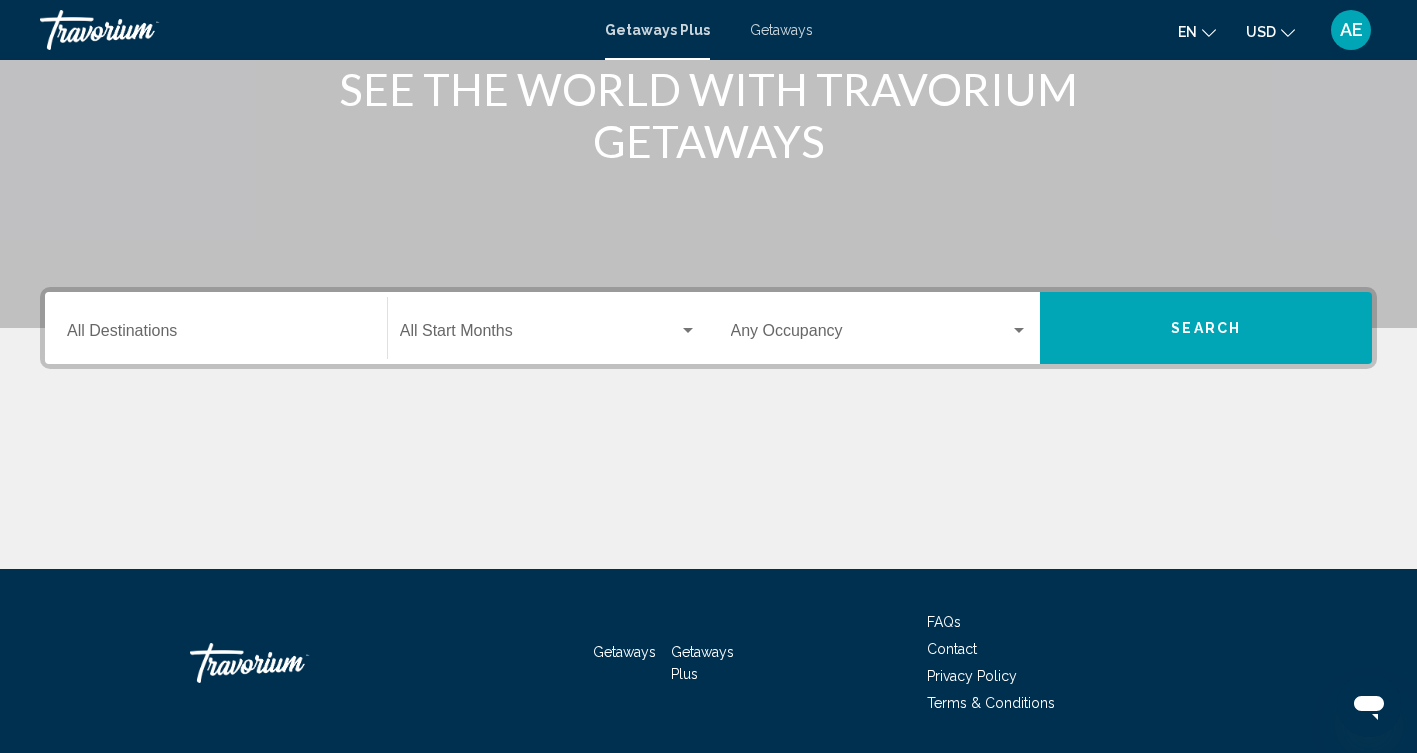 click on "Destination All Destinations" at bounding box center (216, 335) 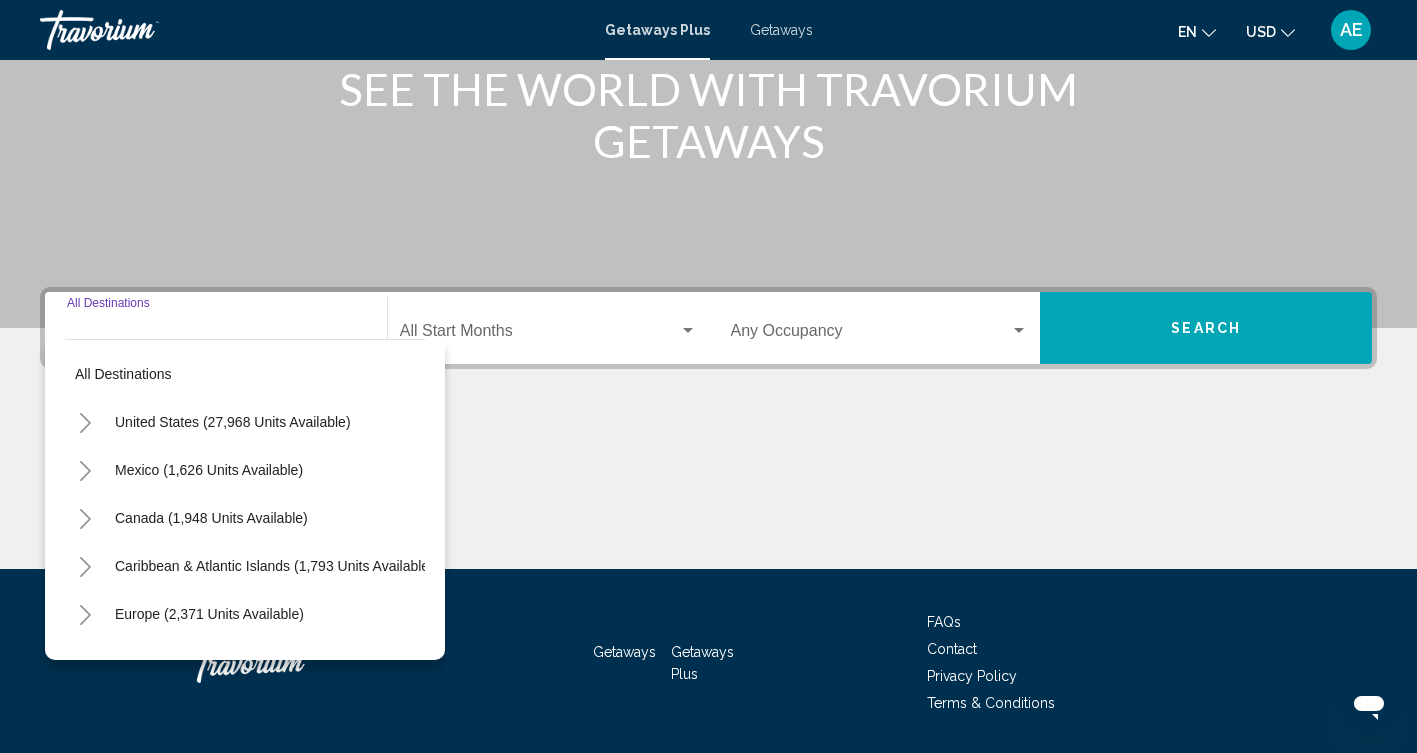 scroll, scrollTop: 333, scrollLeft: 0, axis: vertical 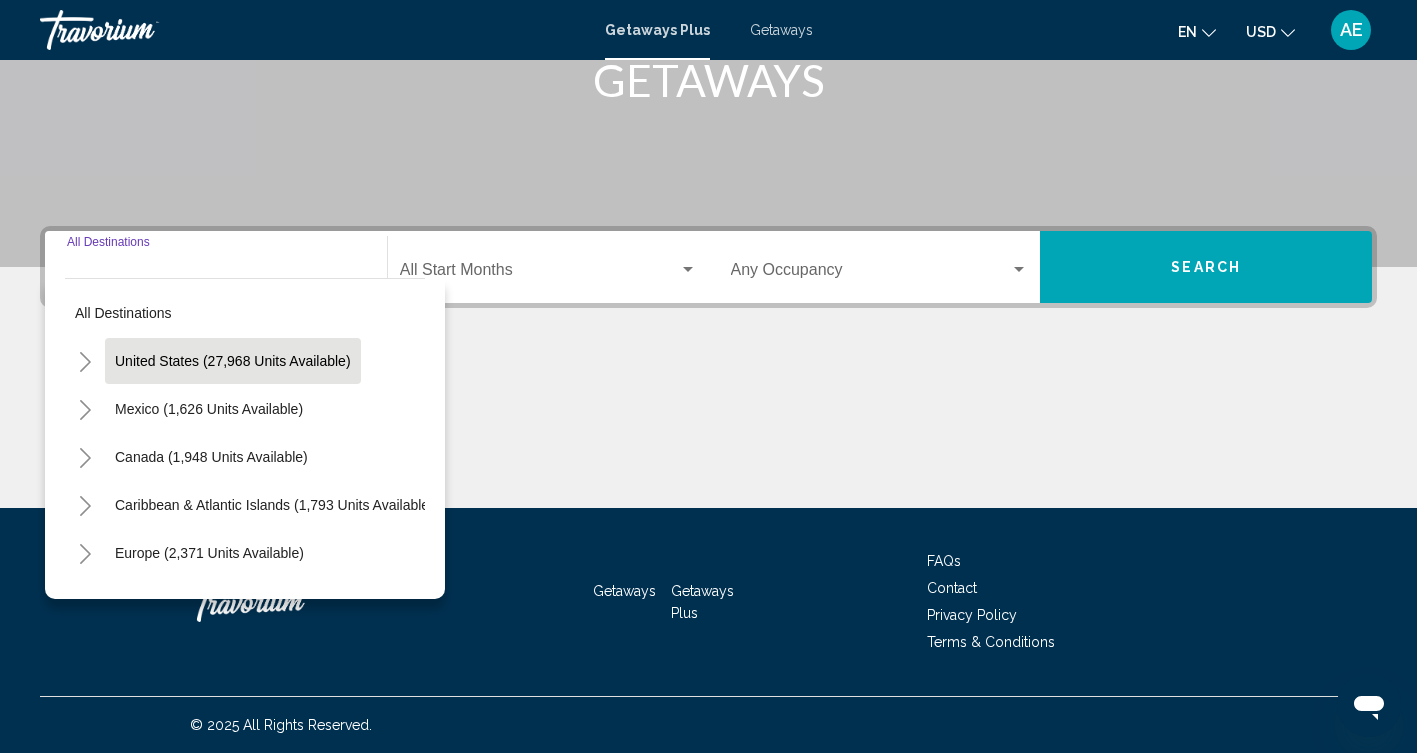 click on "United States (27,968 units available)" at bounding box center (209, 409) 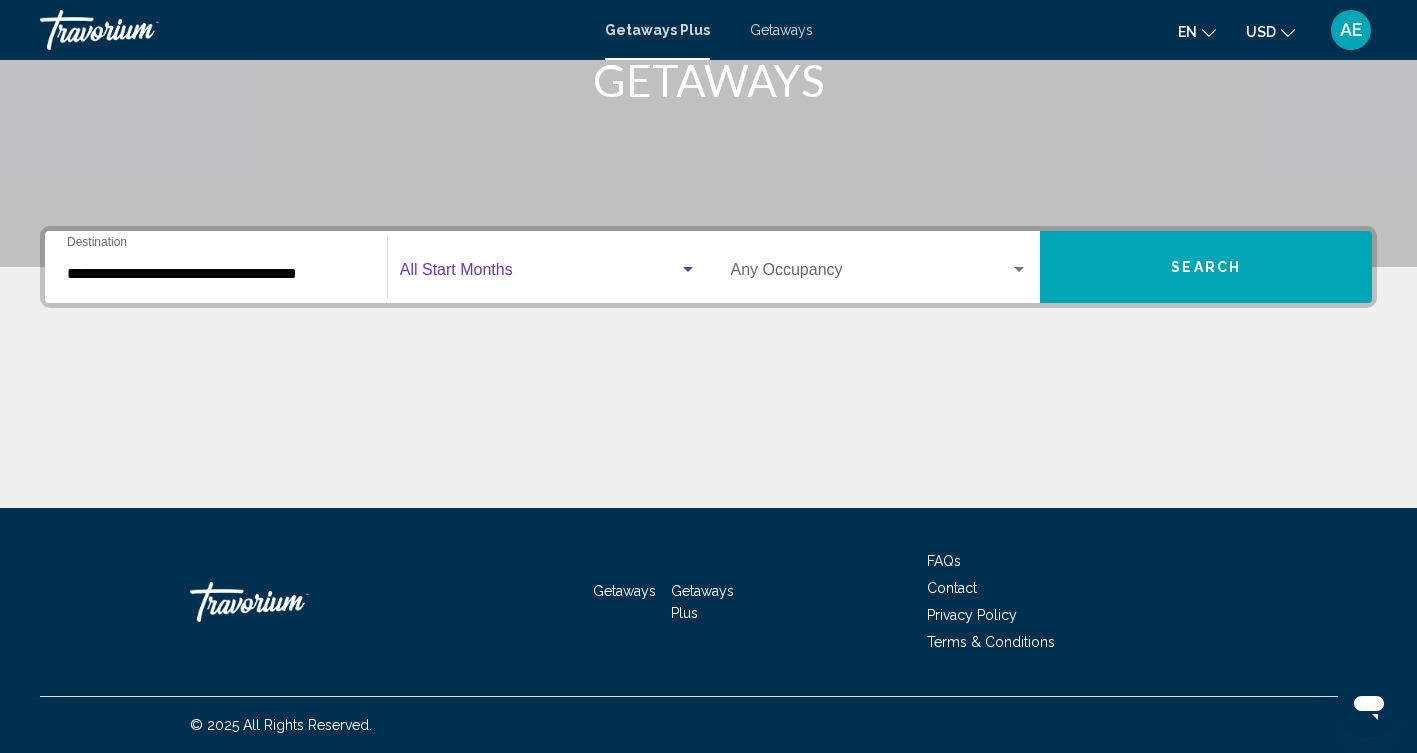 click at bounding box center [539, 274] 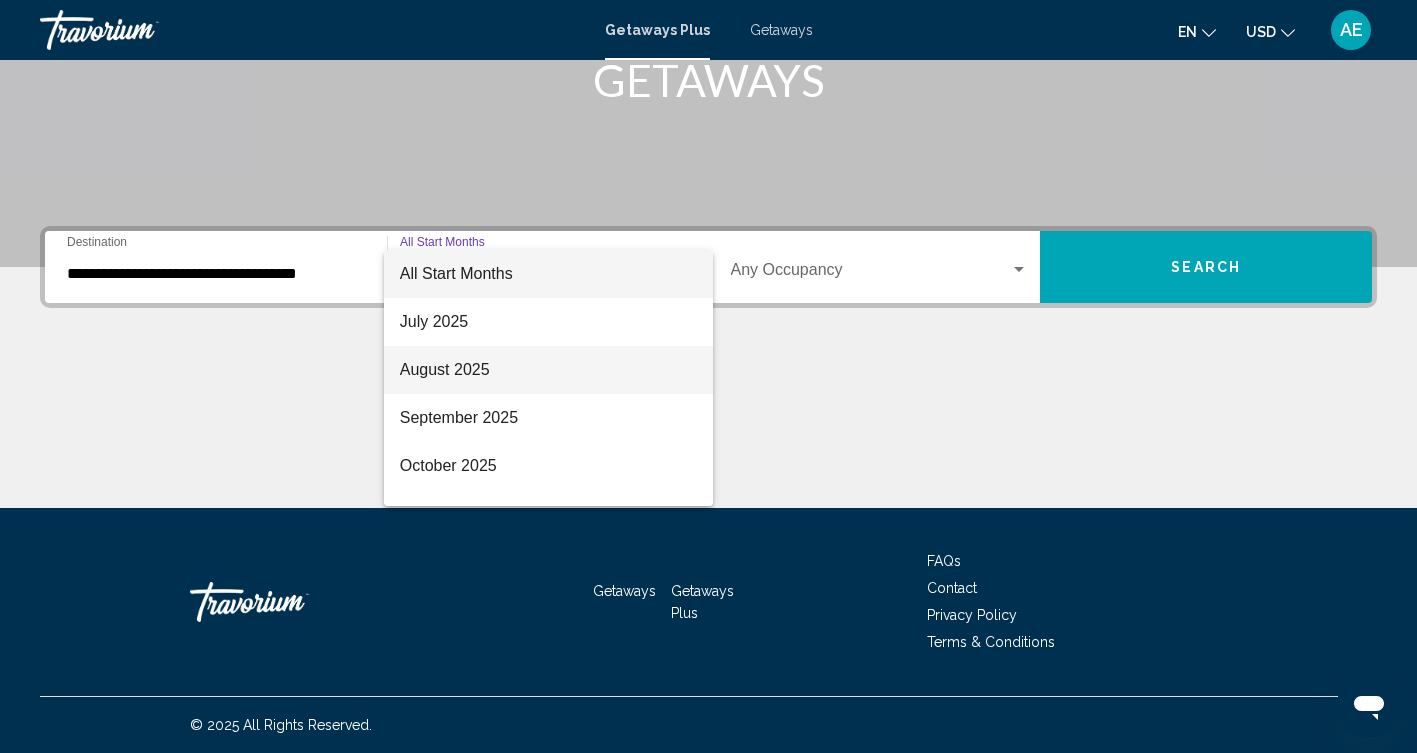click on "August 2025" at bounding box center [548, 370] 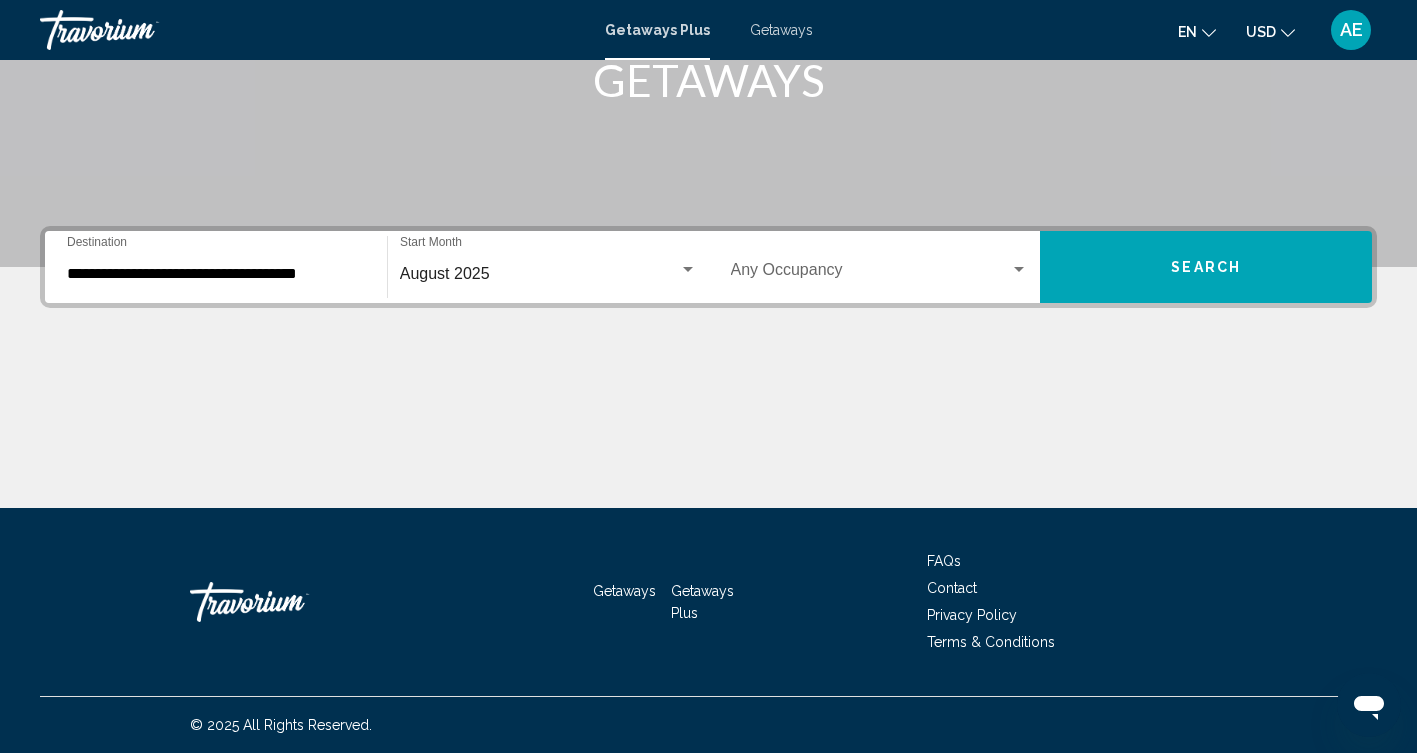 click on "Occupancy Any Occupancy" at bounding box center (880, 267) 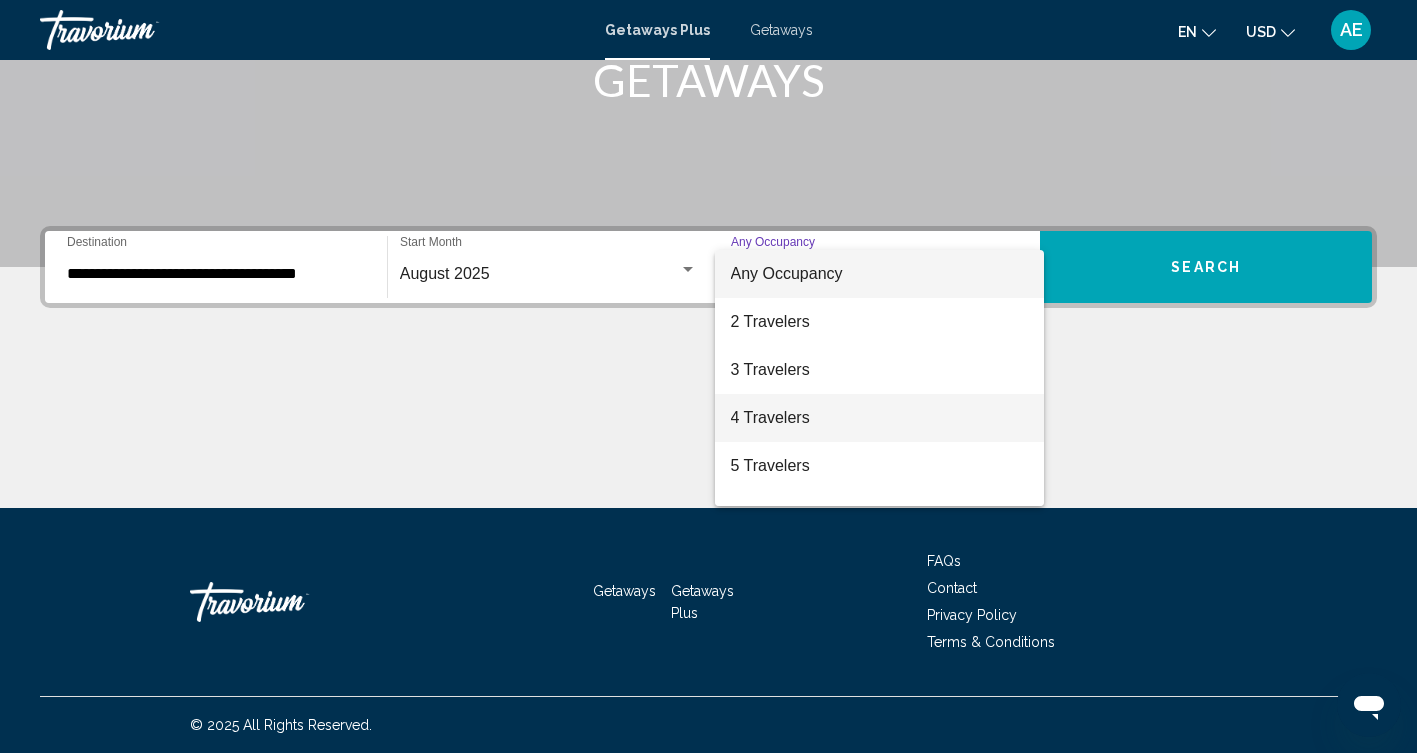 click on "4 Travelers" at bounding box center (880, 418) 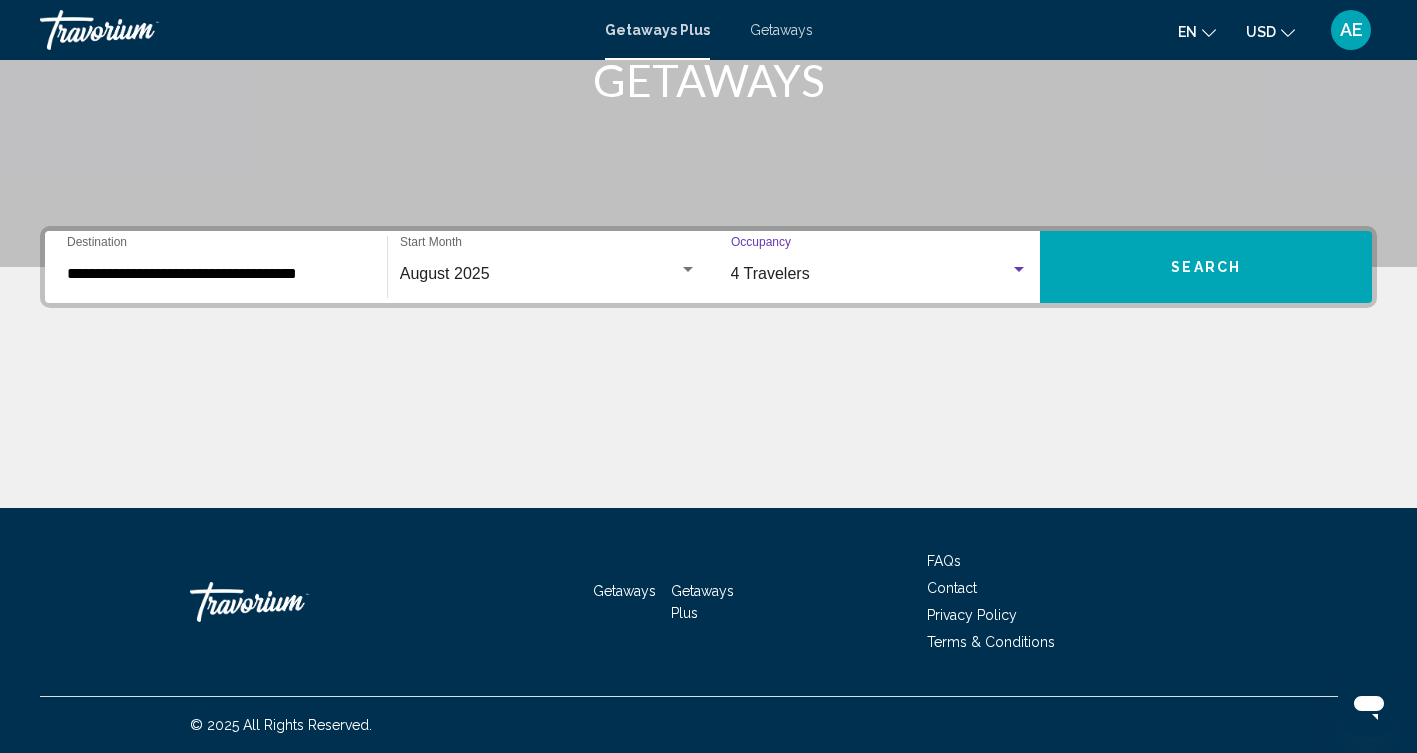 click on "Search" at bounding box center [1206, 268] 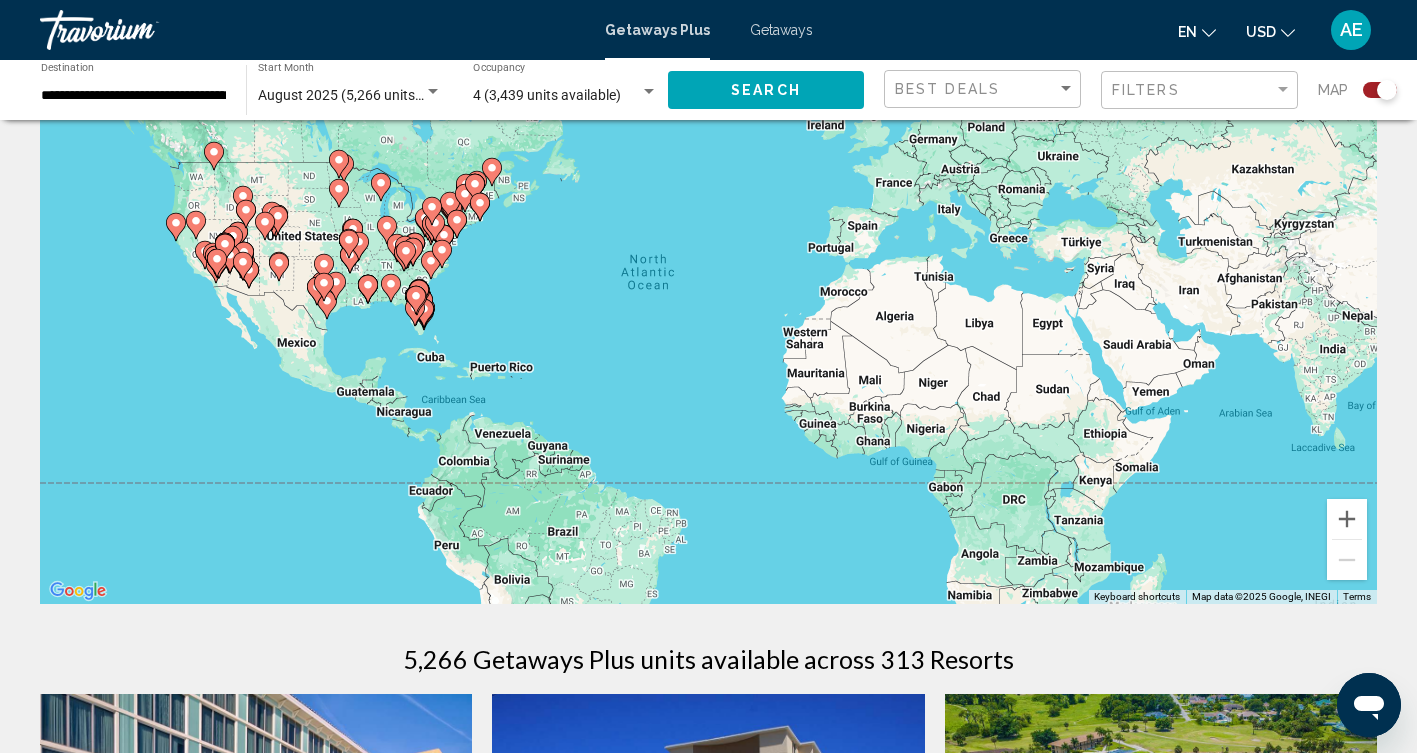 scroll, scrollTop: 135, scrollLeft: 0, axis: vertical 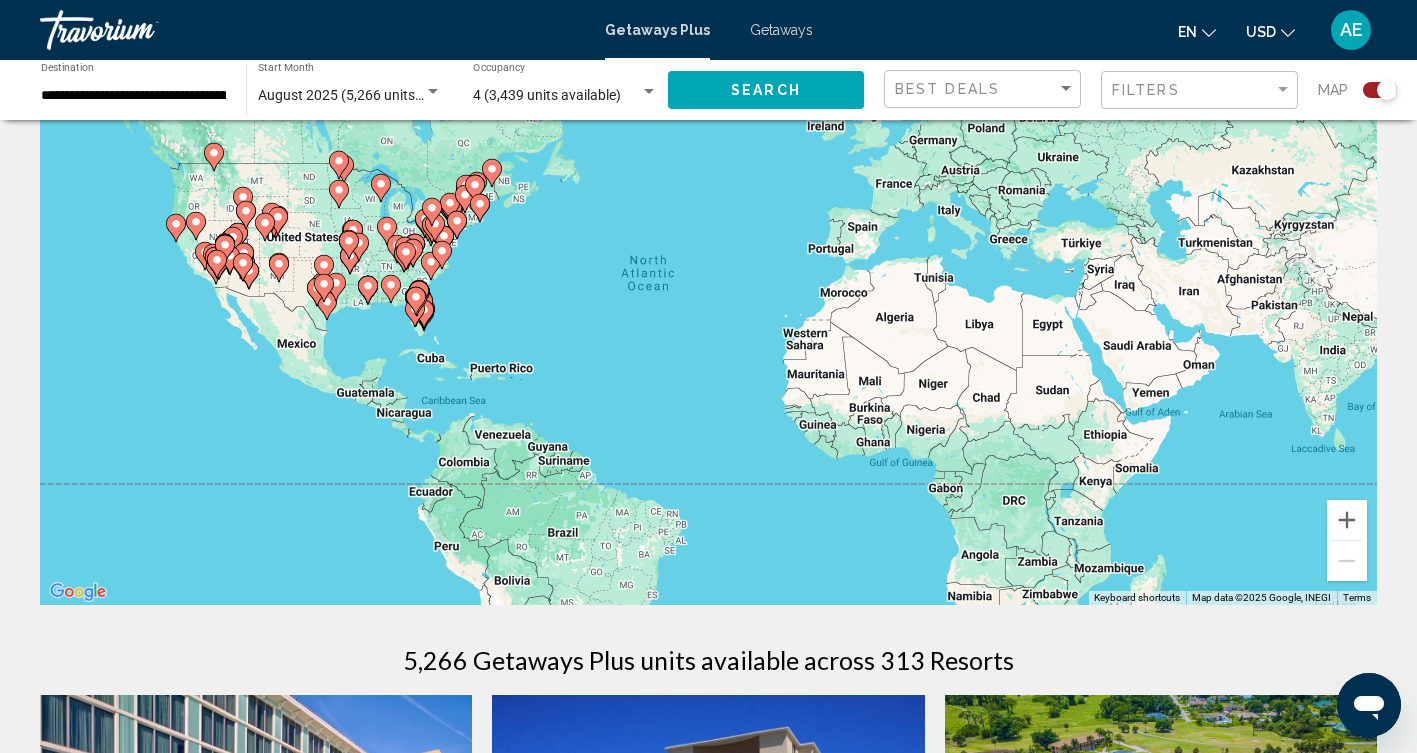 click on "Filters" 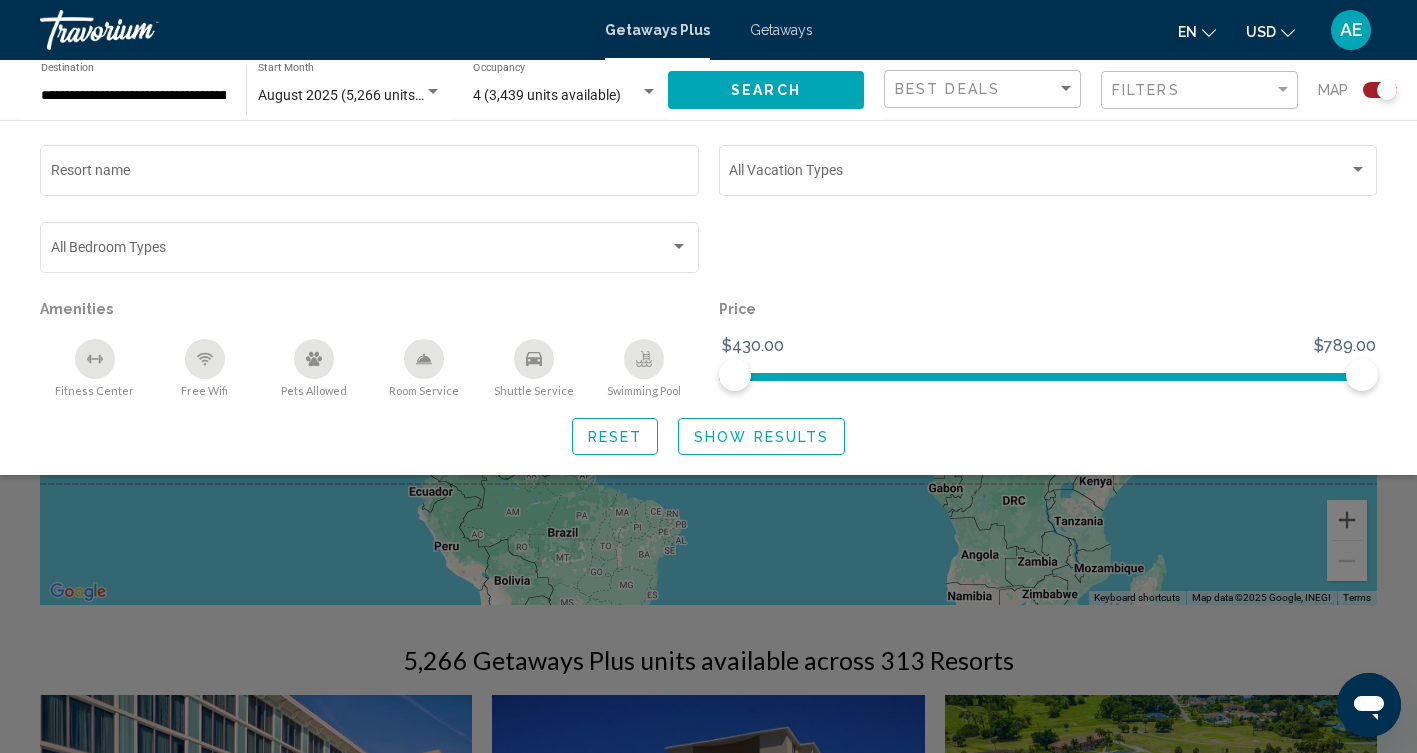 click on "Filters" 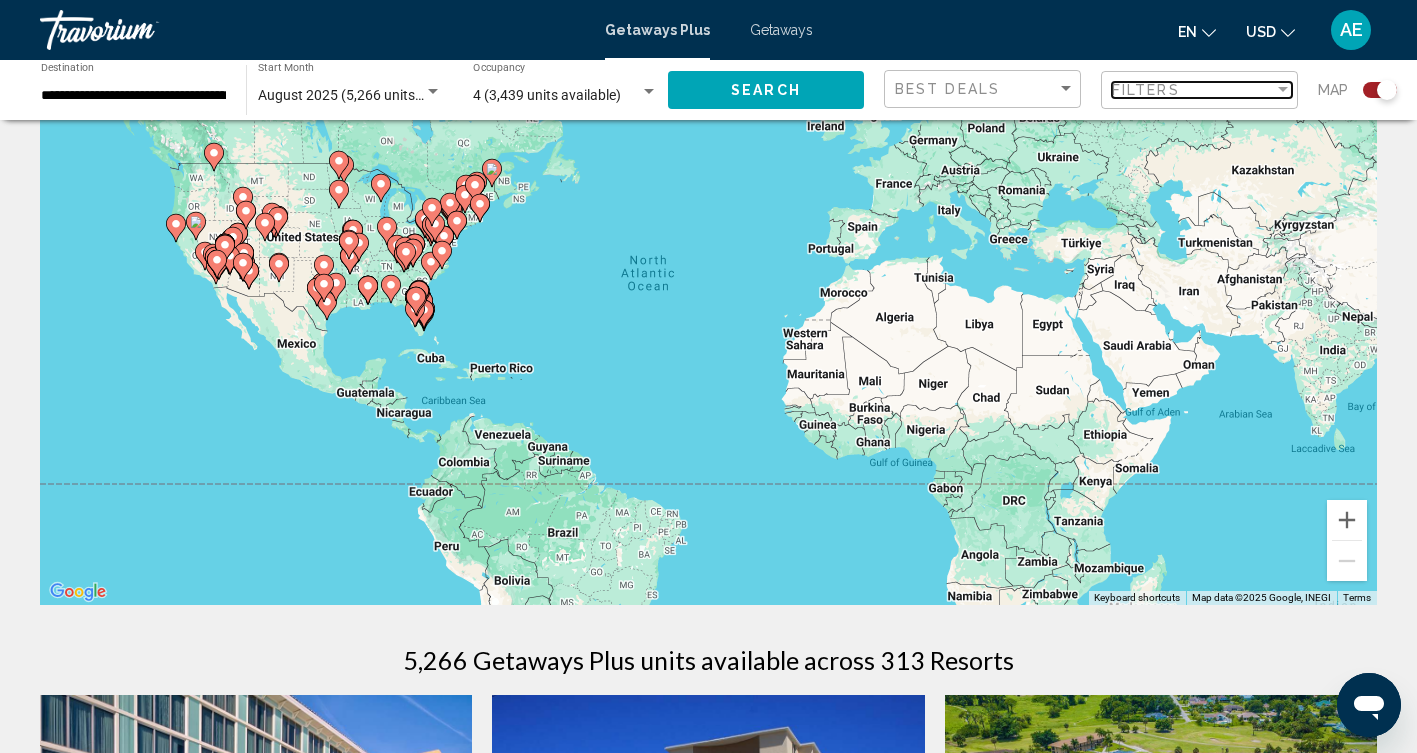scroll, scrollTop: 89, scrollLeft: 0, axis: vertical 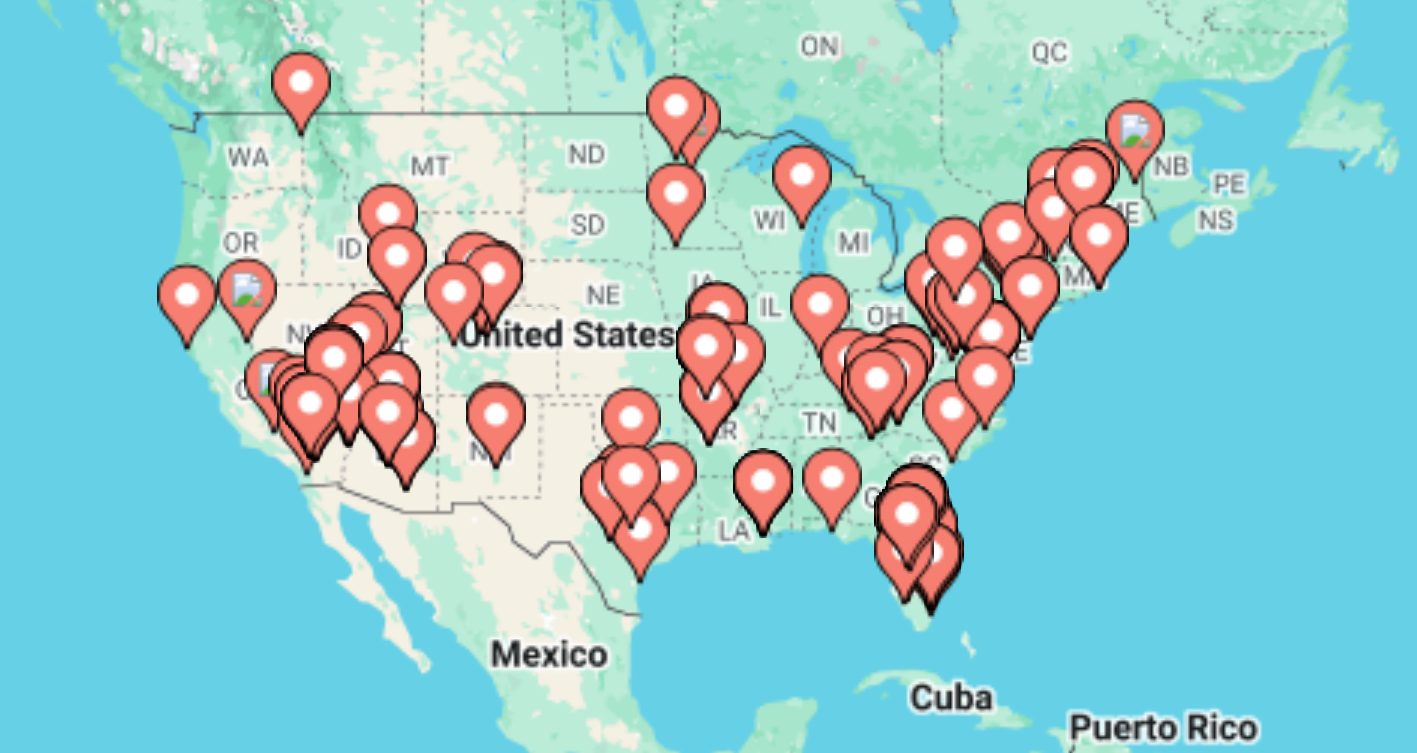 click 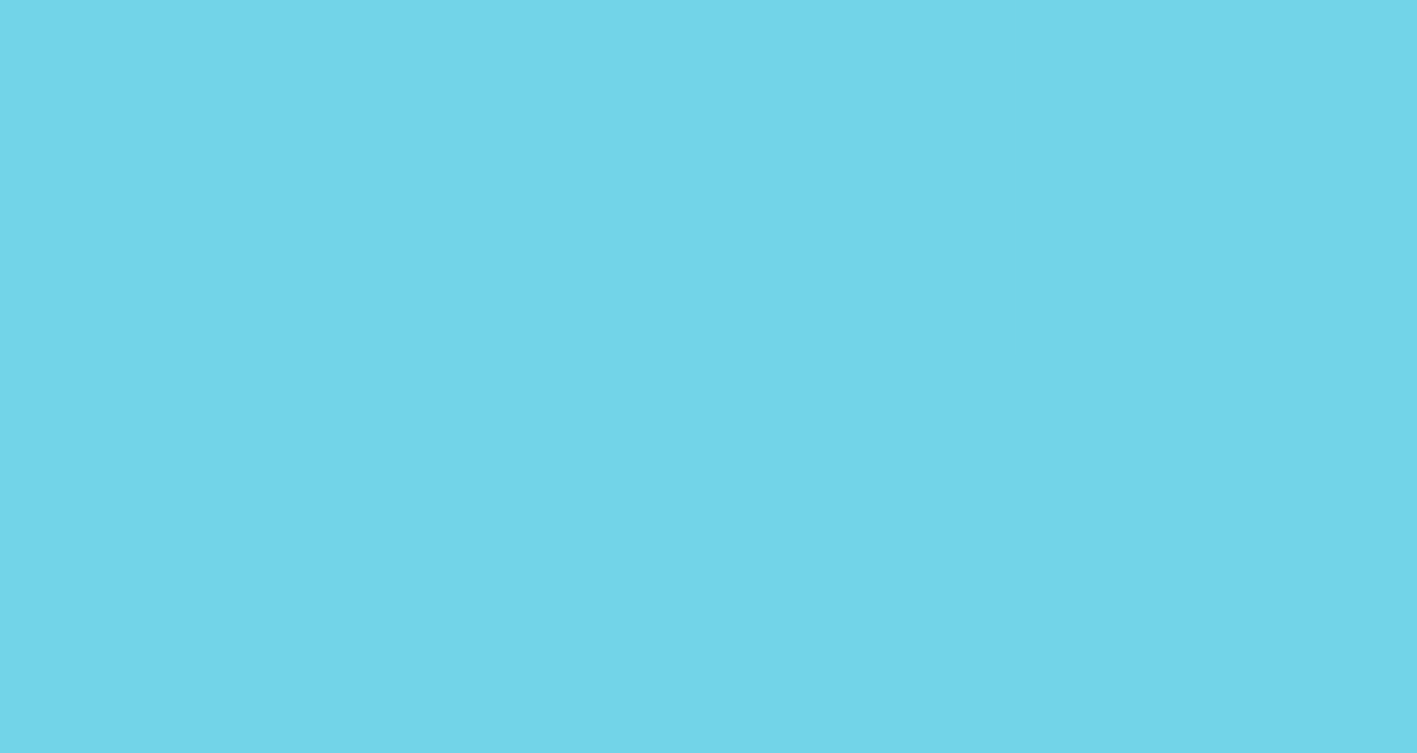 scroll, scrollTop: 0, scrollLeft: 0, axis: both 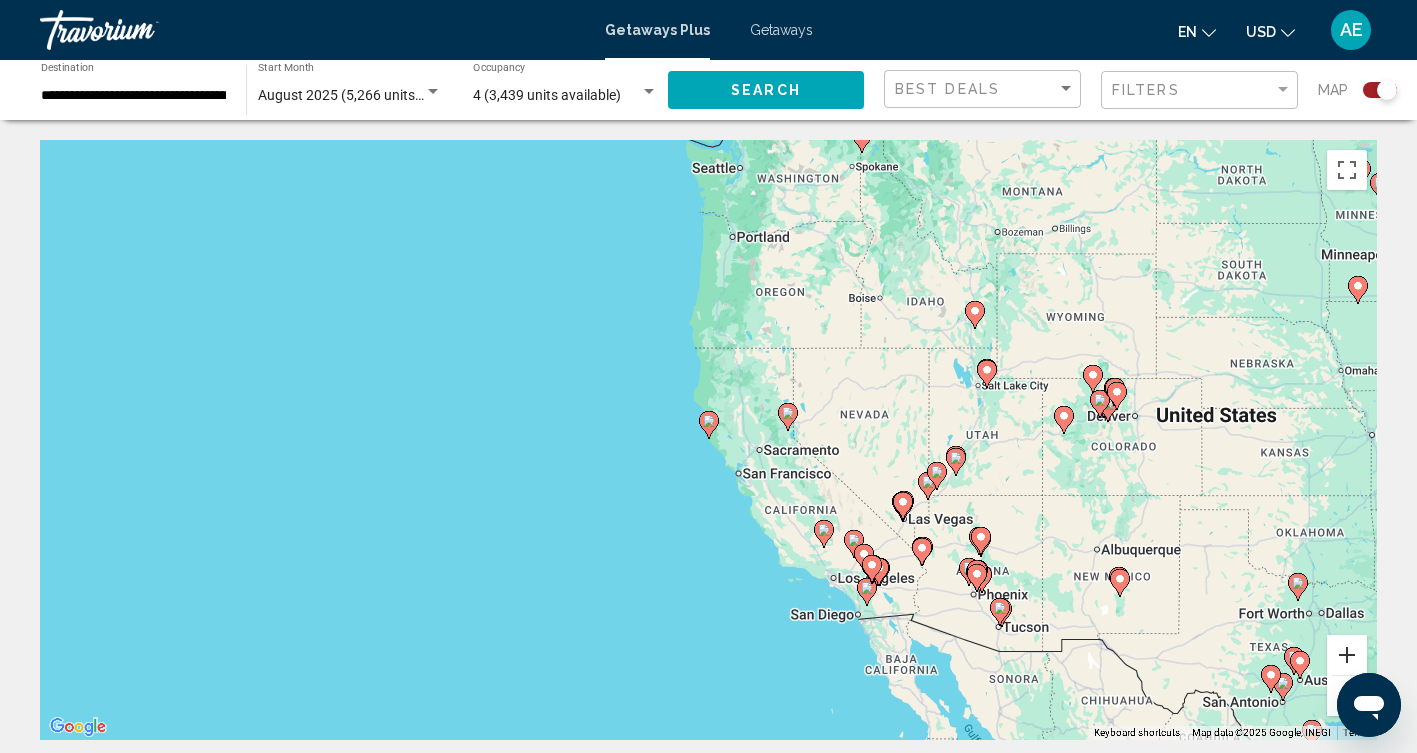 click at bounding box center [1347, 655] 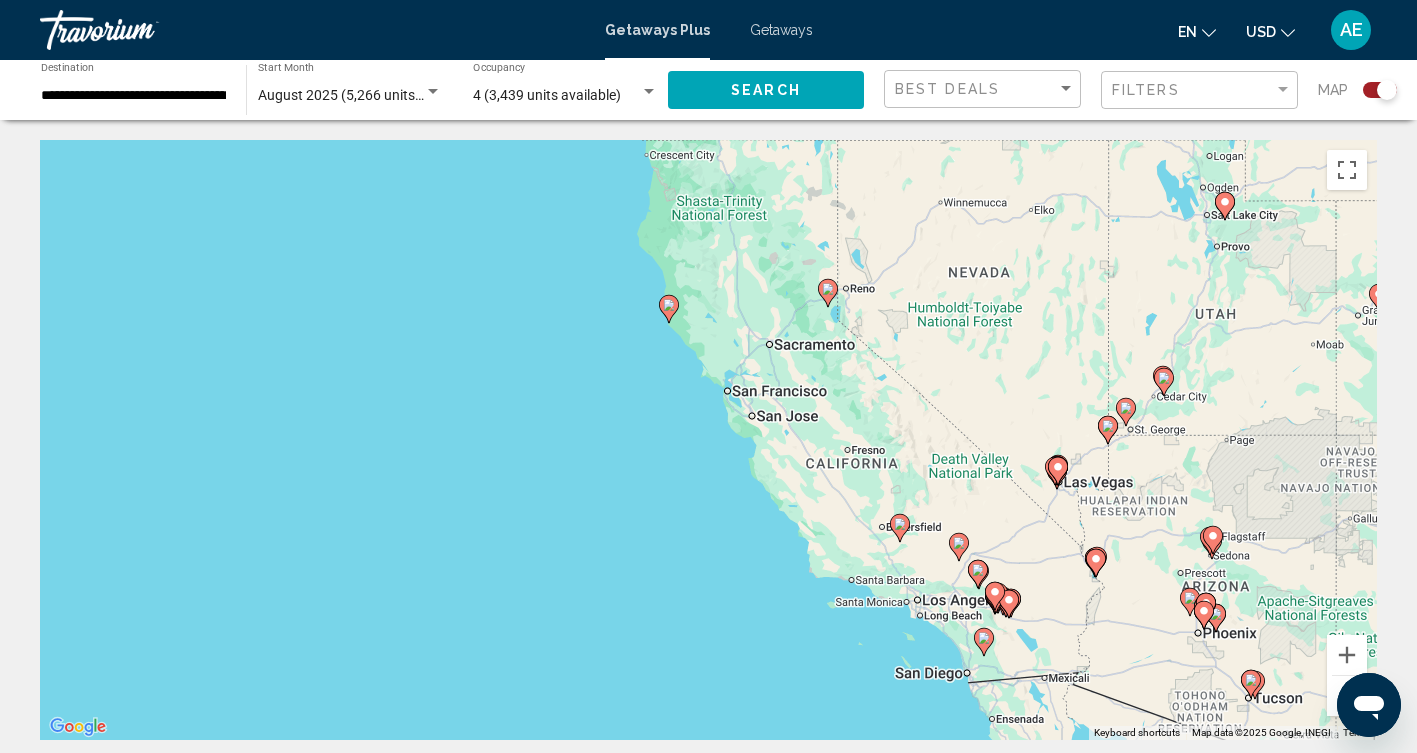 drag, startPoint x: 1106, startPoint y: 533, endPoint x: 1066, endPoint y: 414, distance: 125.54282 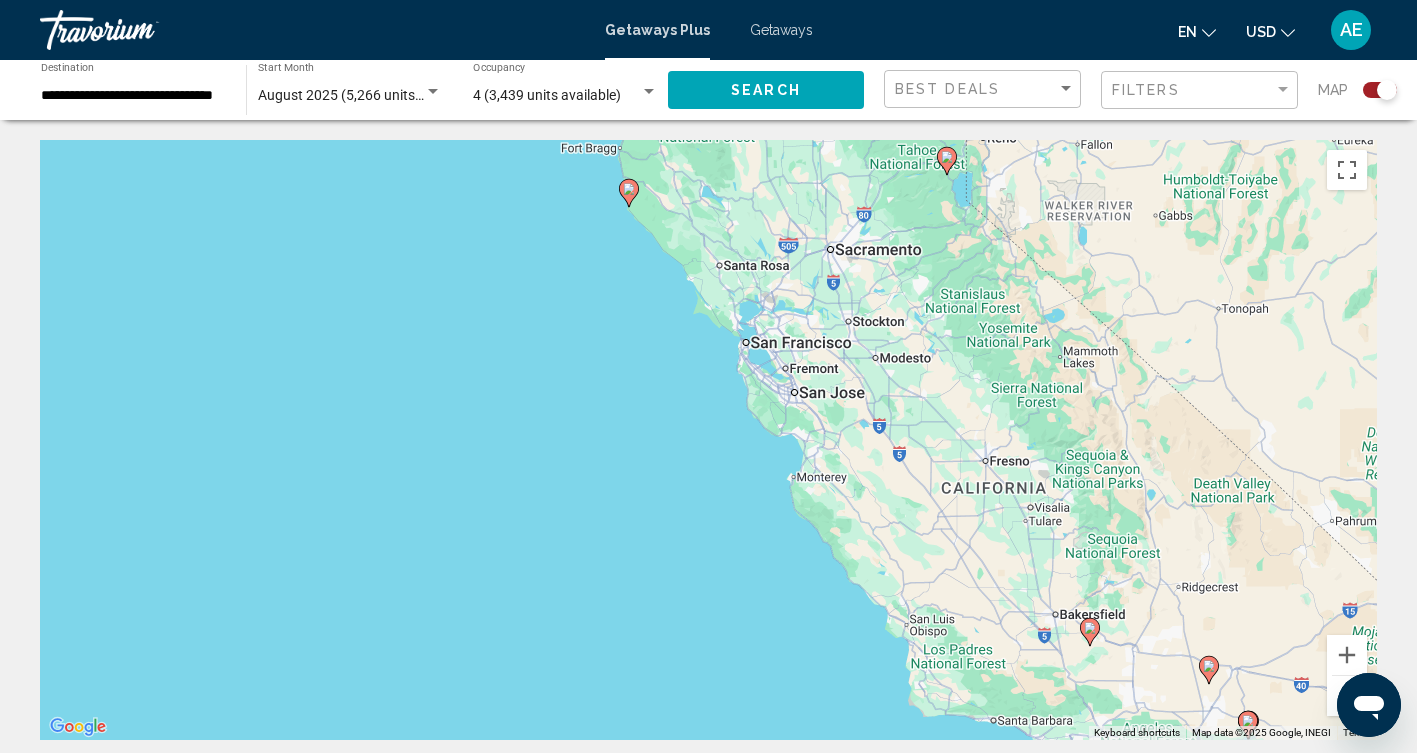 click 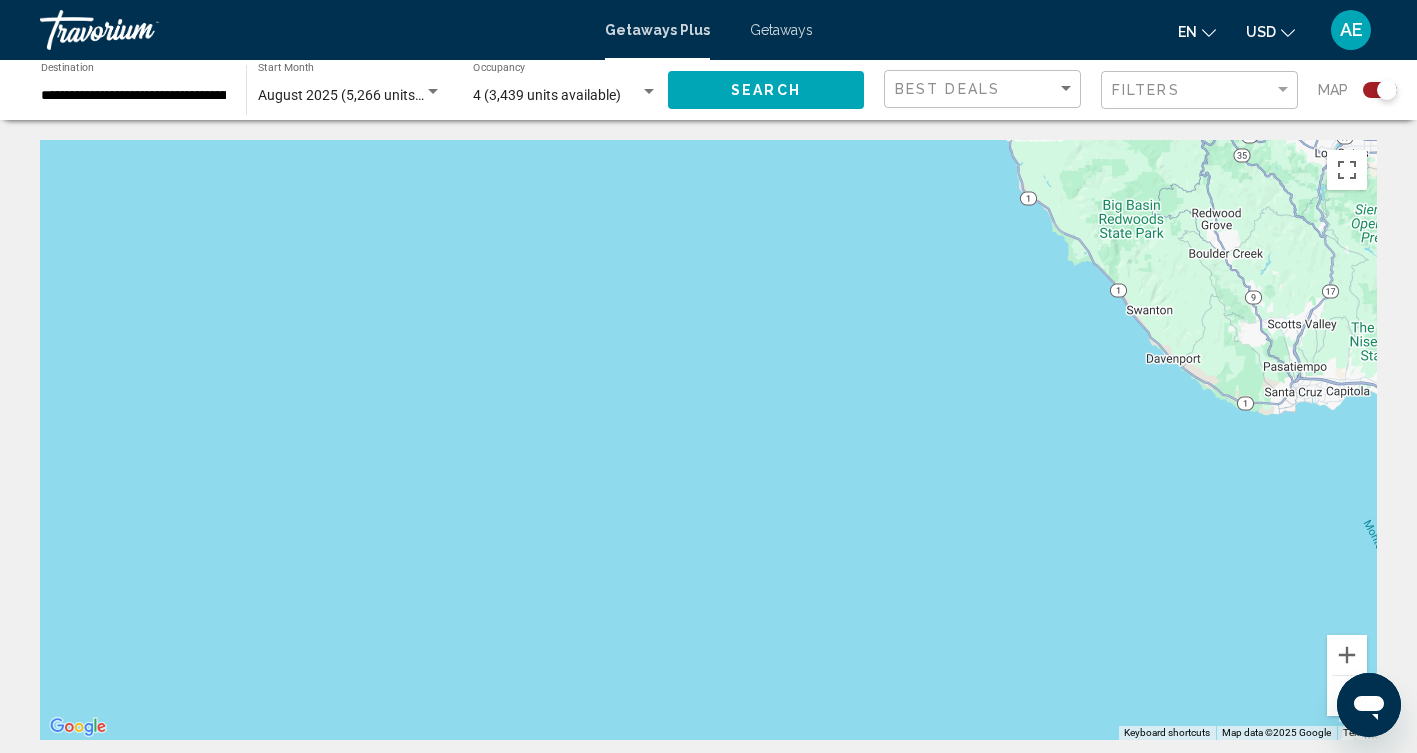 scroll, scrollTop: 0, scrollLeft: 0, axis: both 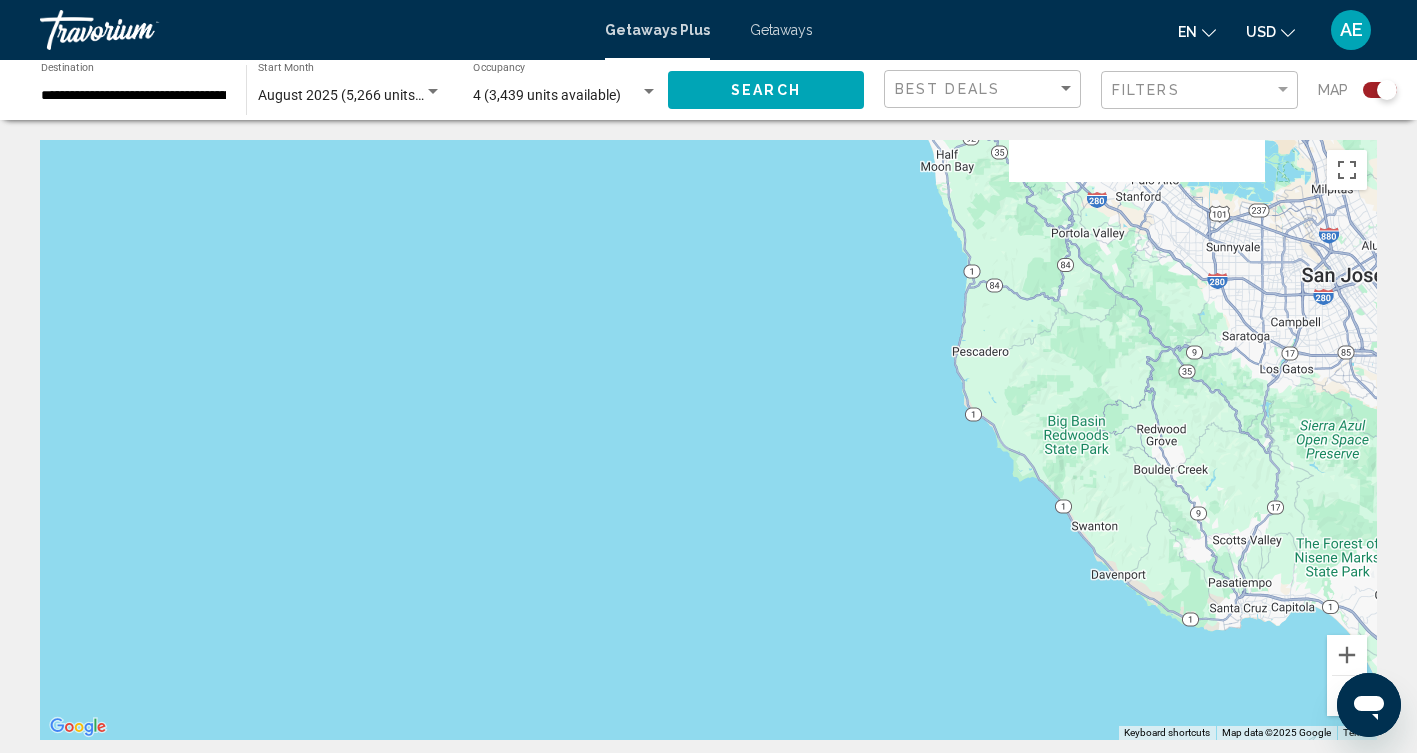 drag, startPoint x: 970, startPoint y: 334, endPoint x: 915, endPoint y: 552, distance: 224.83105 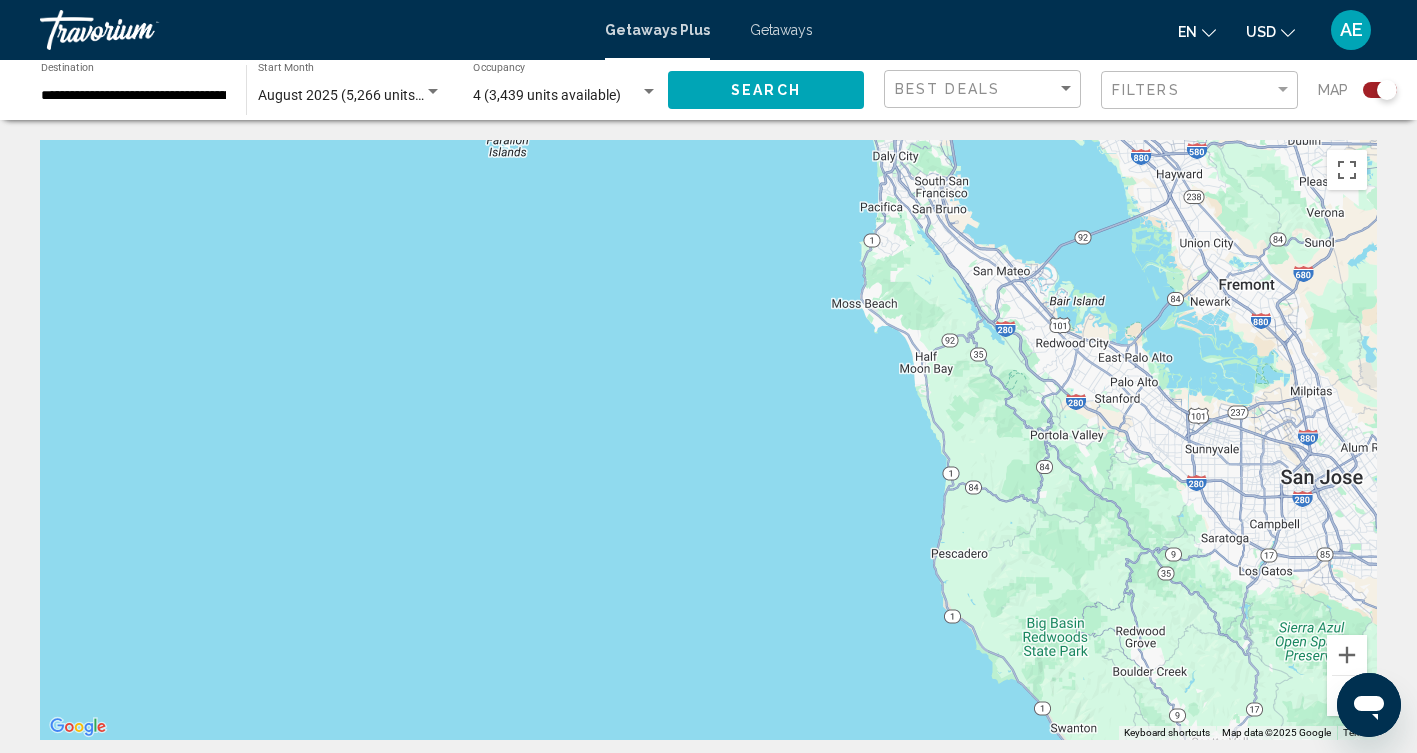 drag, startPoint x: 883, startPoint y: 400, endPoint x: 859, endPoint y: 624, distance: 225.28204 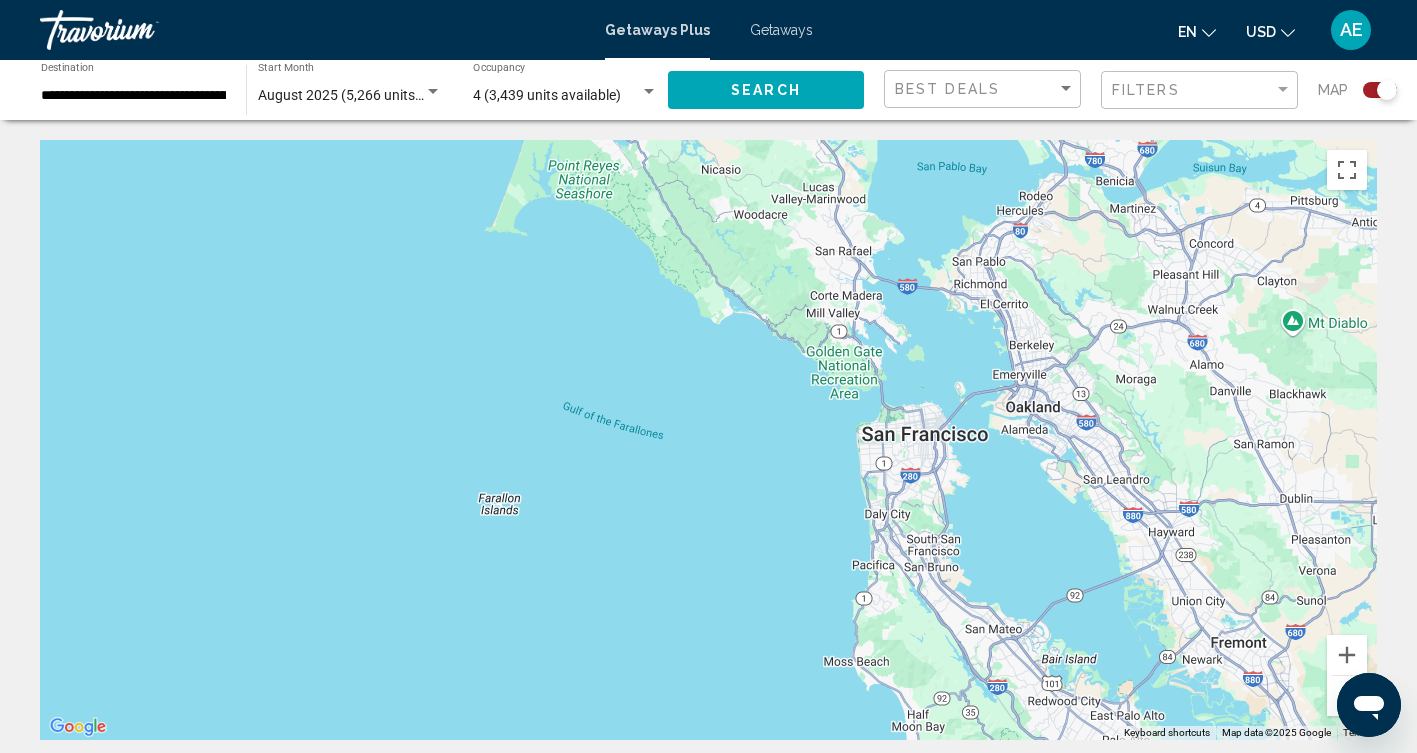 drag, startPoint x: 810, startPoint y: 357, endPoint x: 805, endPoint y: 703, distance: 346.03613 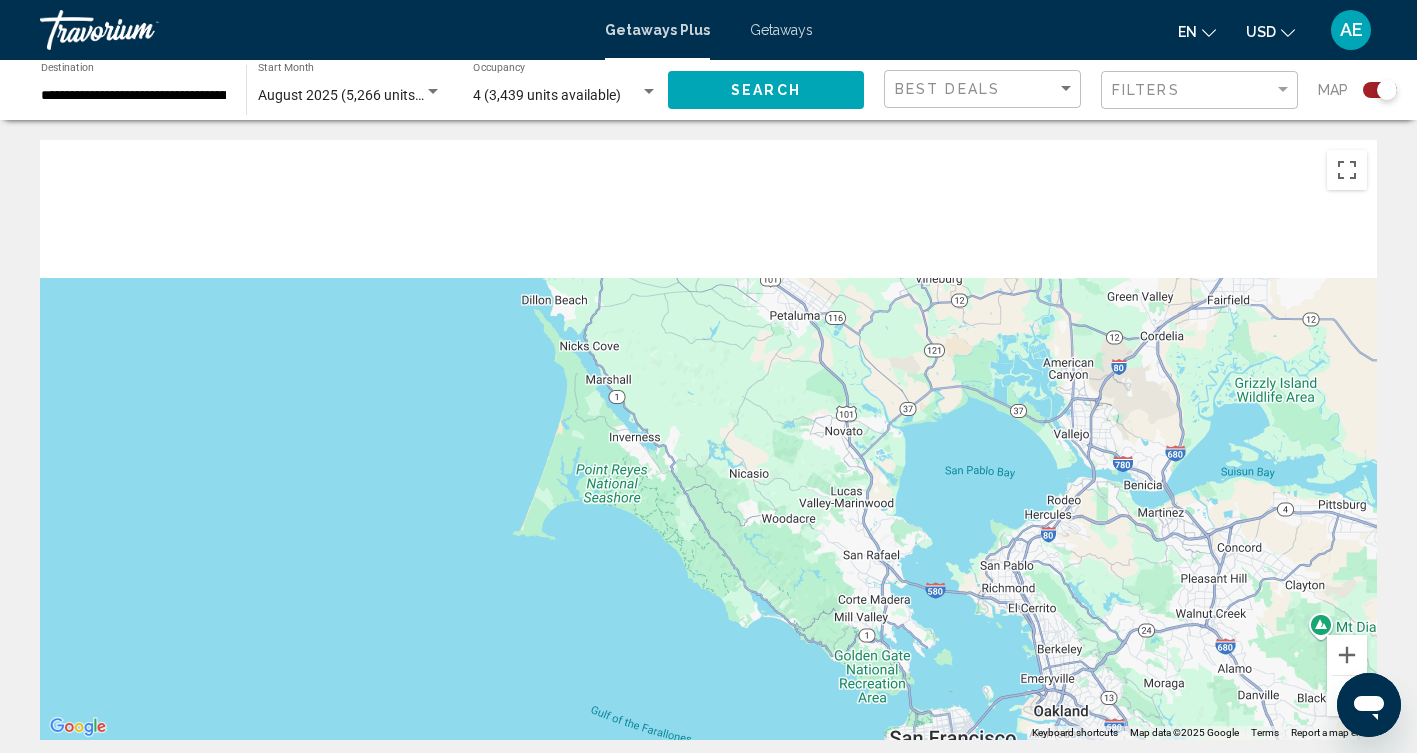 drag, startPoint x: 695, startPoint y: 443, endPoint x: 724, endPoint y: 770, distance: 328.28342 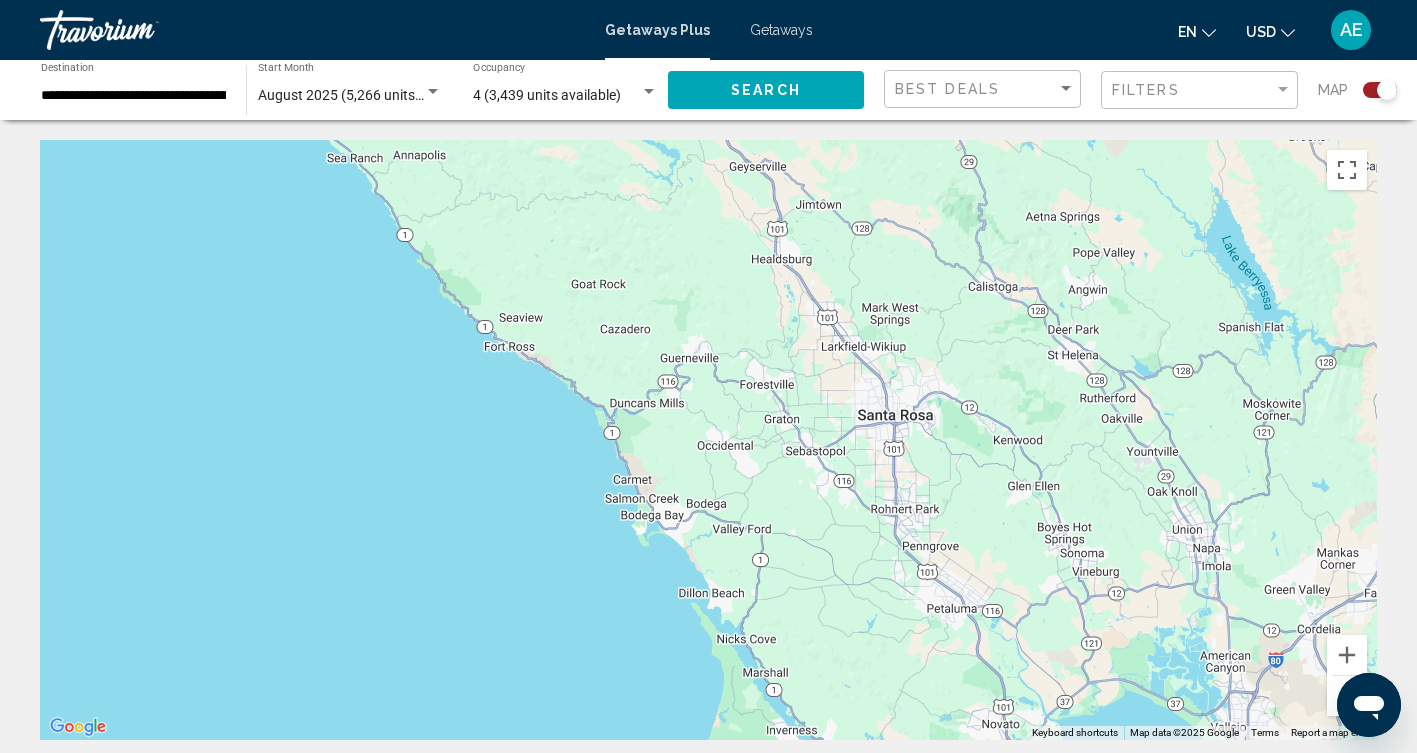 drag, startPoint x: 507, startPoint y: 463, endPoint x: 662, endPoint y: 746, distance: 322.66702 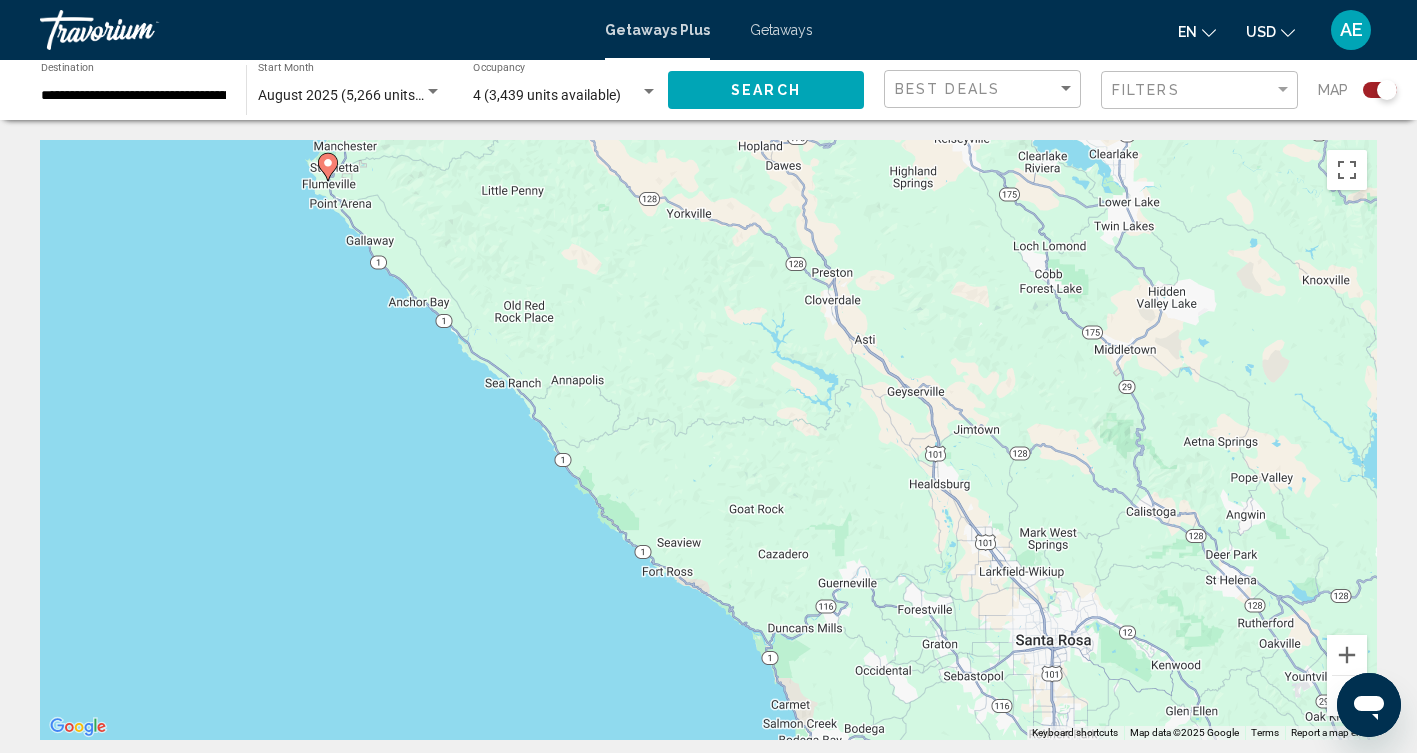 drag, startPoint x: 440, startPoint y: 494, endPoint x: 600, endPoint y: 722, distance: 278.53903 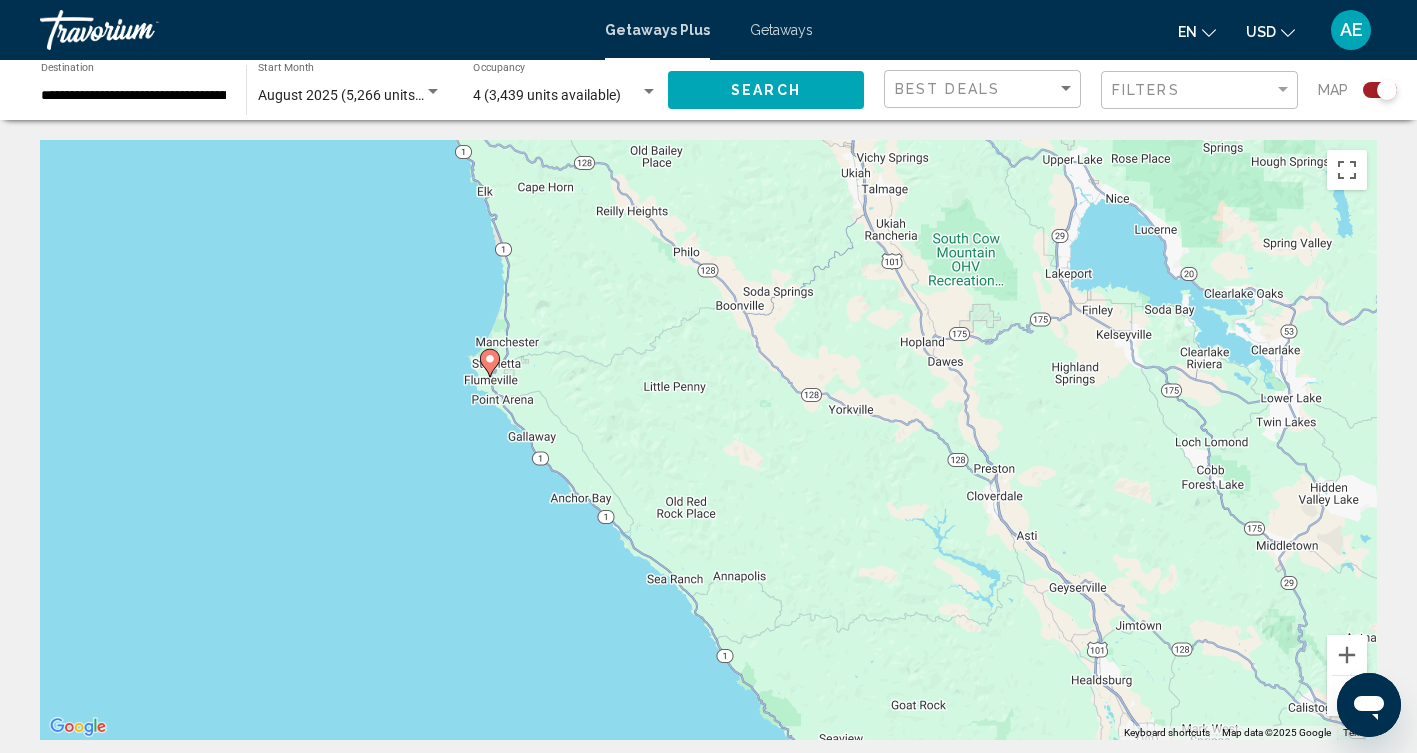 drag, startPoint x: 370, startPoint y: 368, endPoint x: 535, endPoint y: 567, distance: 258.50726 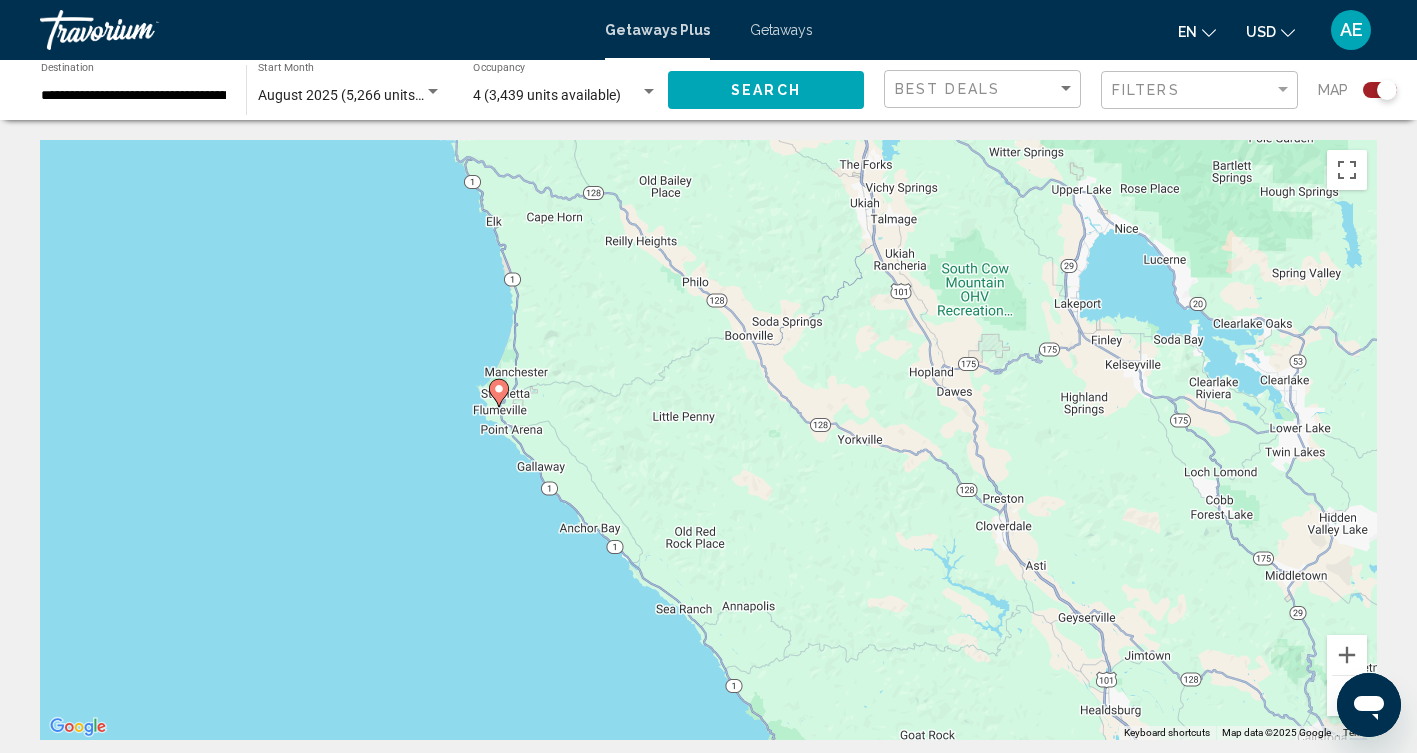 drag, startPoint x: 445, startPoint y: 412, endPoint x: 456, endPoint y: 448, distance: 37.64306 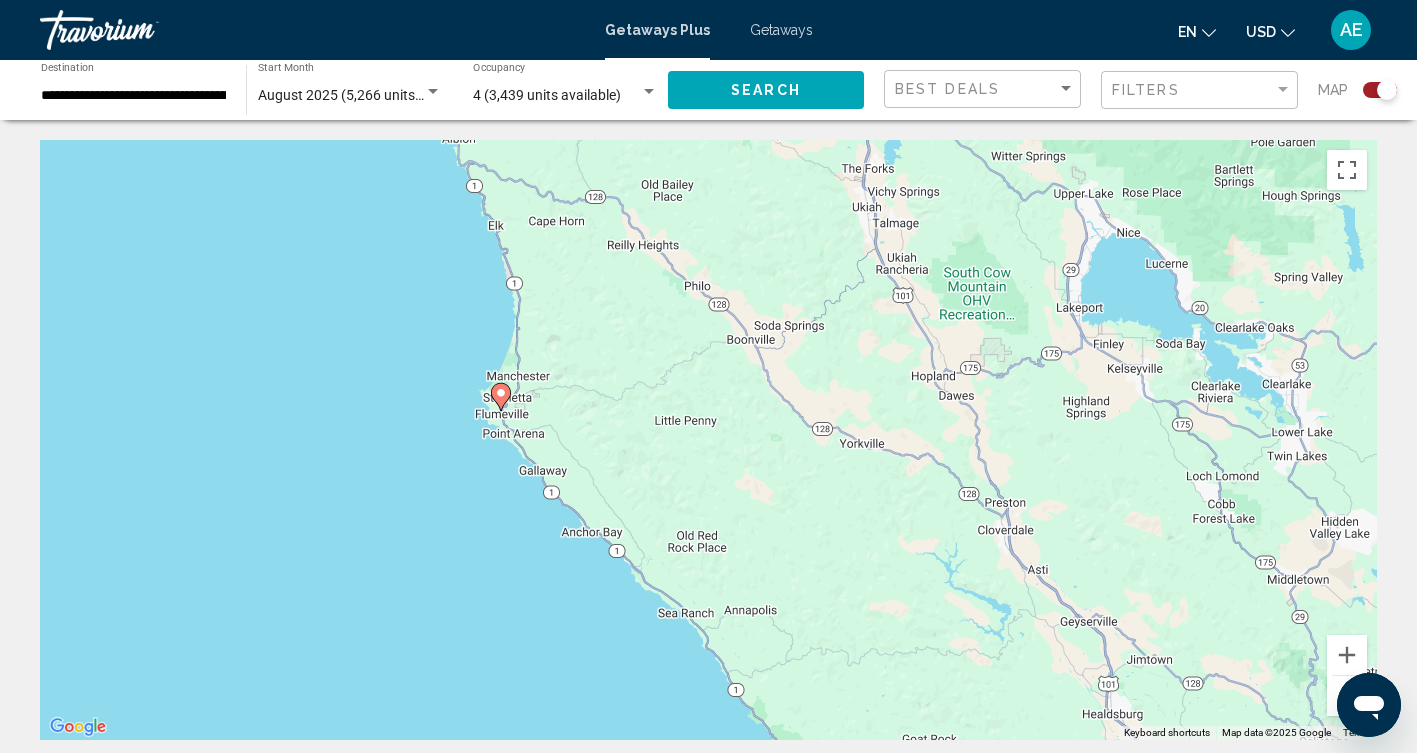click at bounding box center (1347, 696) 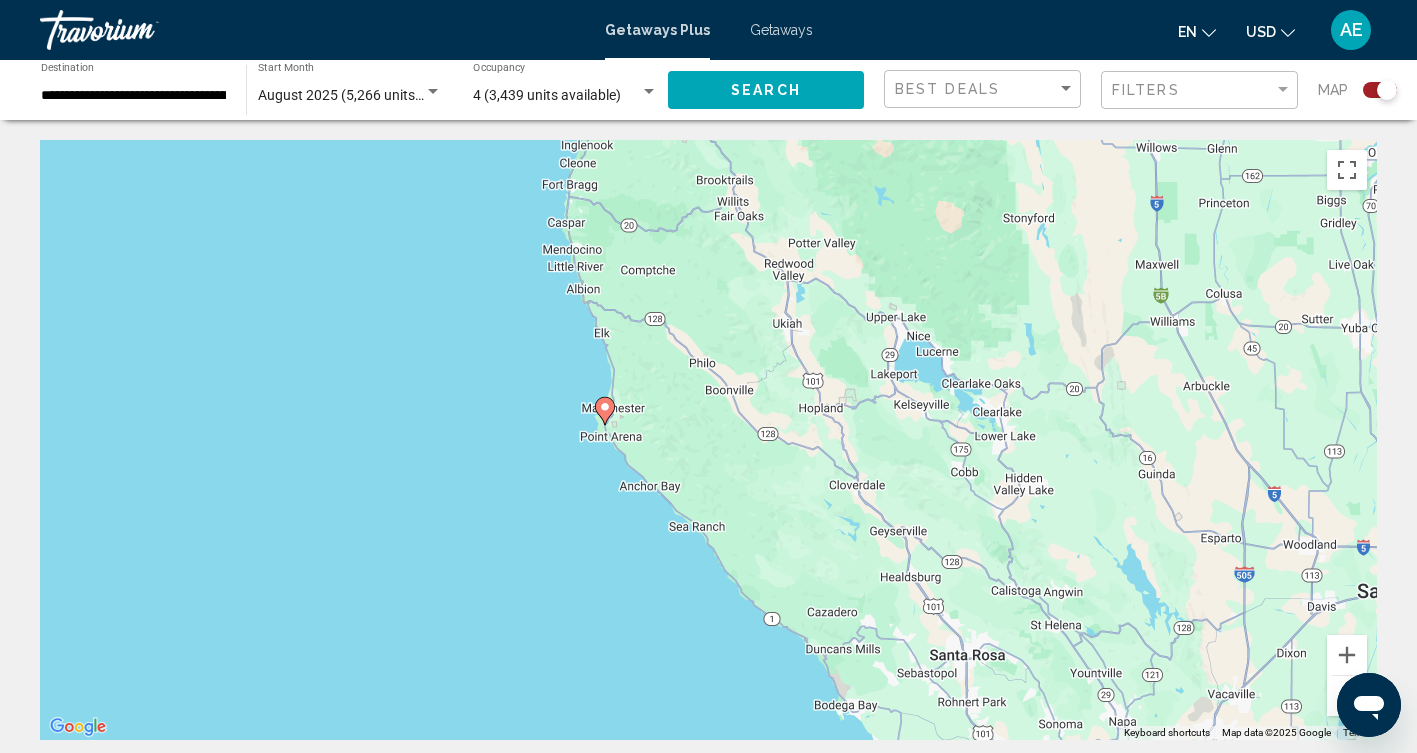 click at bounding box center [1347, 696] 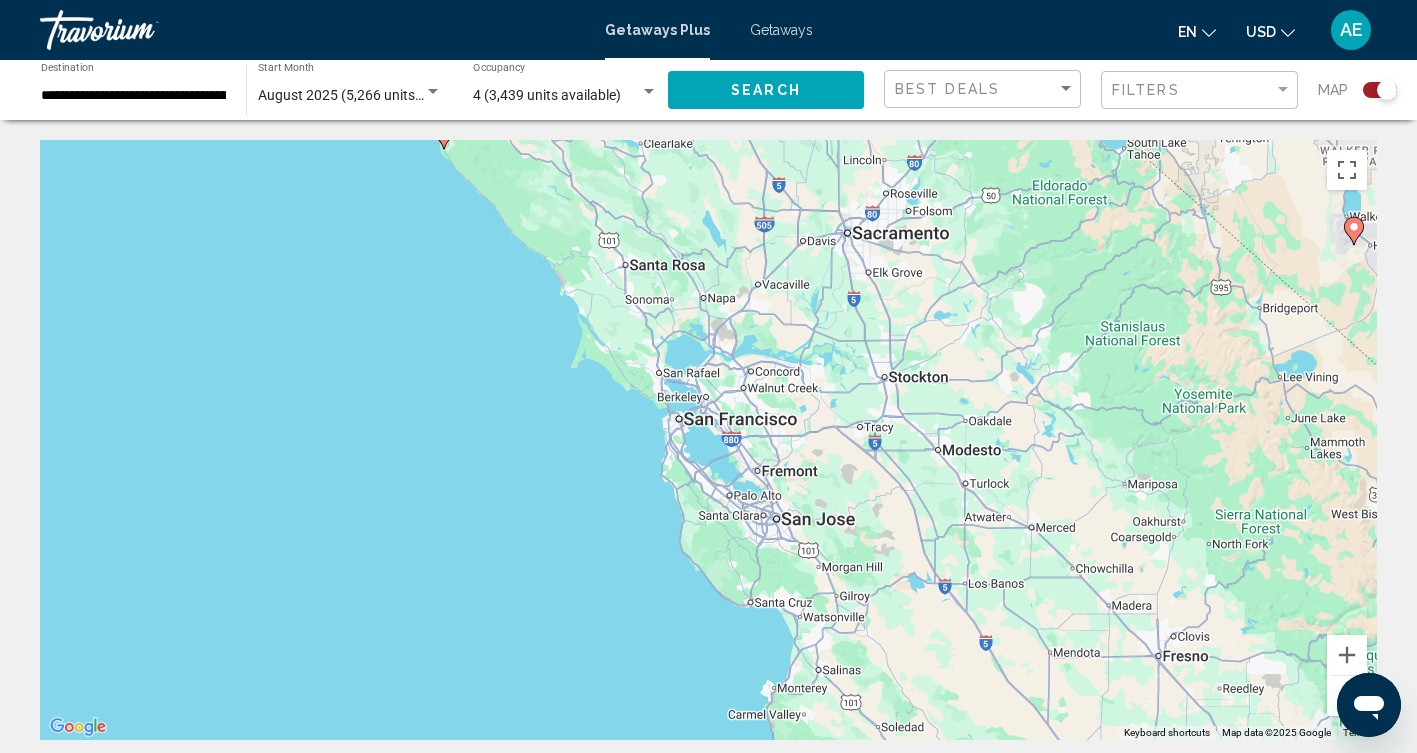 drag, startPoint x: 1018, startPoint y: 456, endPoint x: 800, endPoint y: 166, distance: 362.80023 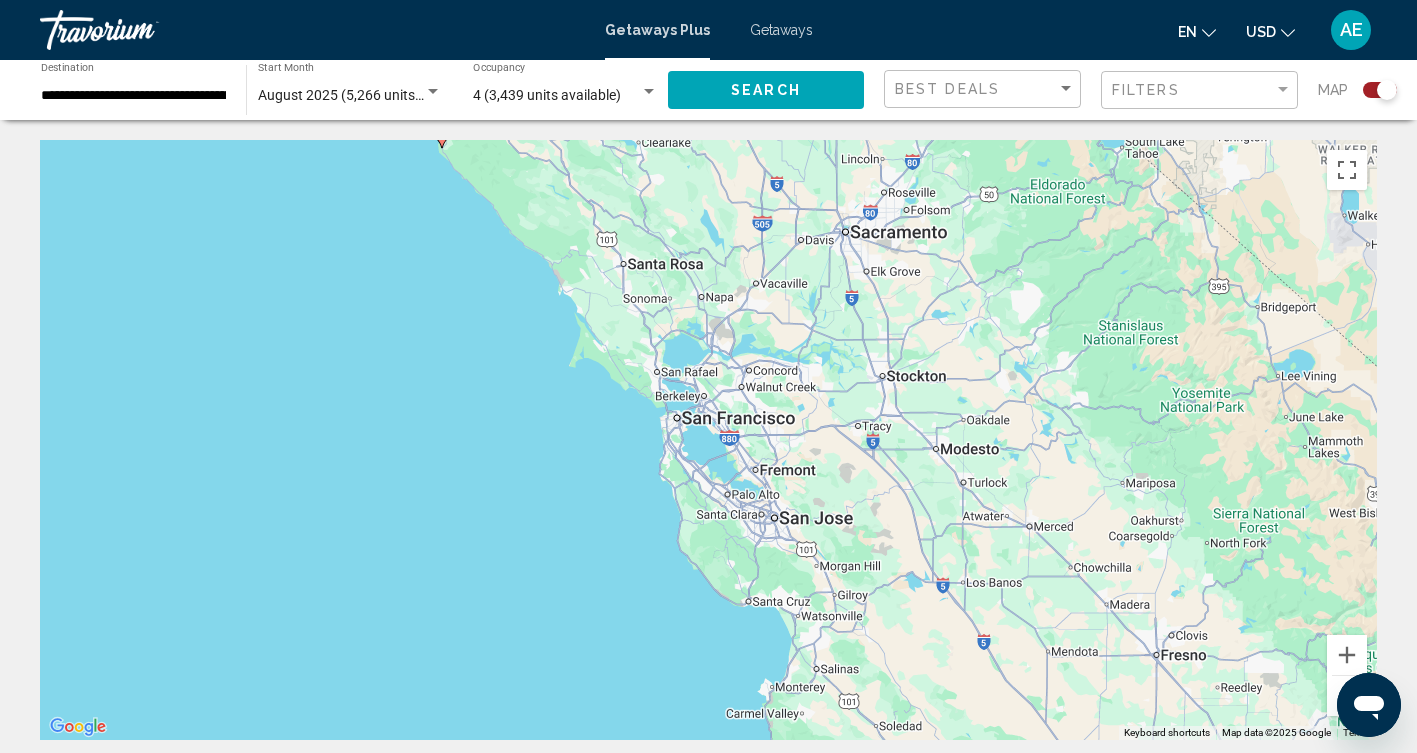 click at bounding box center (1347, 696) 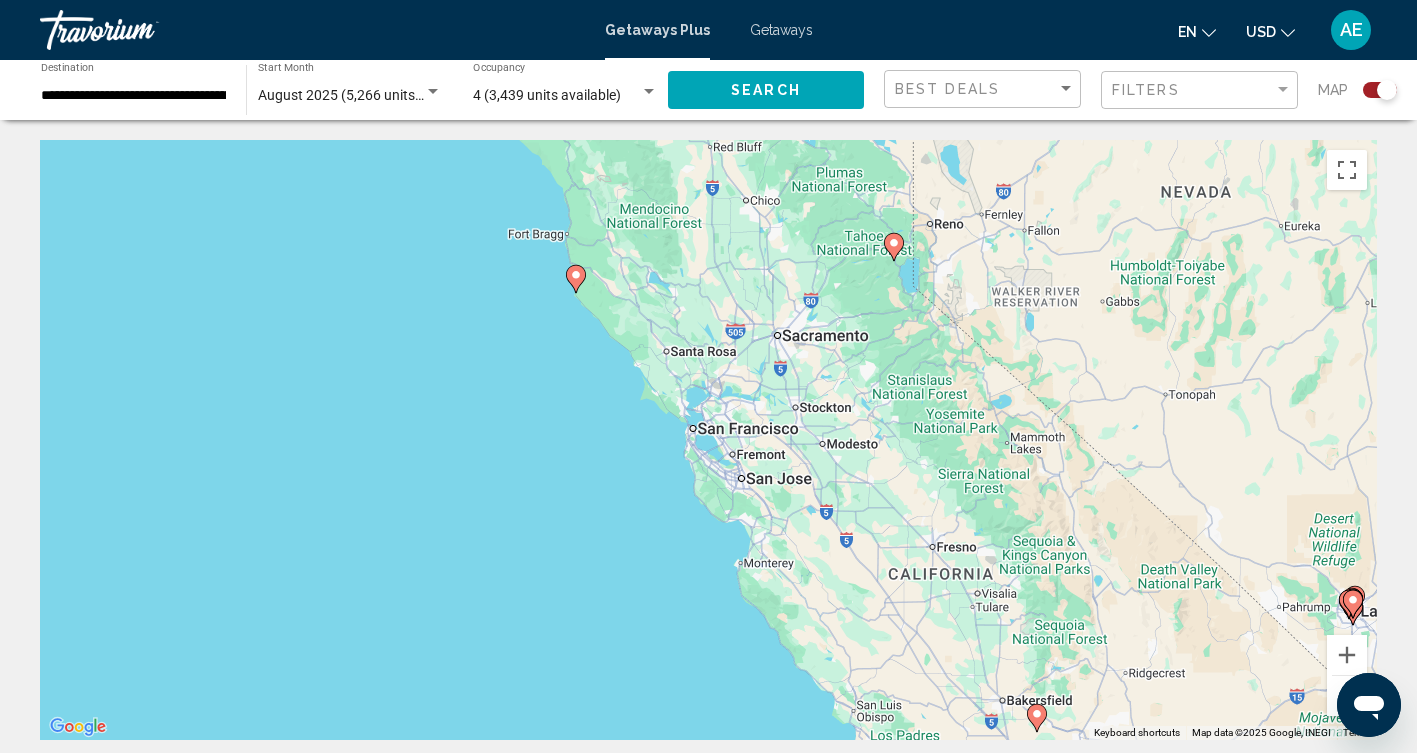click at bounding box center (1347, 696) 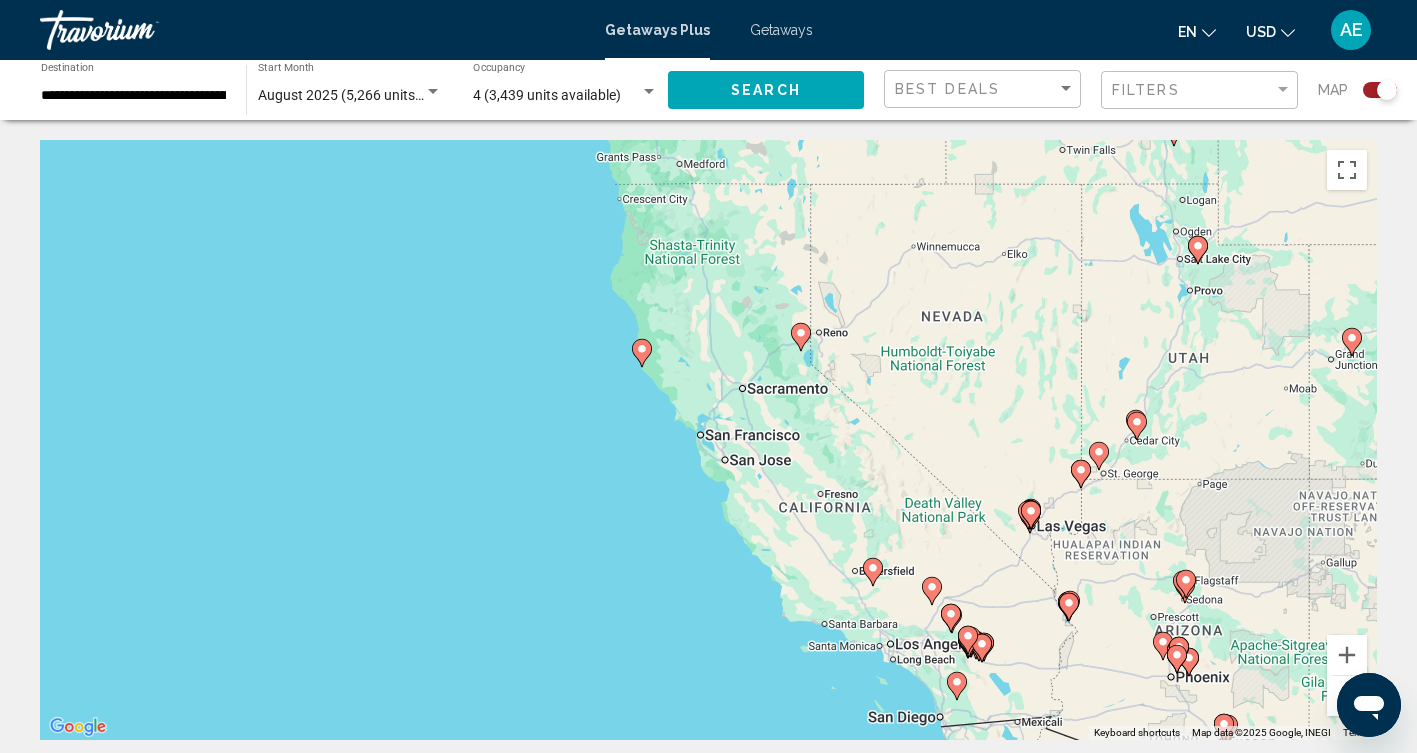 click 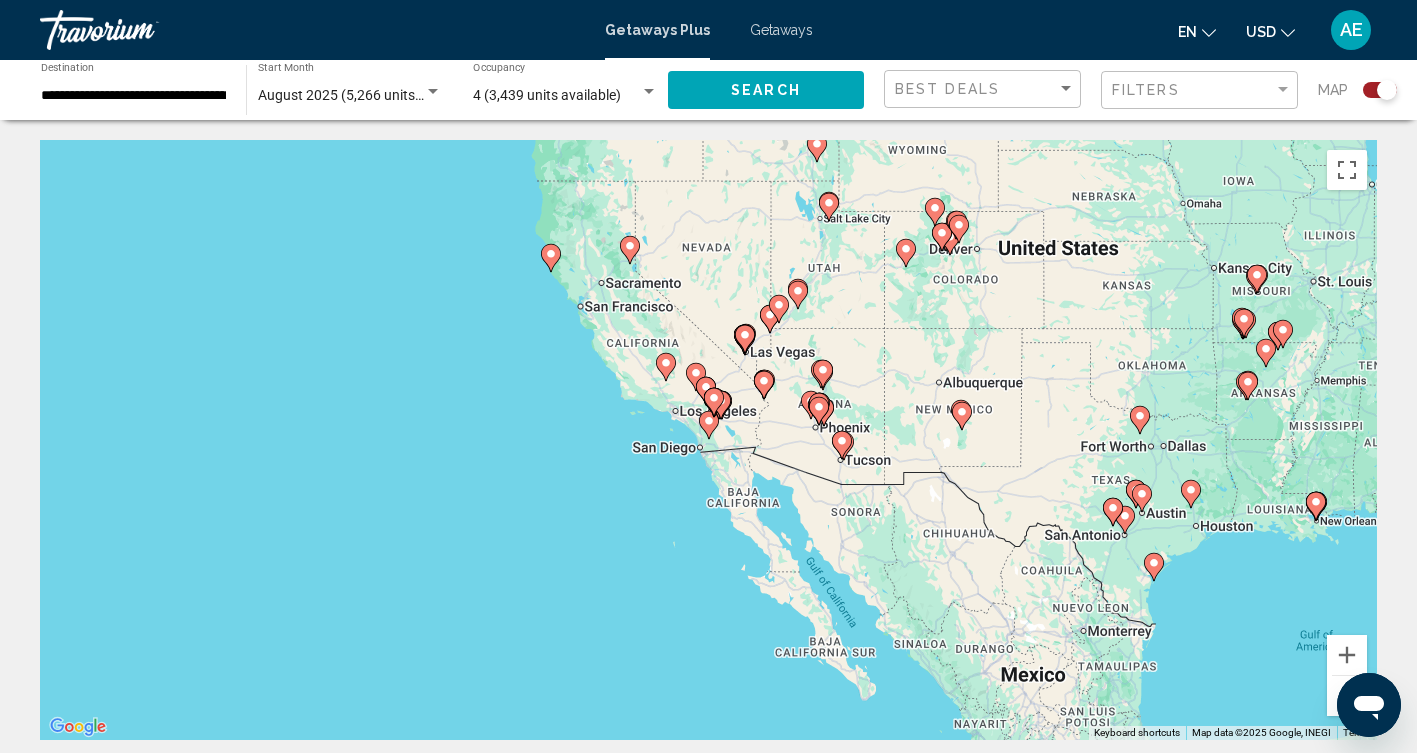 click 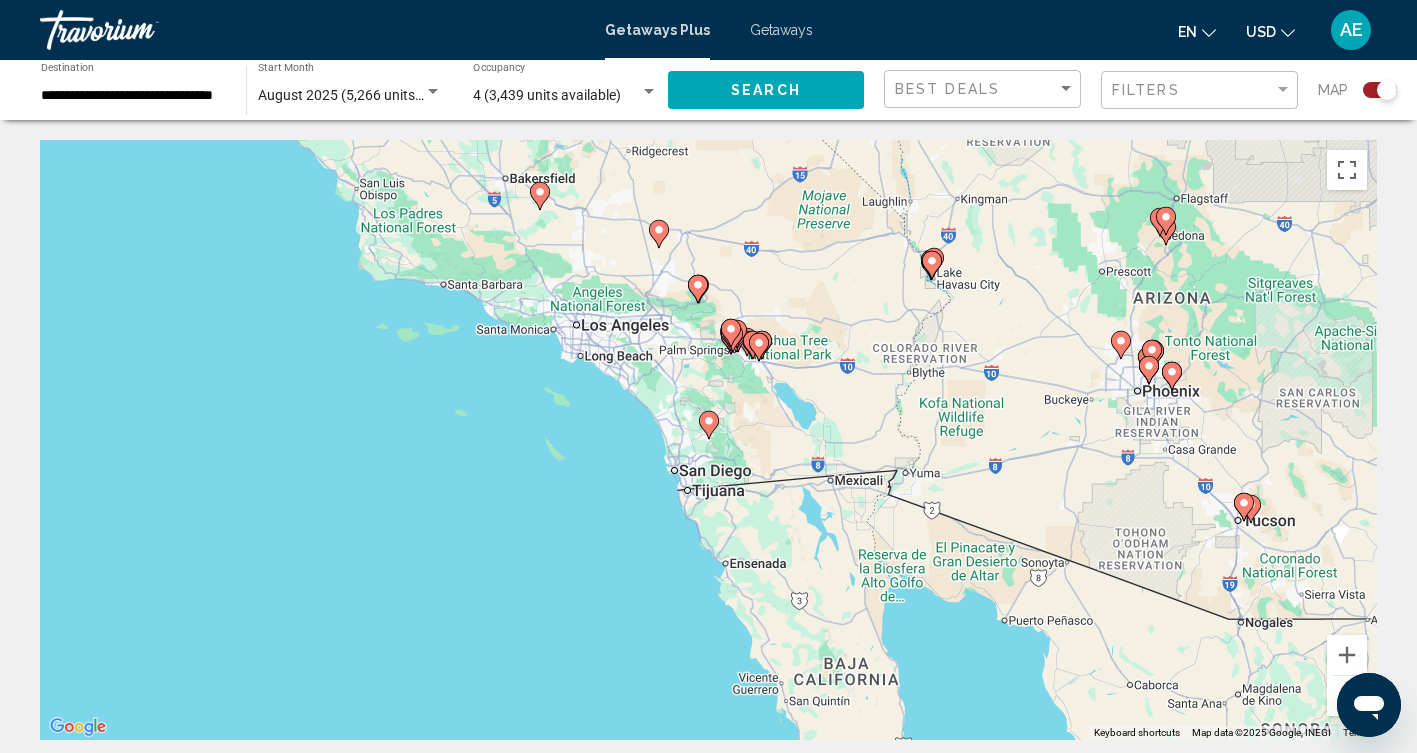 click 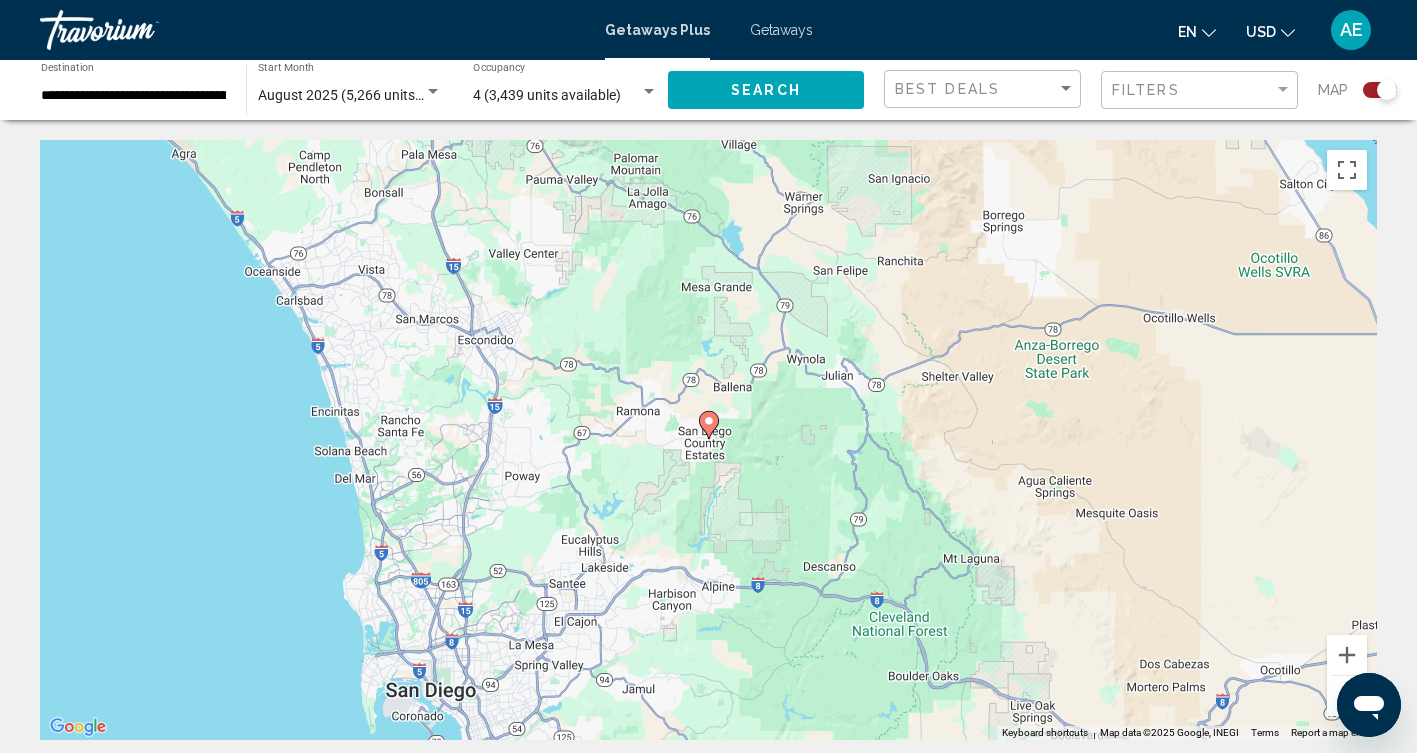 click 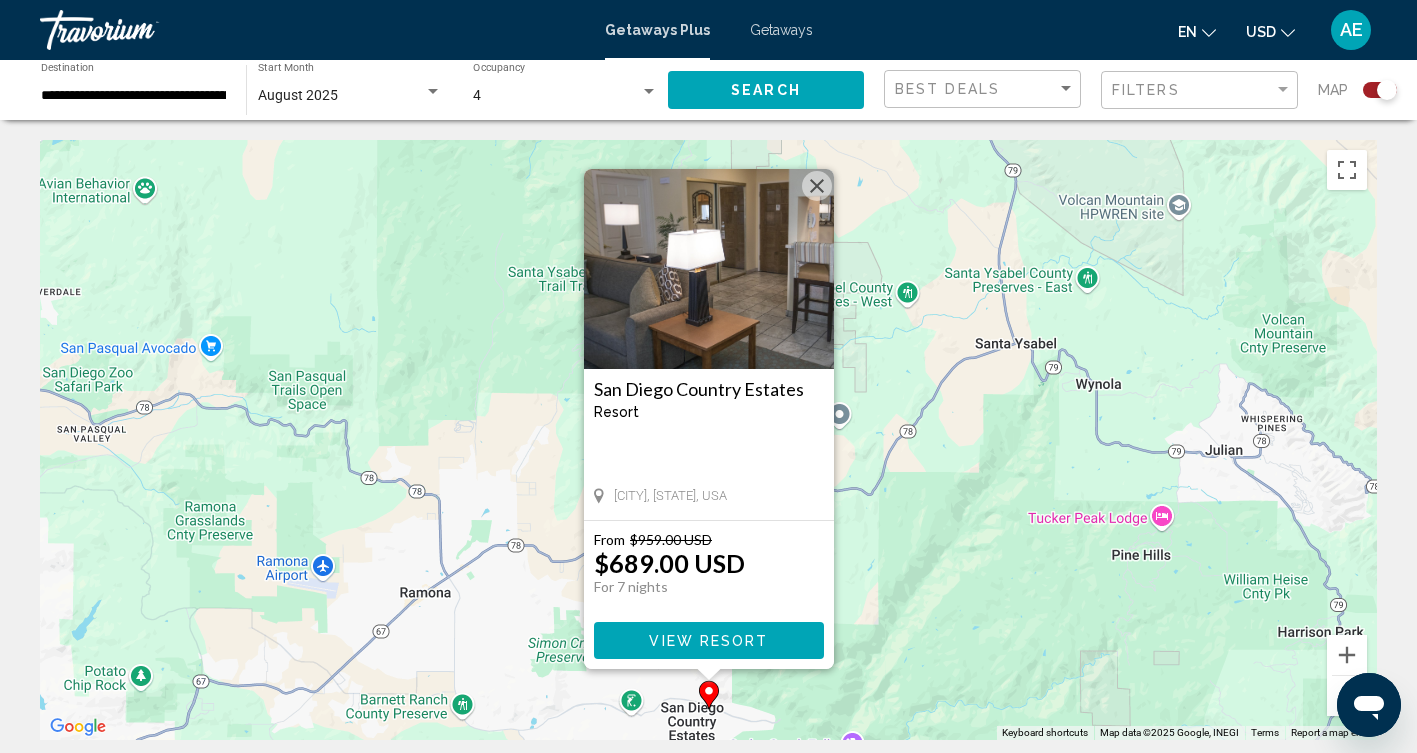 click on "View Resort" at bounding box center [708, 641] 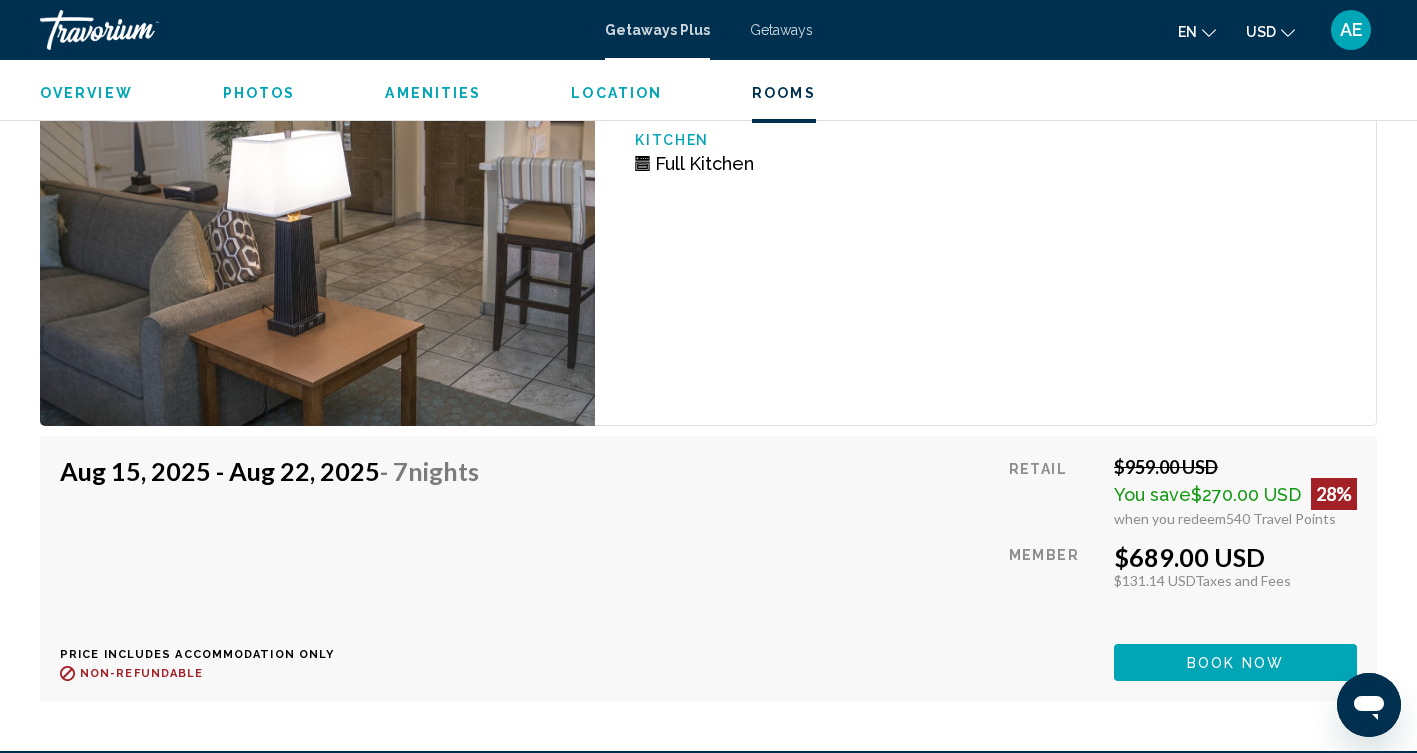 scroll, scrollTop: 3015, scrollLeft: 0, axis: vertical 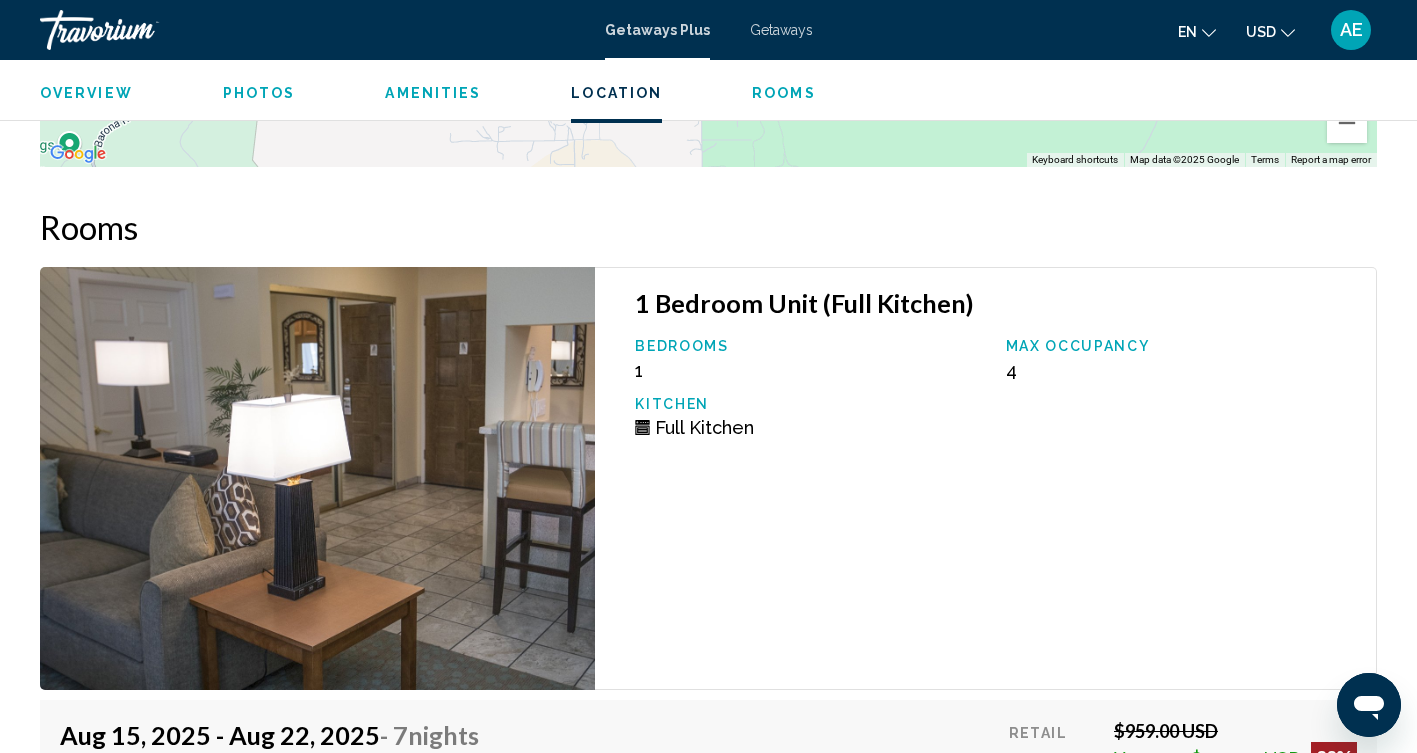 click at bounding box center [317, 478] 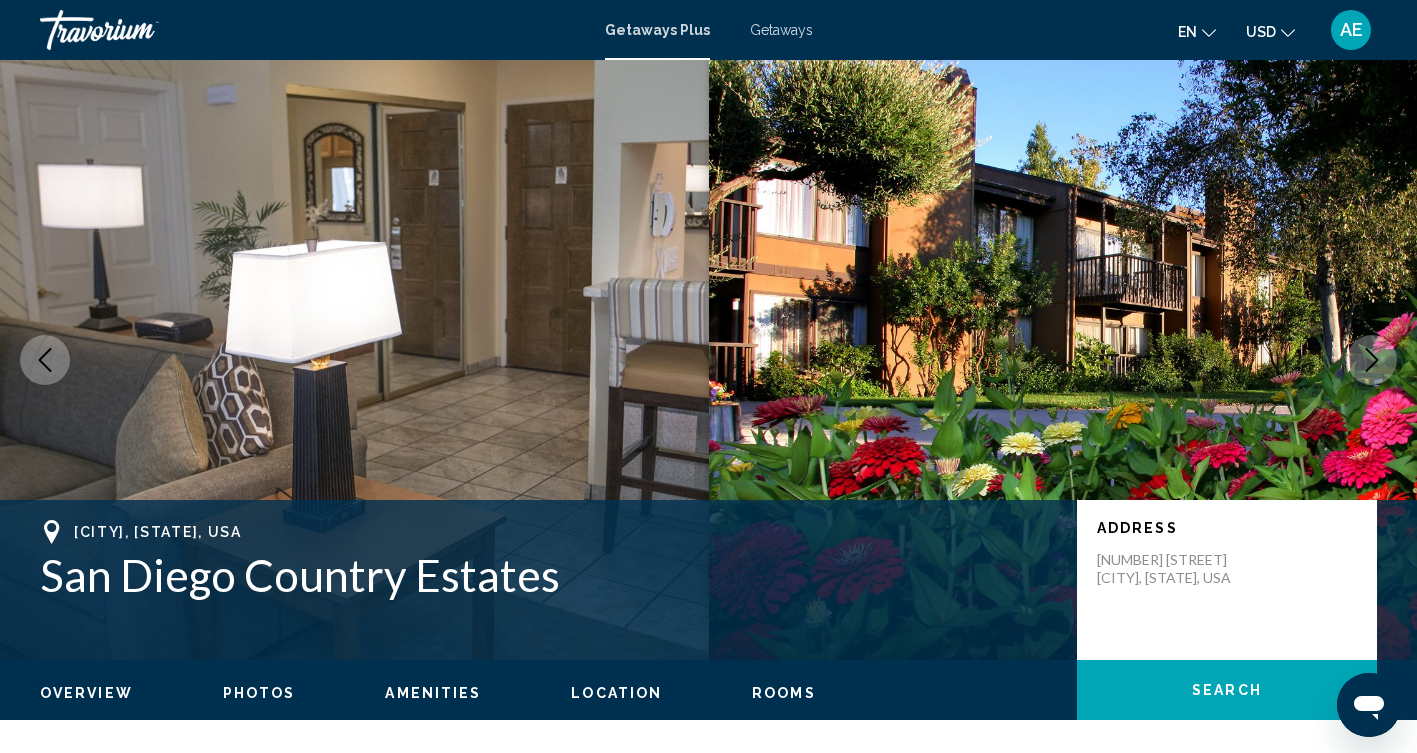 scroll, scrollTop: 0, scrollLeft: 0, axis: both 